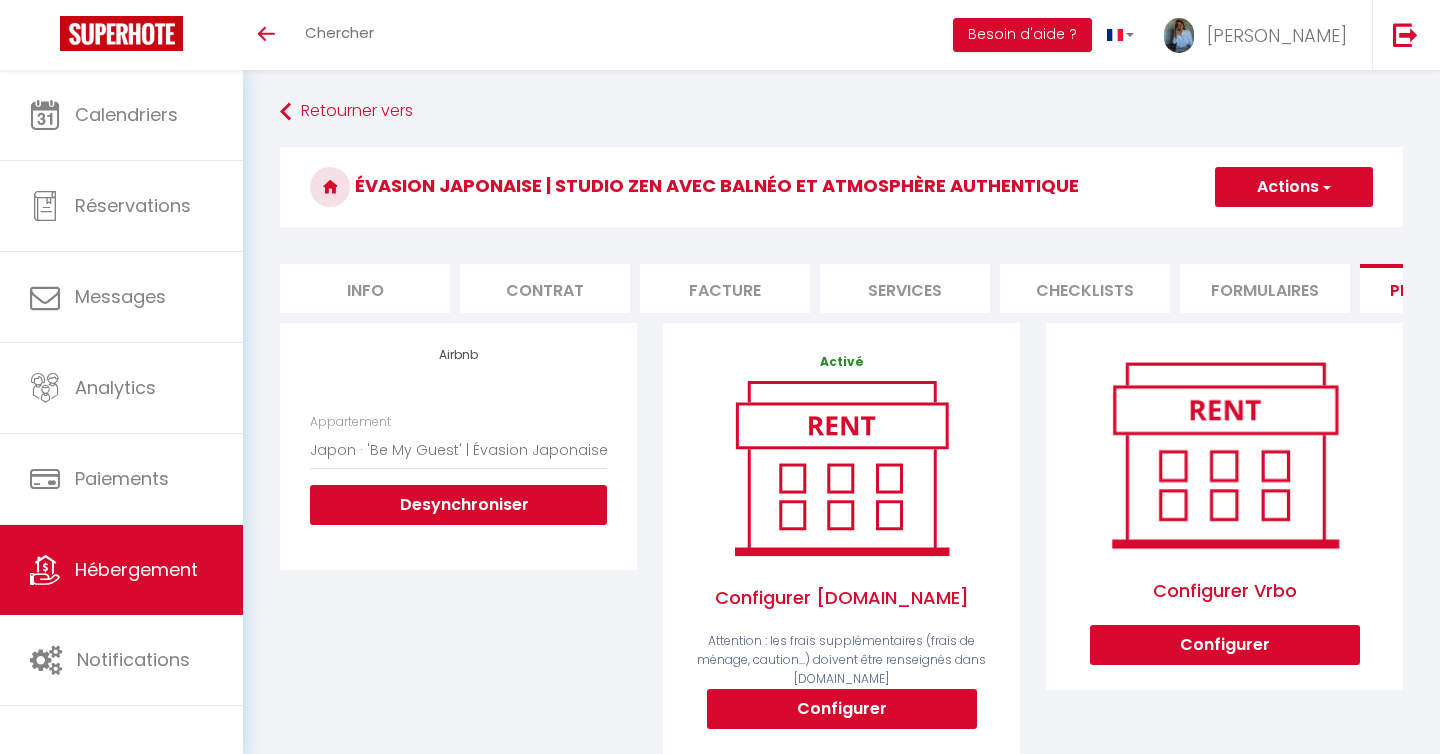 select on "6142-1301369179914220488" 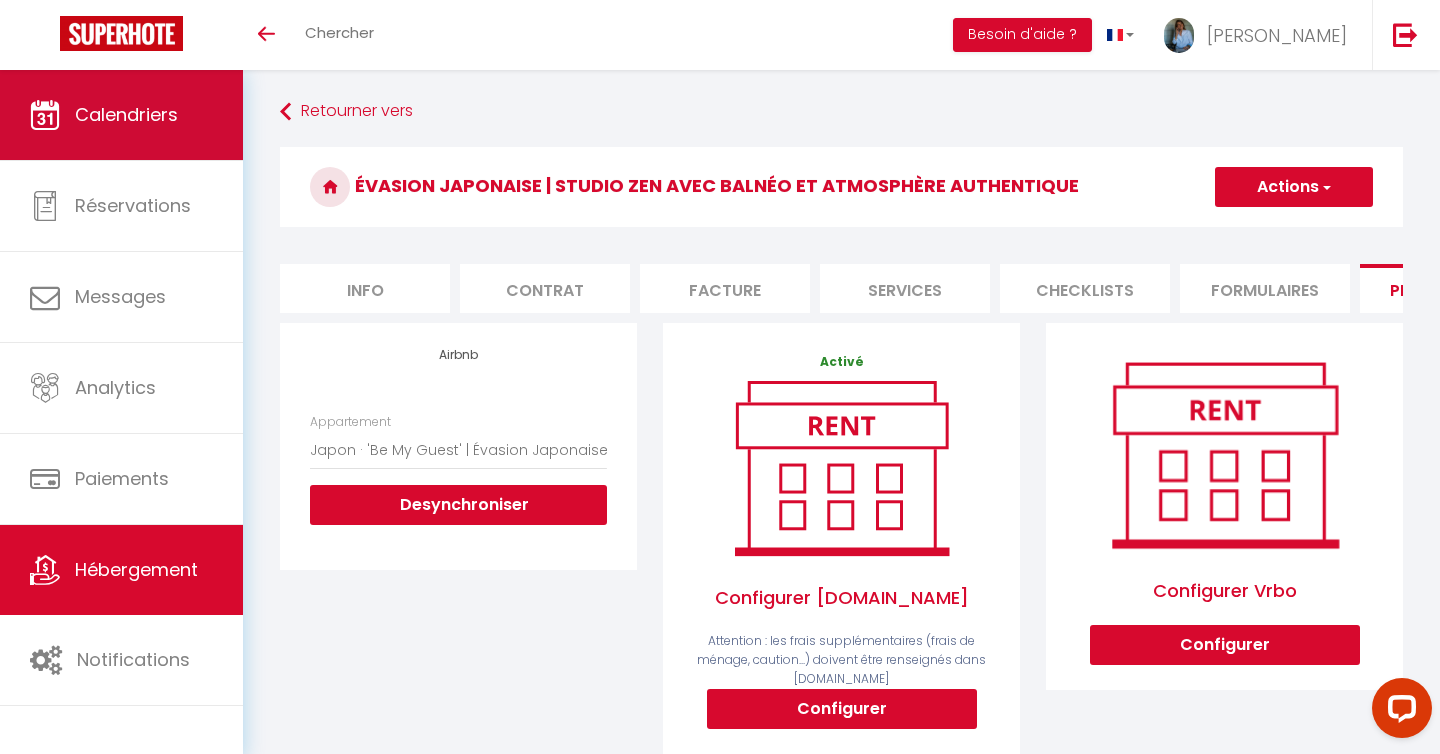 scroll, scrollTop: 0, scrollLeft: 0, axis: both 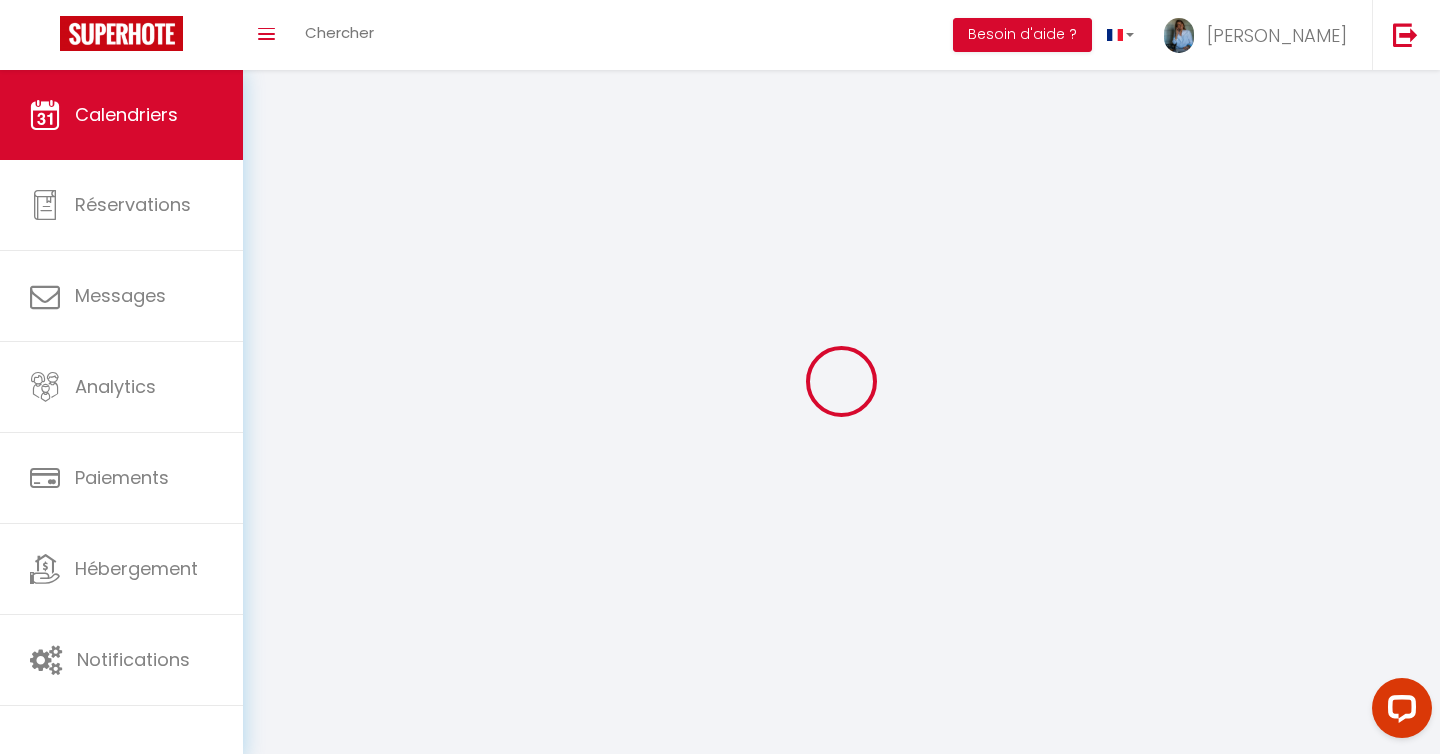 select 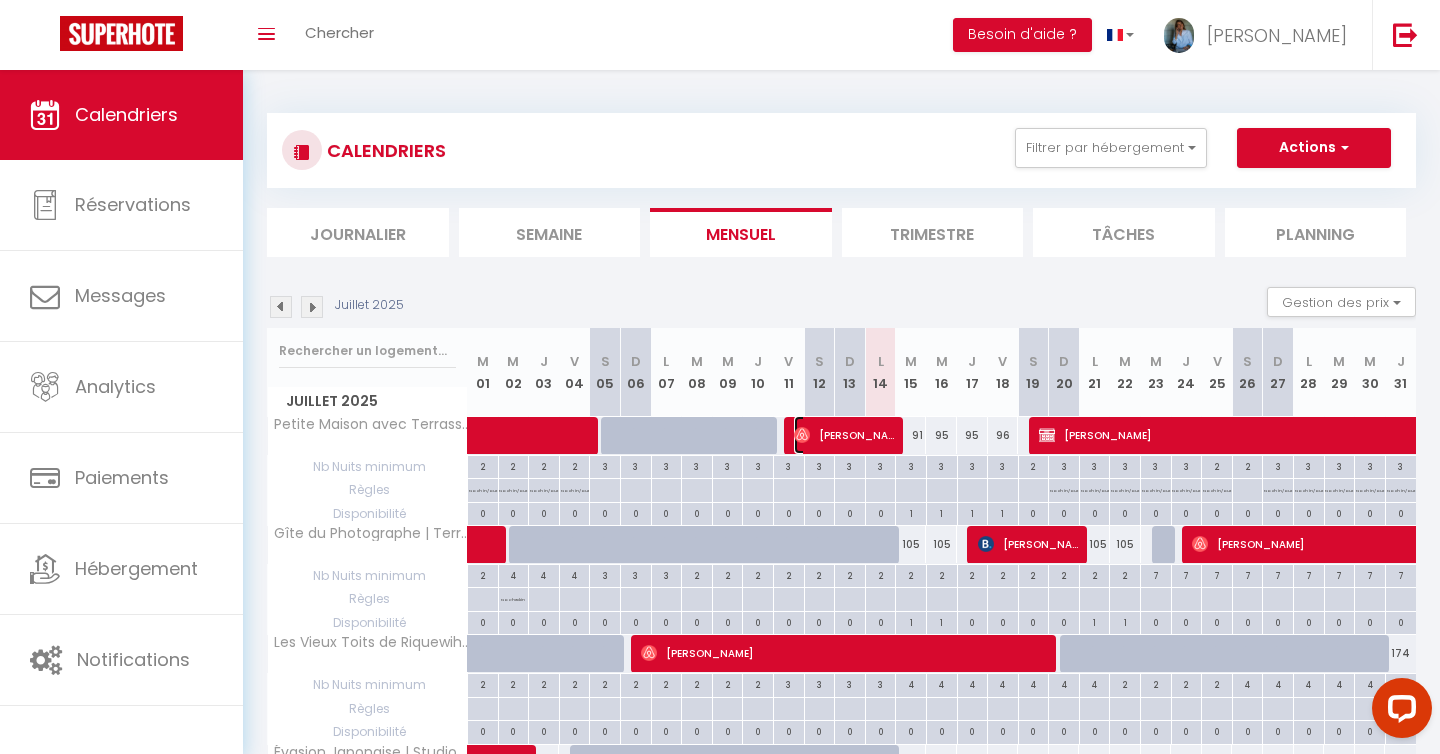click on "[PERSON_NAME]" at bounding box center (845, 435) 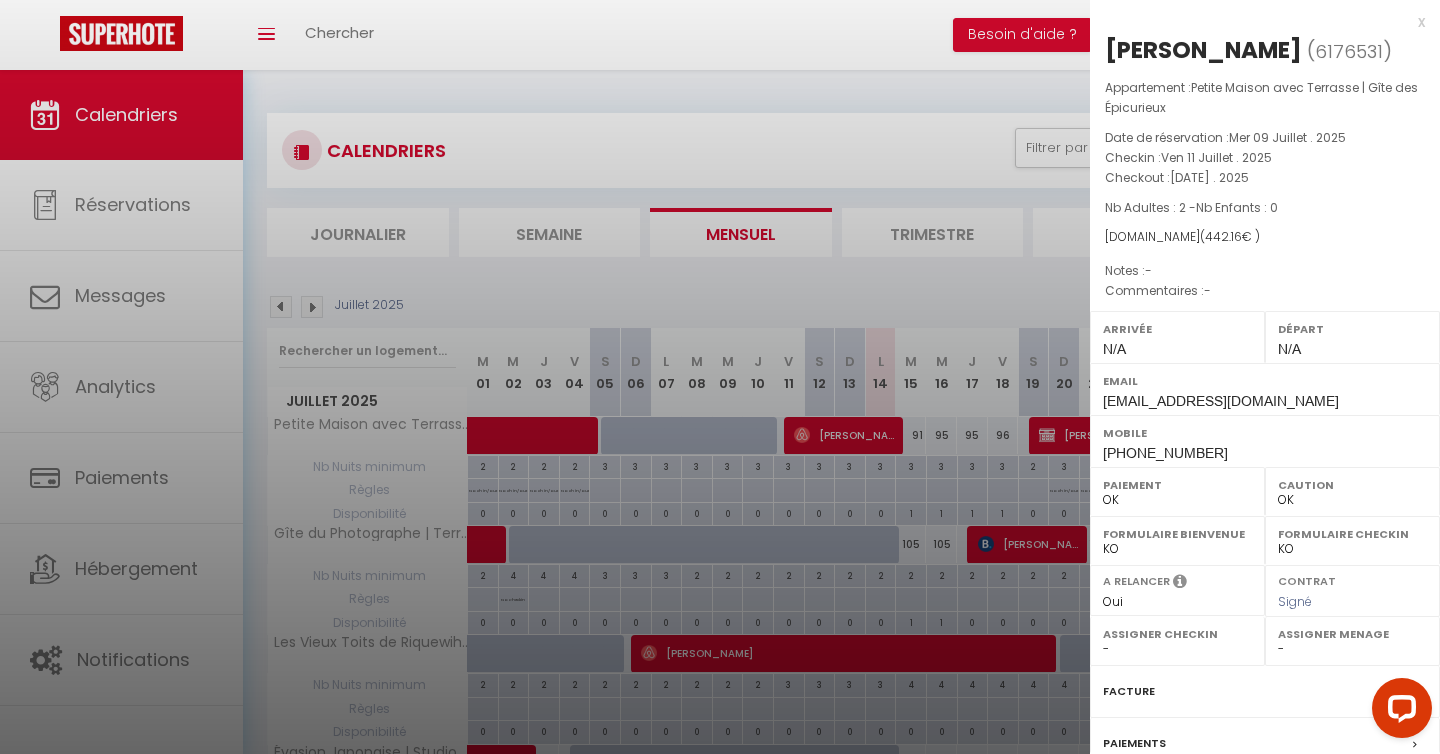 click at bounding box center (720, 377) 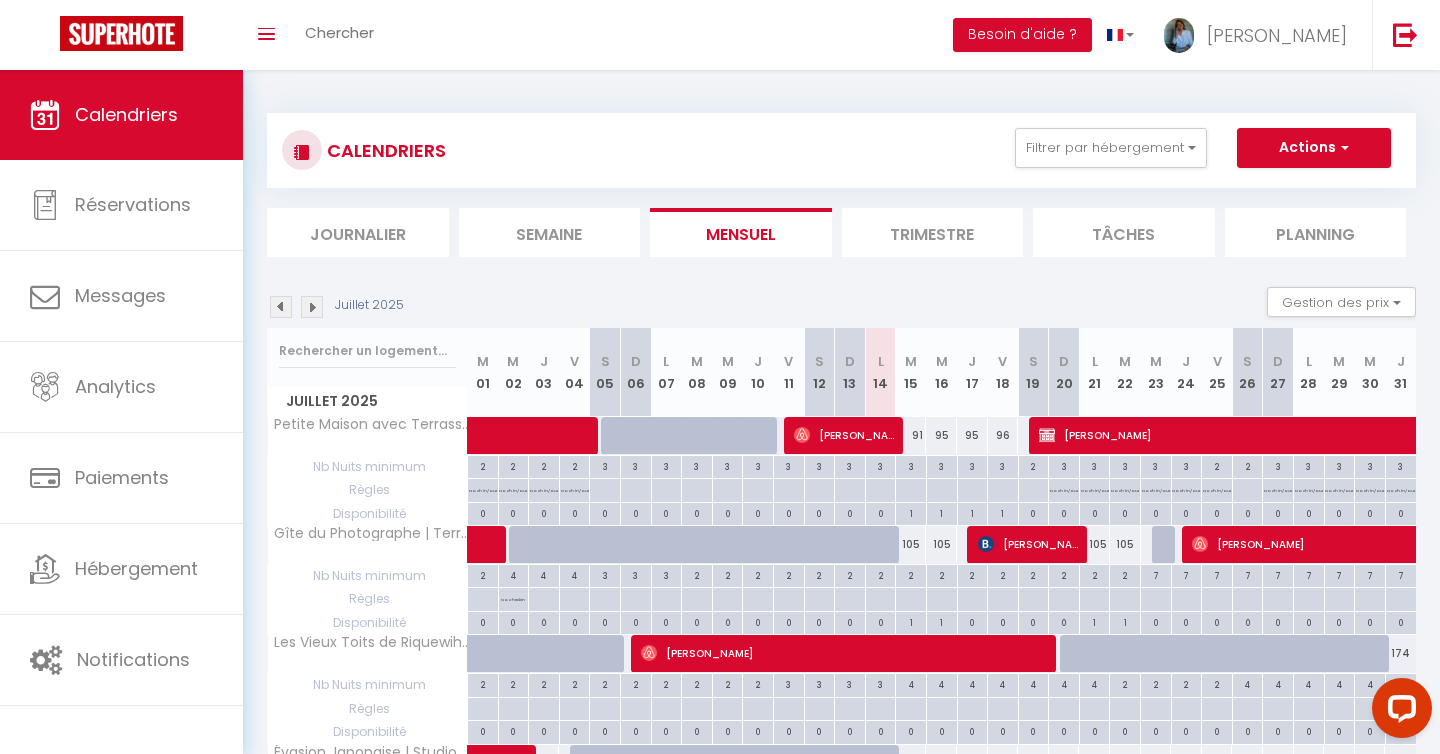 click on "91" at bounding box center (911, 435) 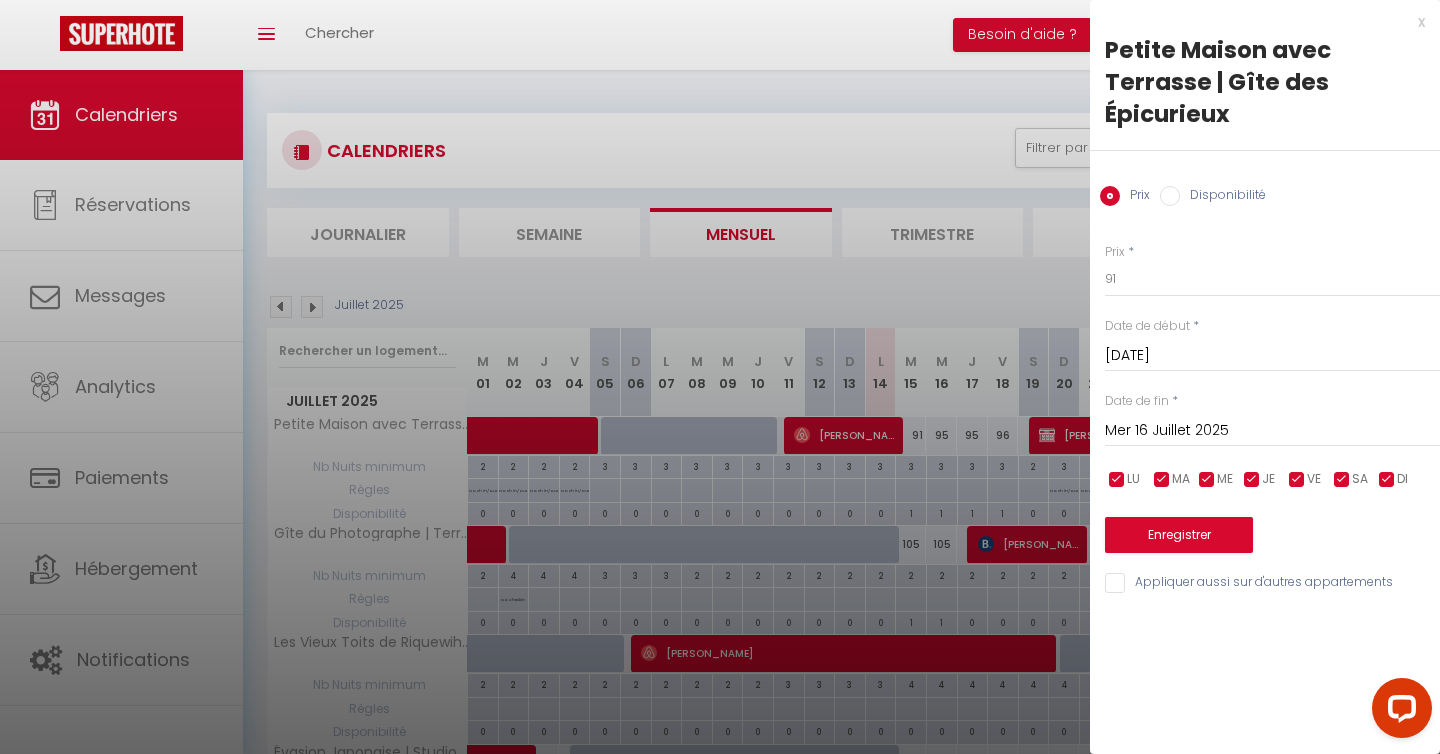 click on "Disponibilité" at bounding box center [1170, 196] 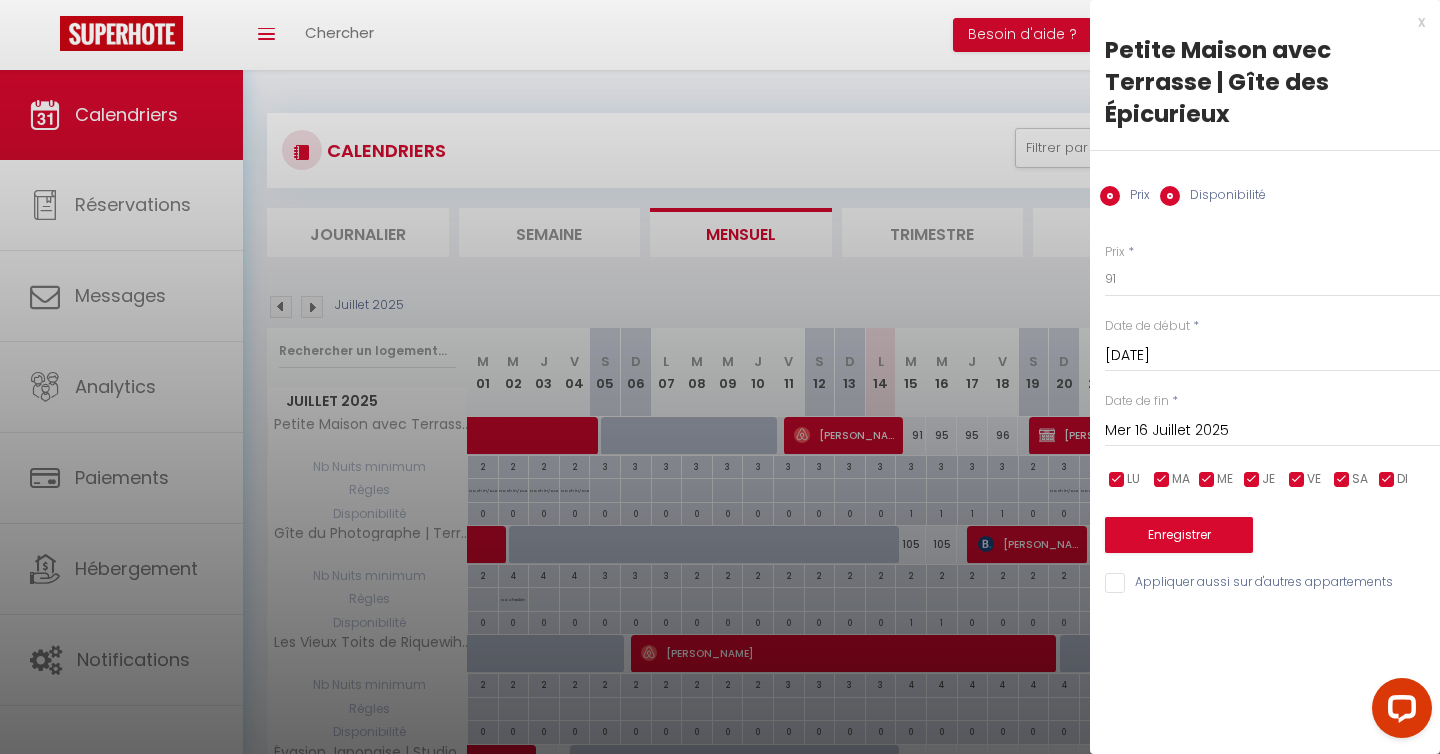 radio on "false" 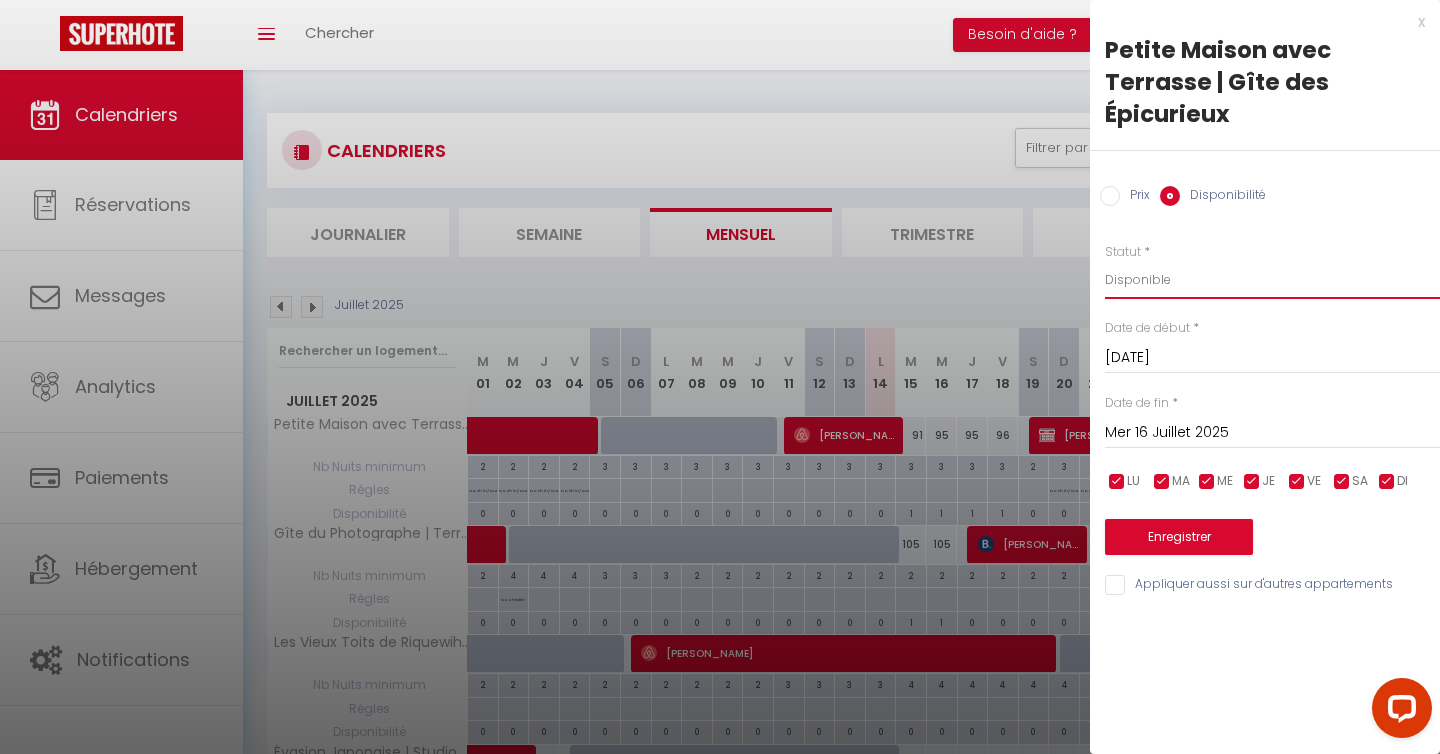 click on "Disponible
Indisponible" at bounding box center (1272, 280) 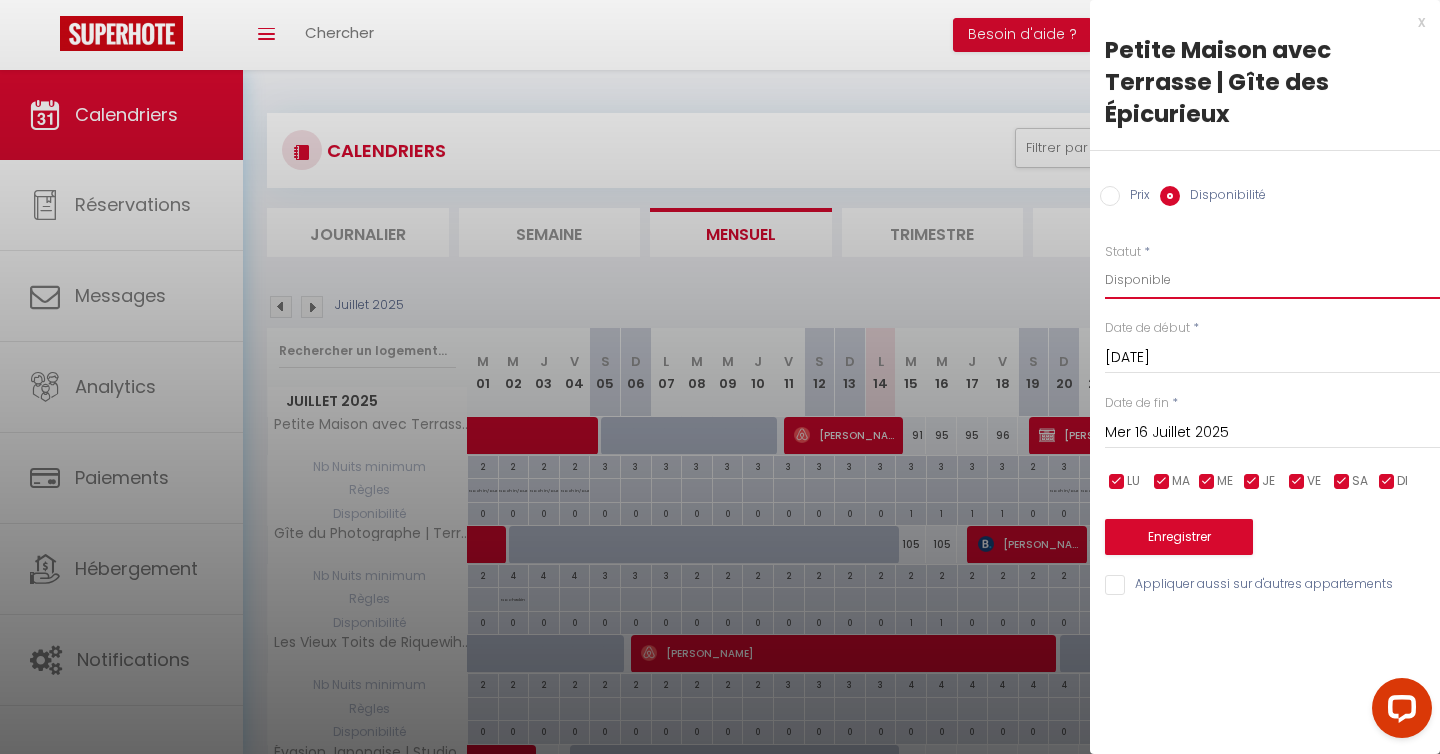 select on "0" 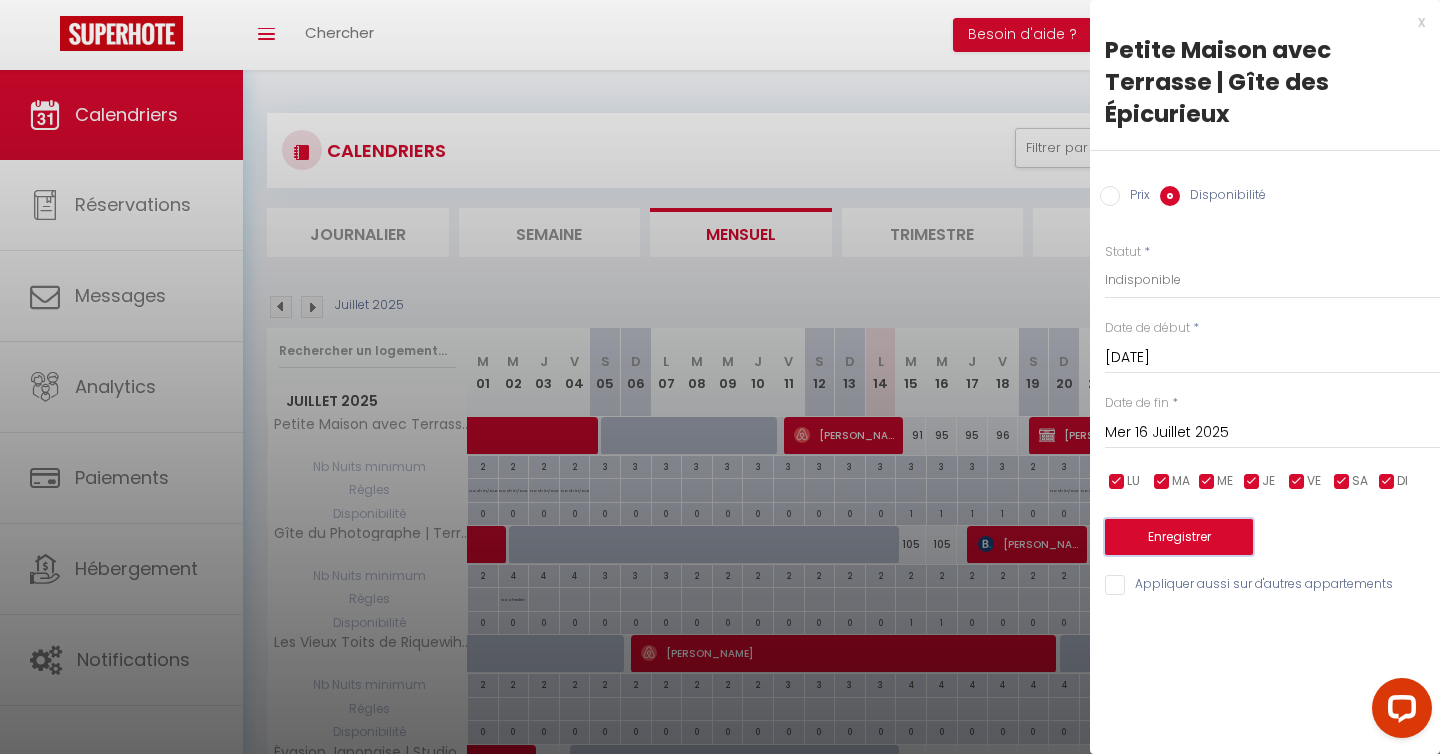 click on "Enregistrer" at bounding box center [1179, 537] 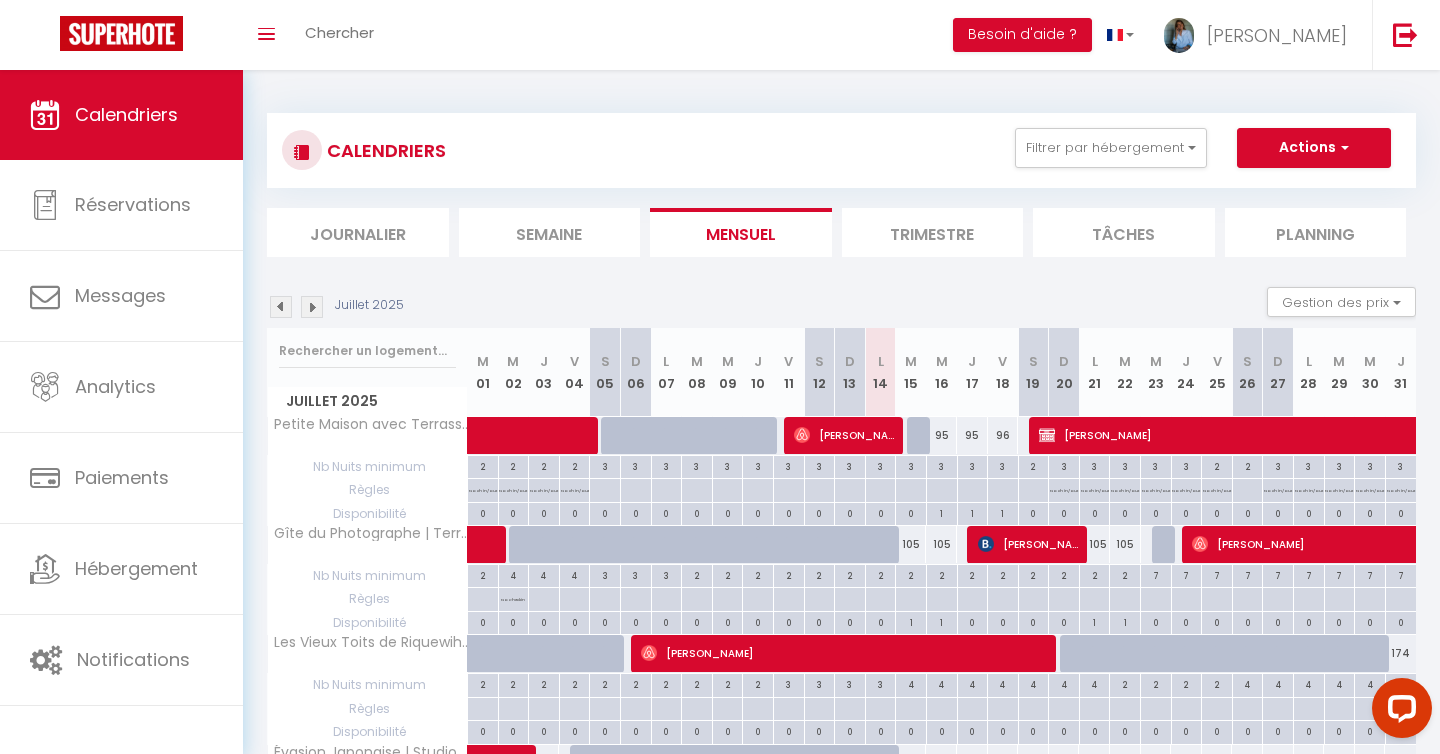 click on "3" at bounding box center [942, 465] 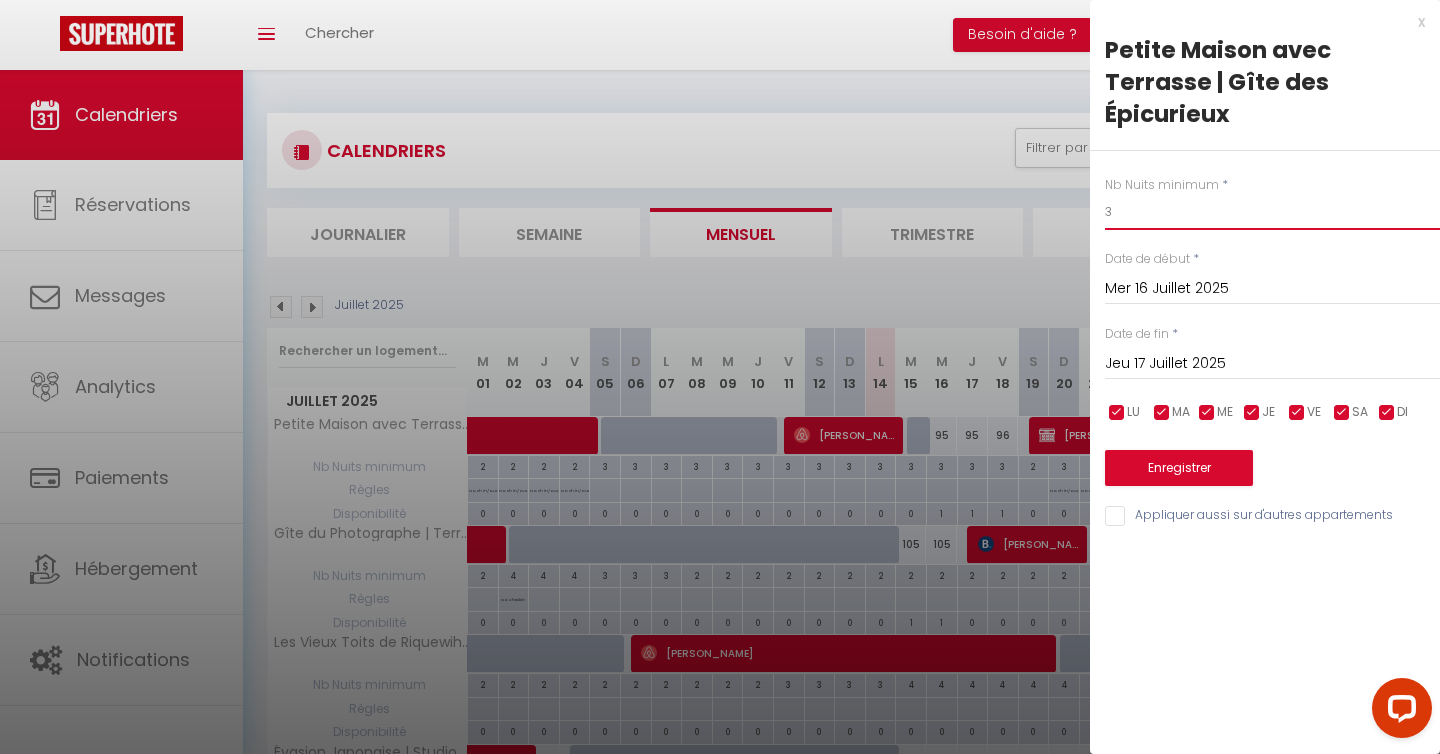 drag, startPoint x: 1168, startPoint y: 219, endPoint x: 1091, endPoint y: 210, distance: 77.52419 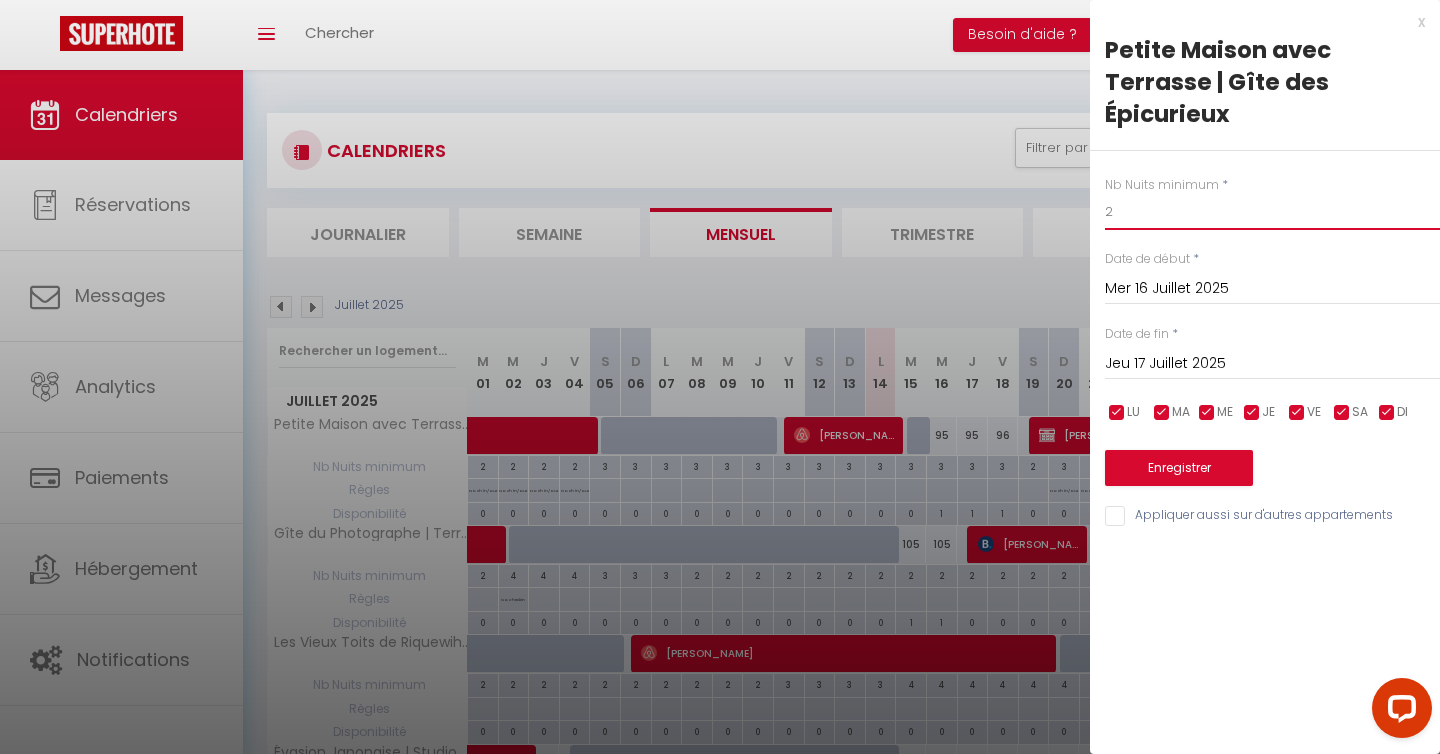 type on "2" 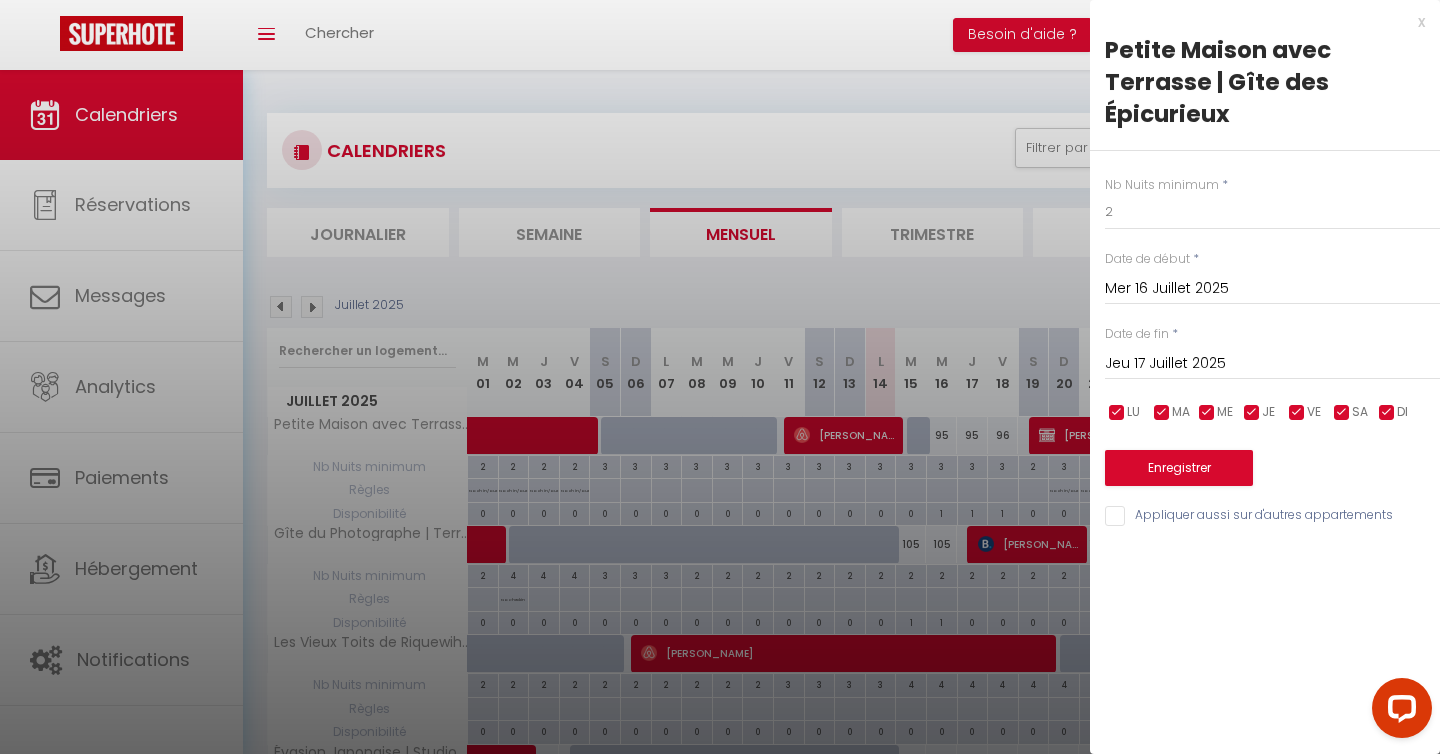 click on "Jeu 17 Juillet 2025" at bounding box center [1272, 364] 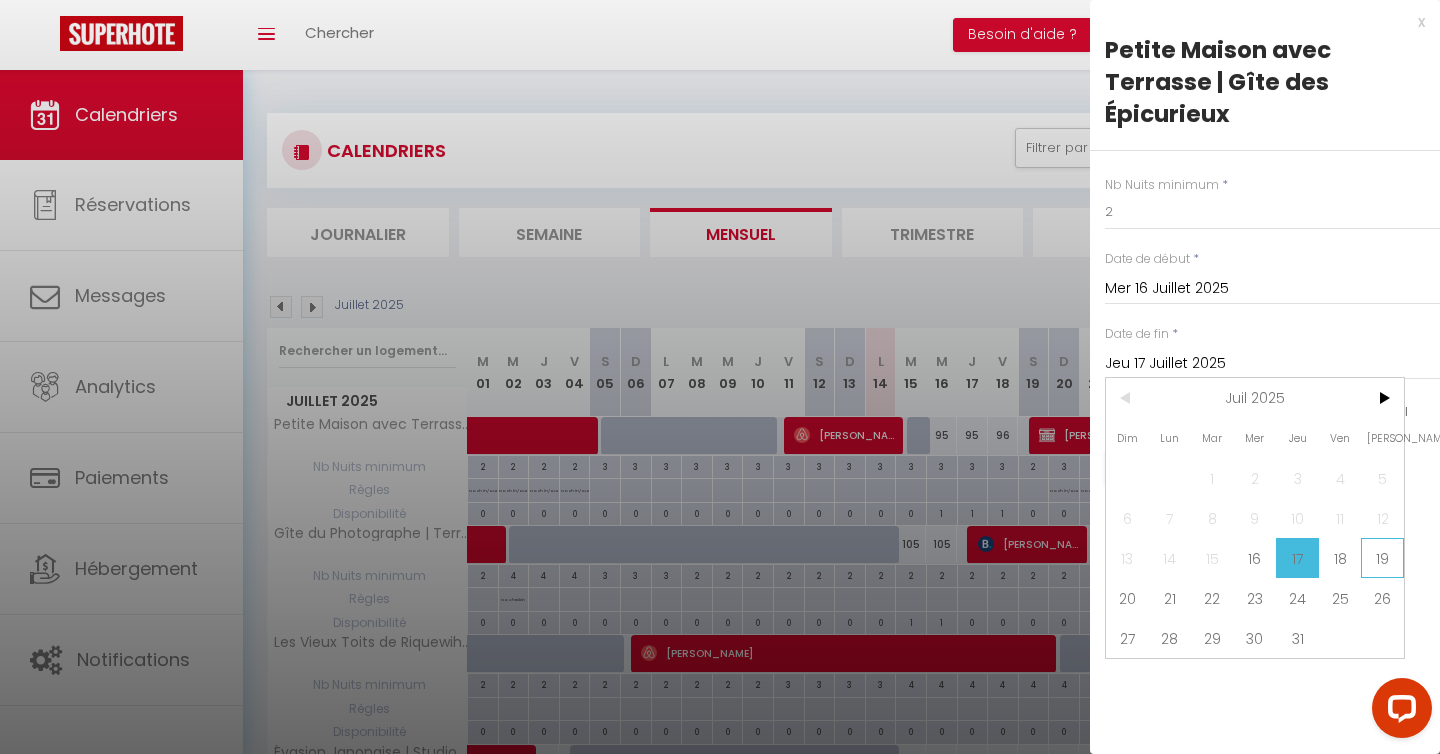 click on "19" at bounding box center (1382, 558) 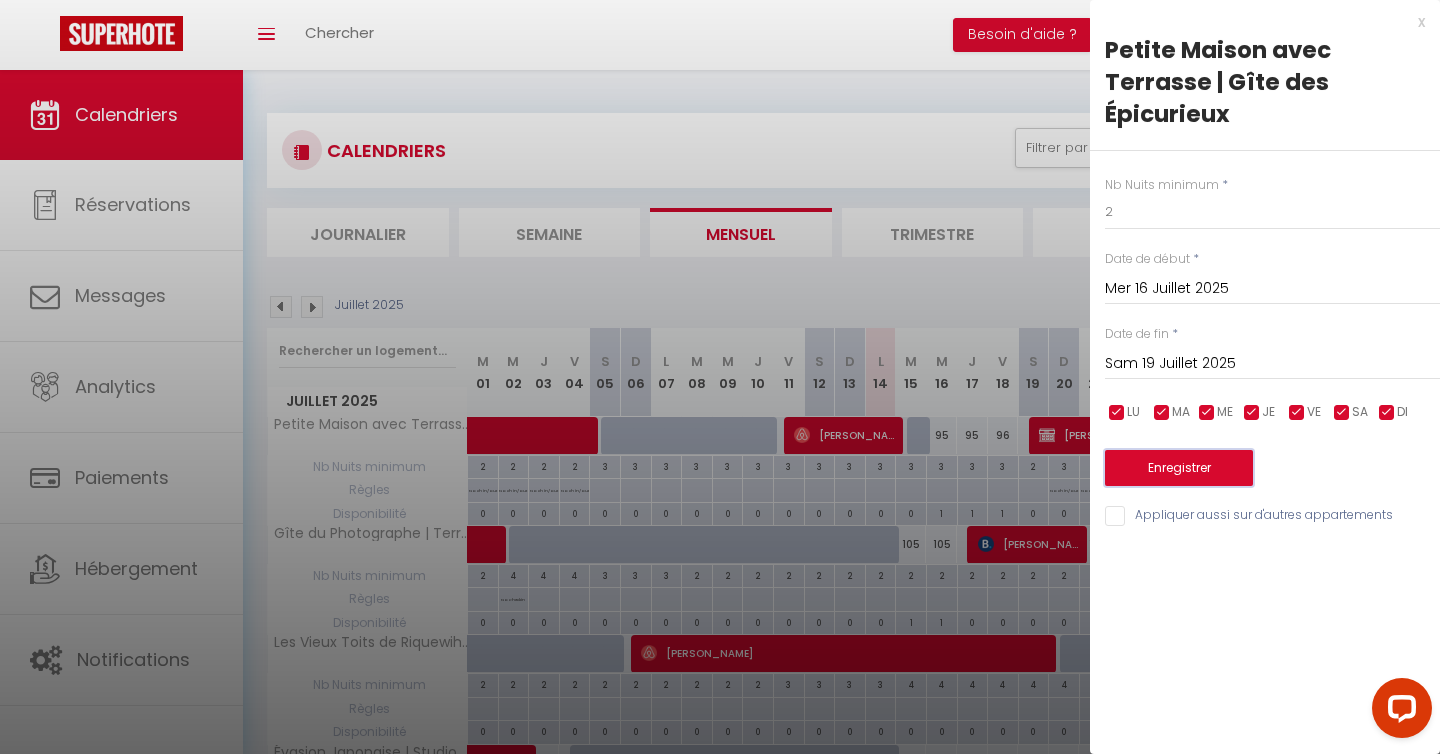 click on "Enregistrer" at bounding box center (1179, 468) 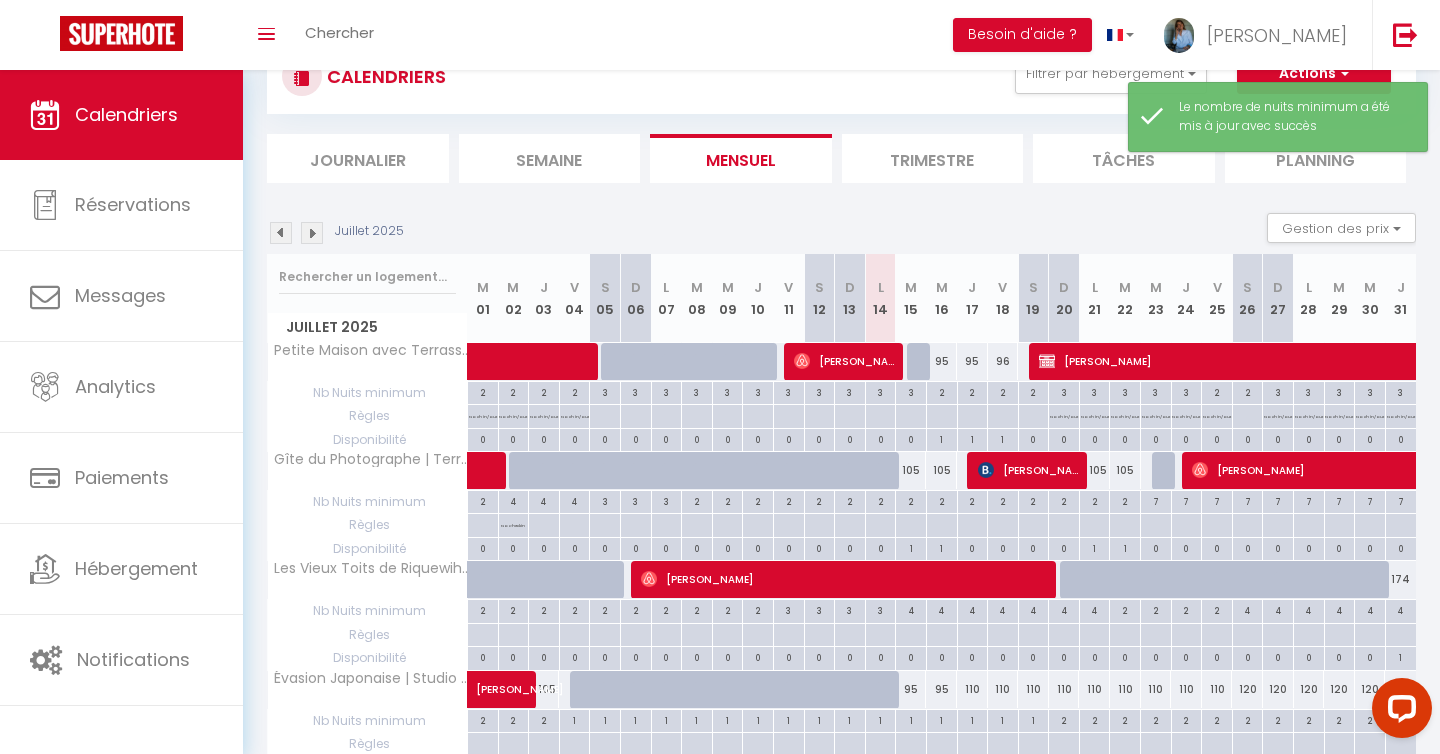 scroll, scrollTop: 75, scrollLeft: 0, axis: vertical 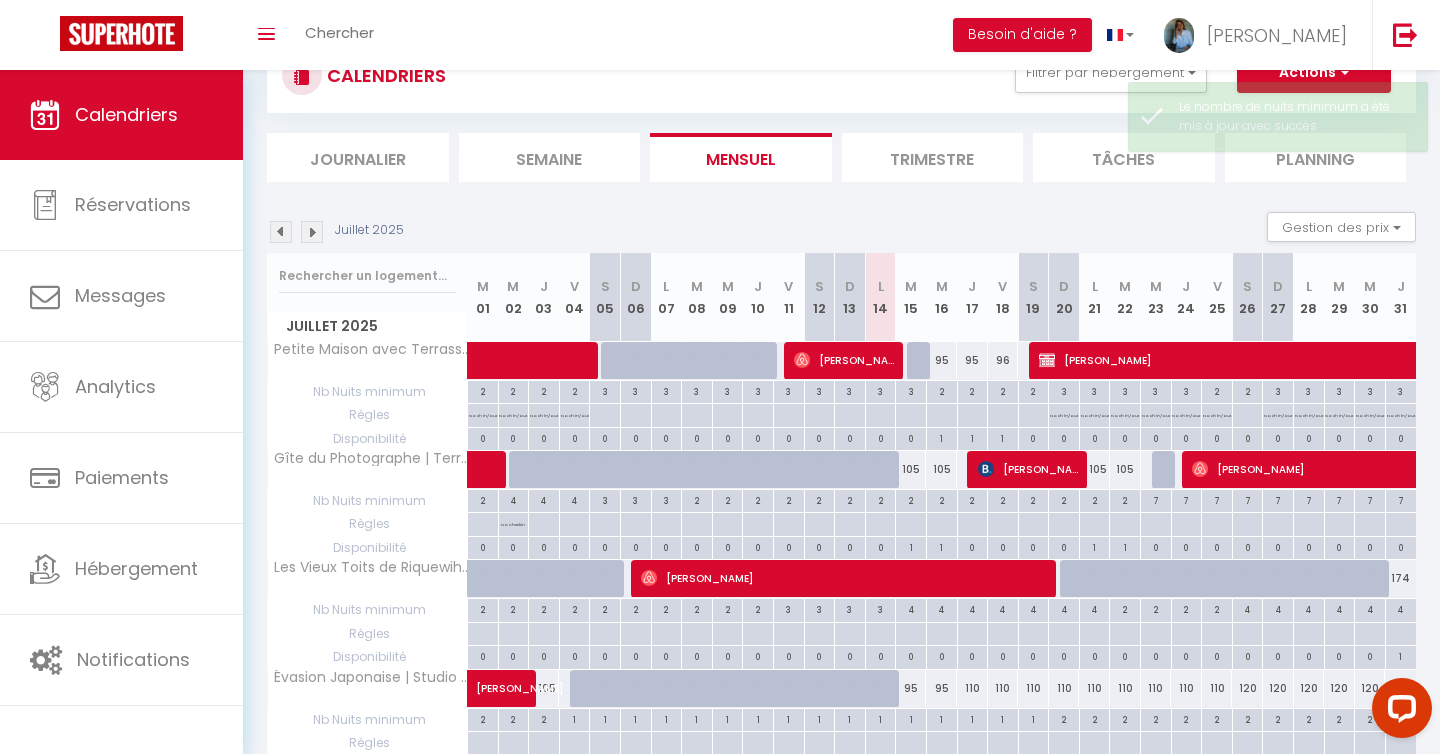 click on "95" at bounding box center (941, 360) 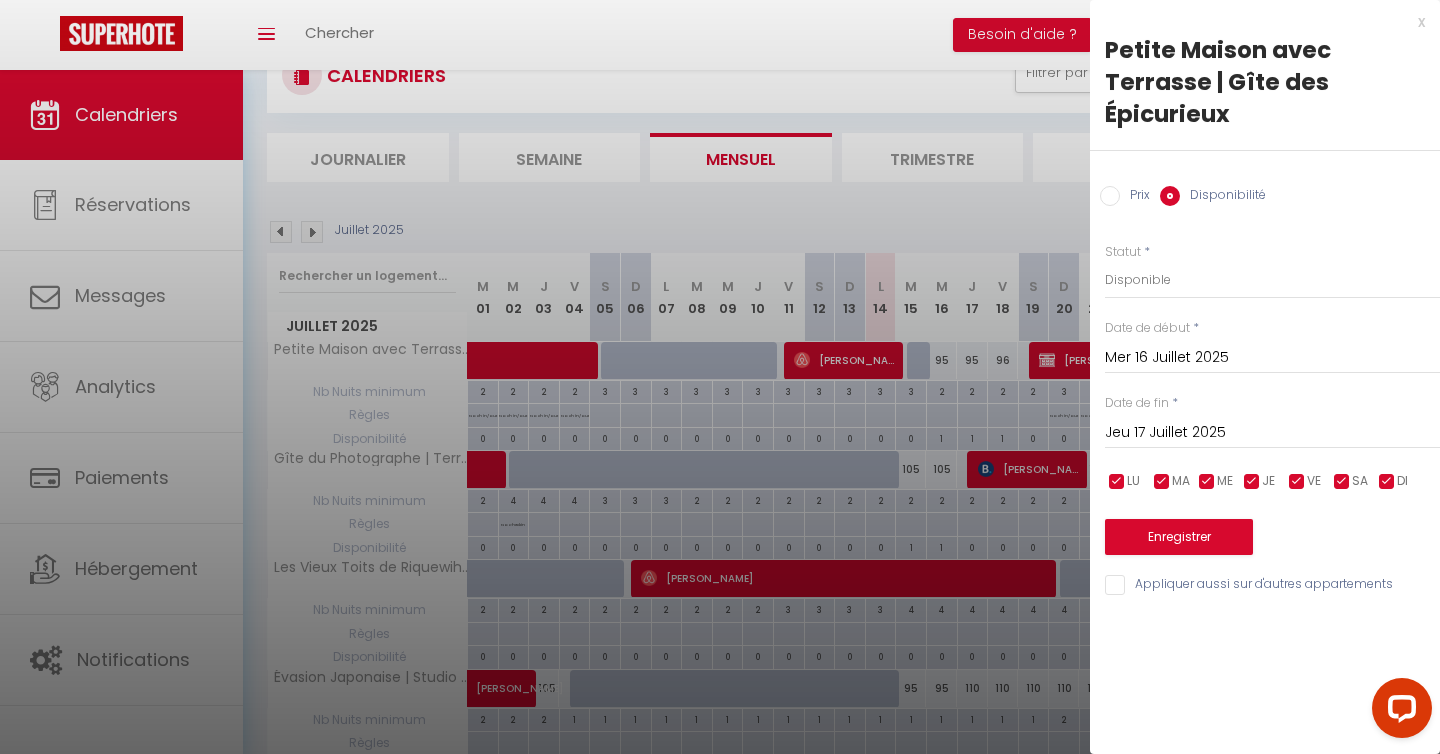 click on "Prix" at bounding box center [1110, 196] 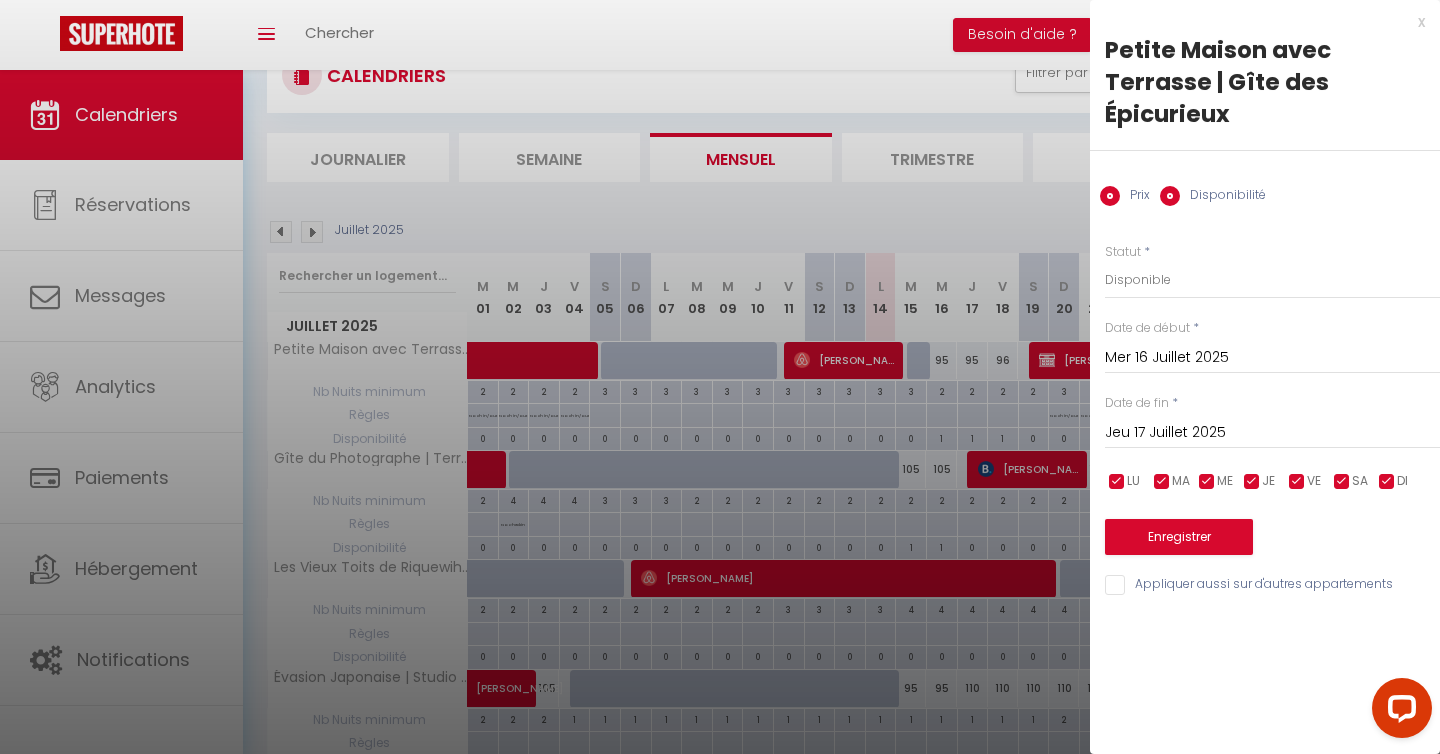 radio on "false" 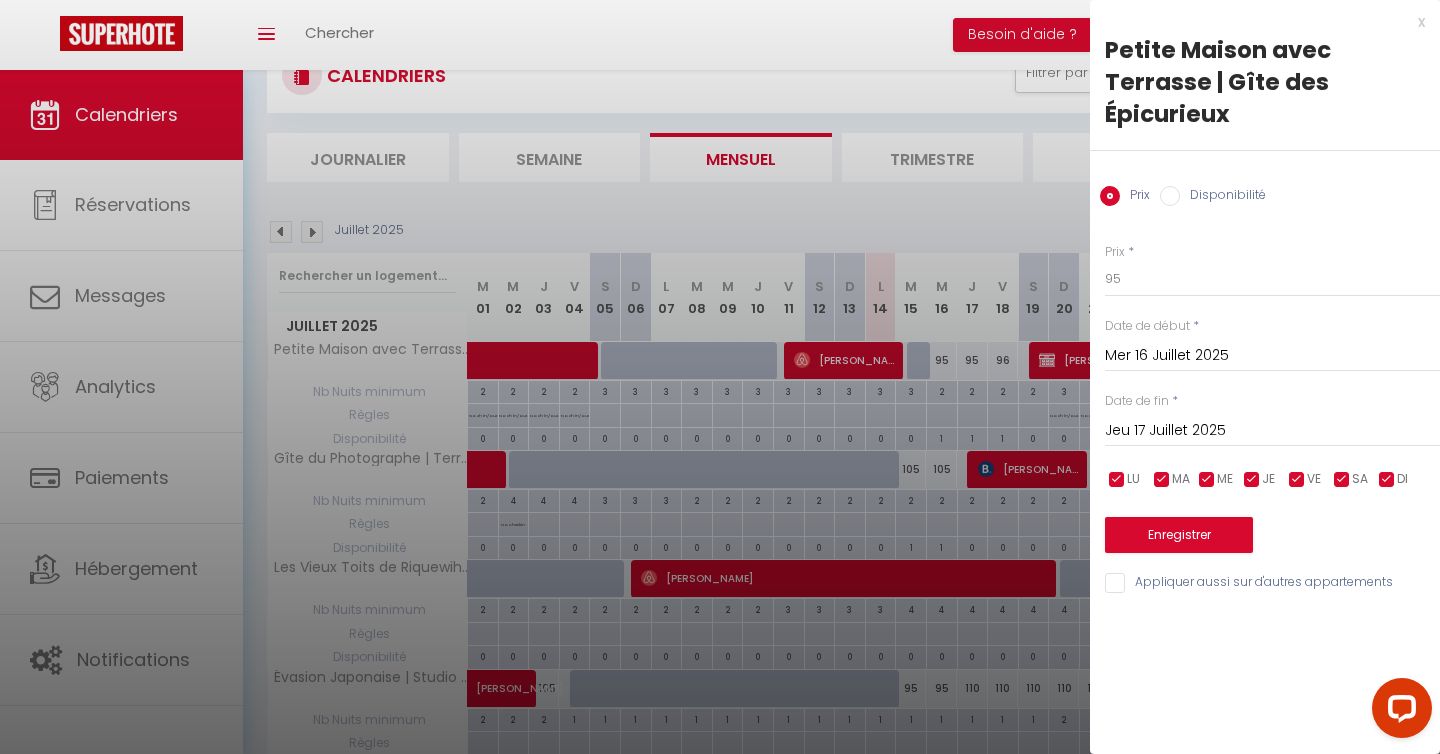 click on "Jeu 17 Juillet 2025" at bounding box center (1272, 431) 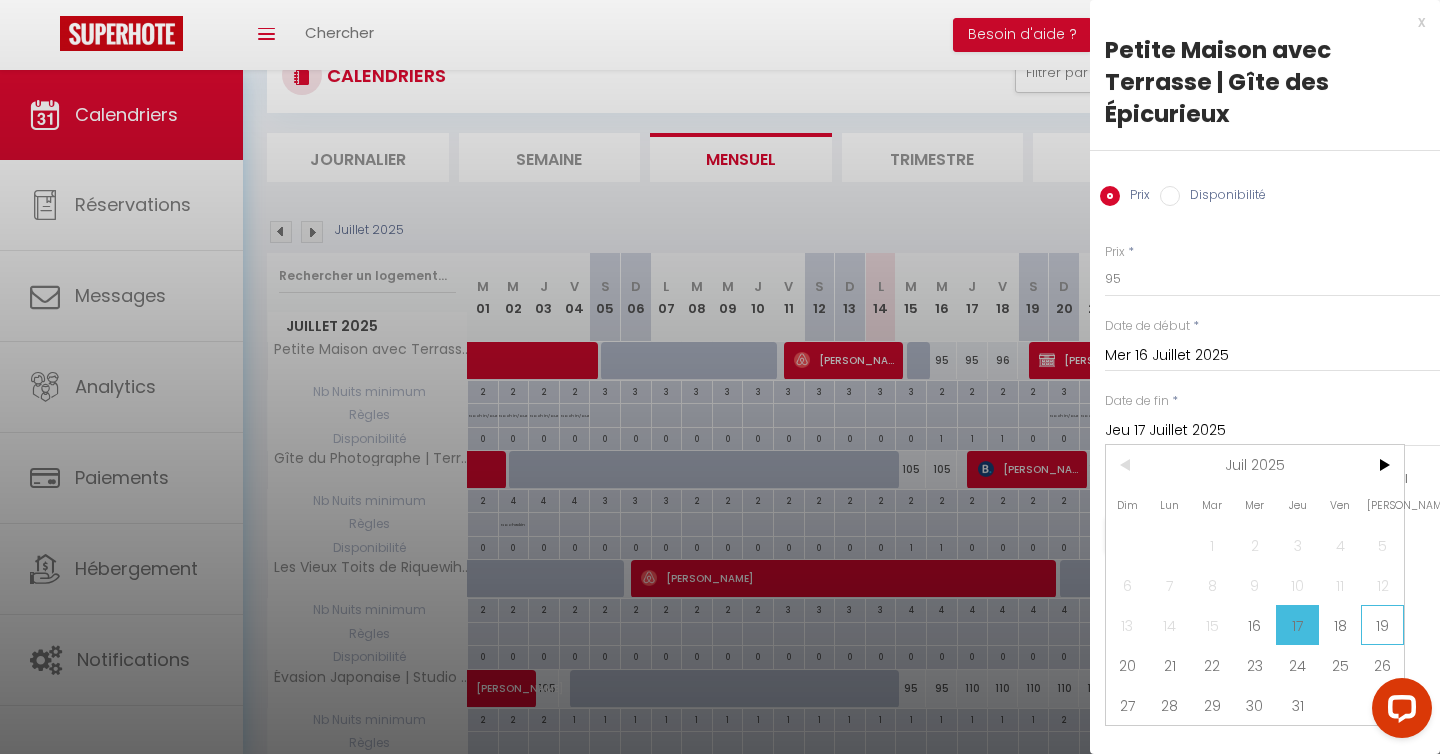 click on "19" at bounding box center [1382, 625] 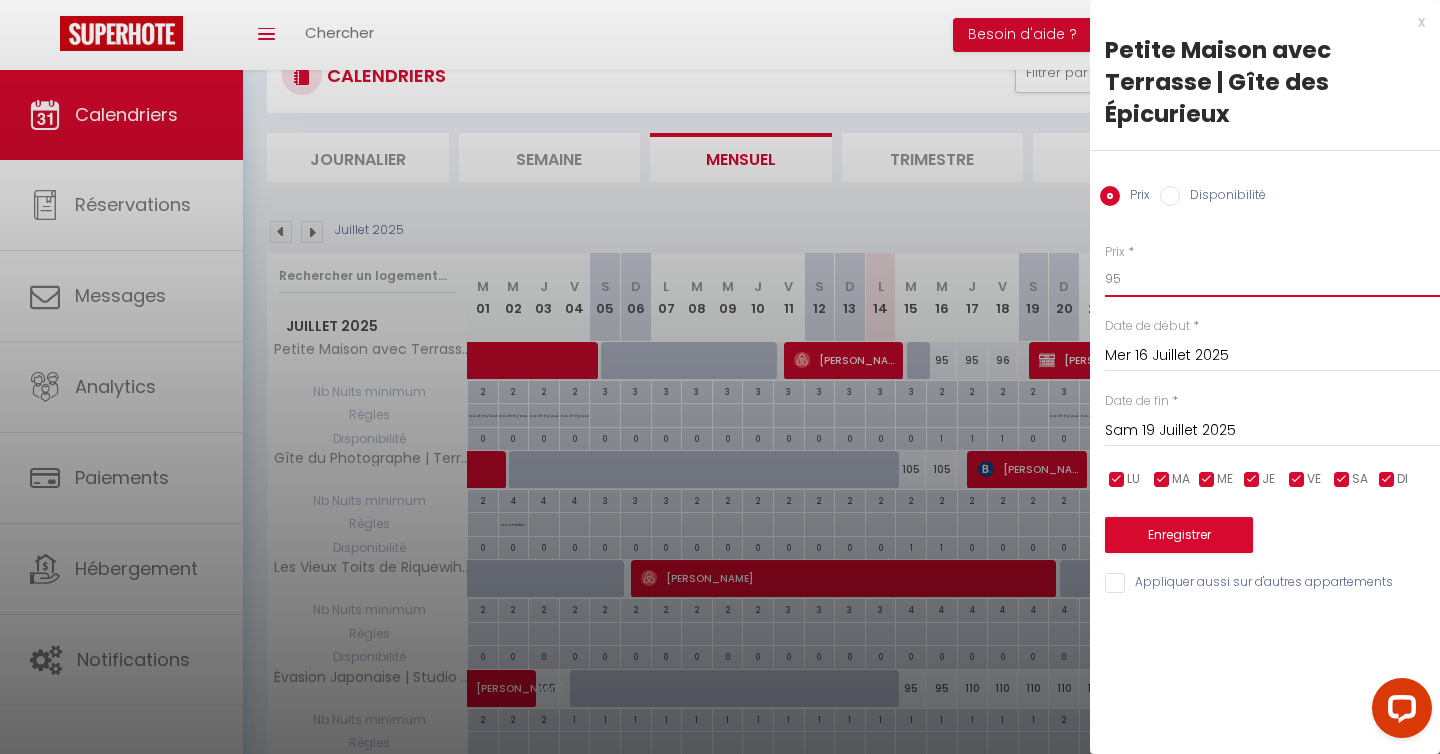 drag, startPoint x: 1191, startPoint y: 292, endPoint x: 1073, endPoint y: 266, distance: 120.83046 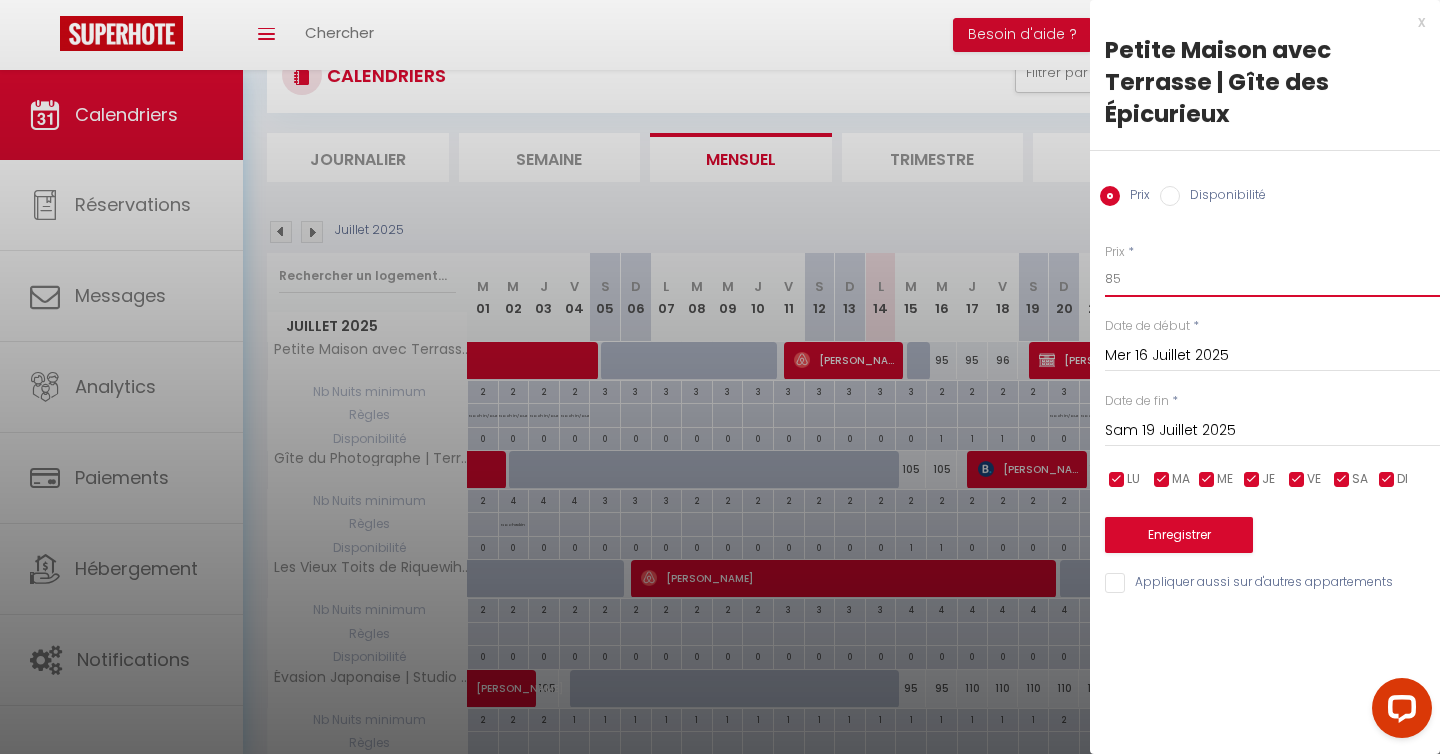 type on "85" 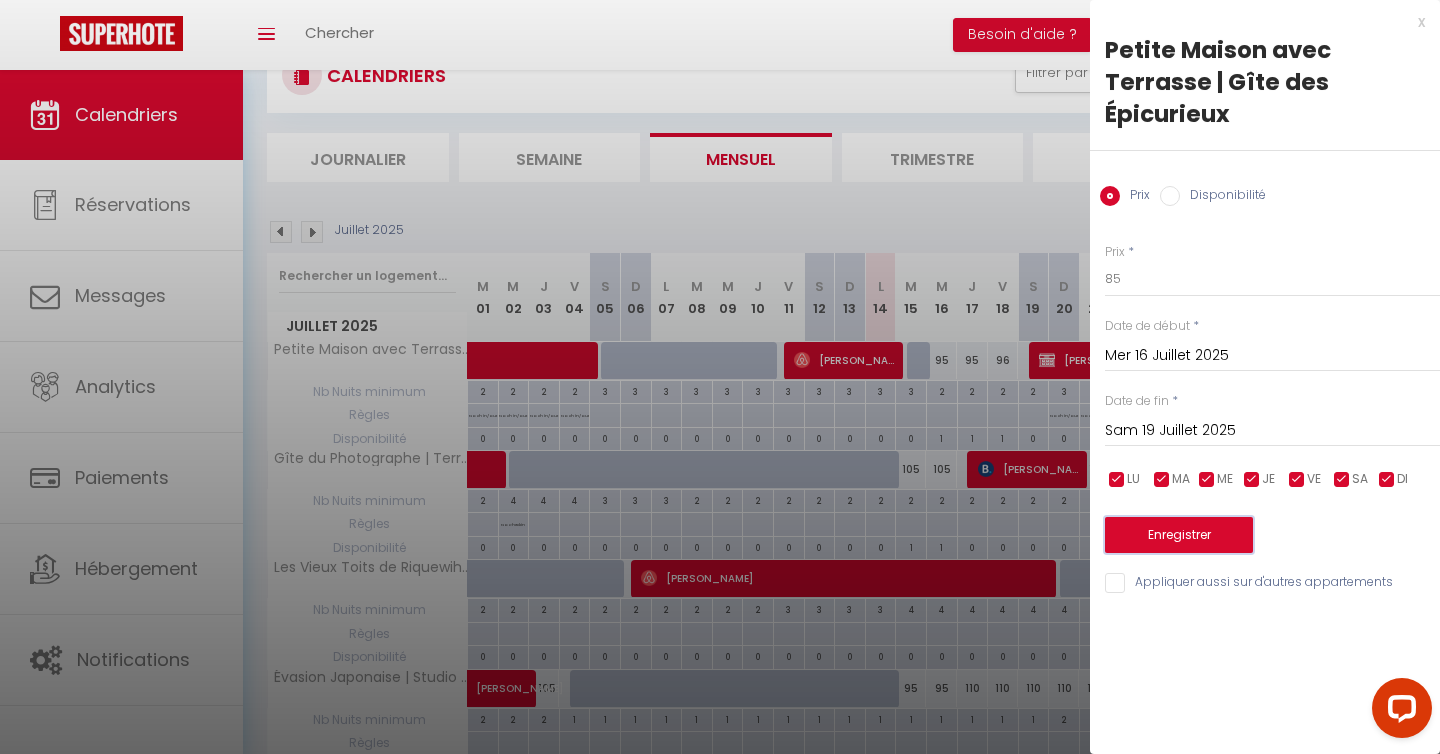 click on "Enregistrer" at bounding box center [1179, 535] 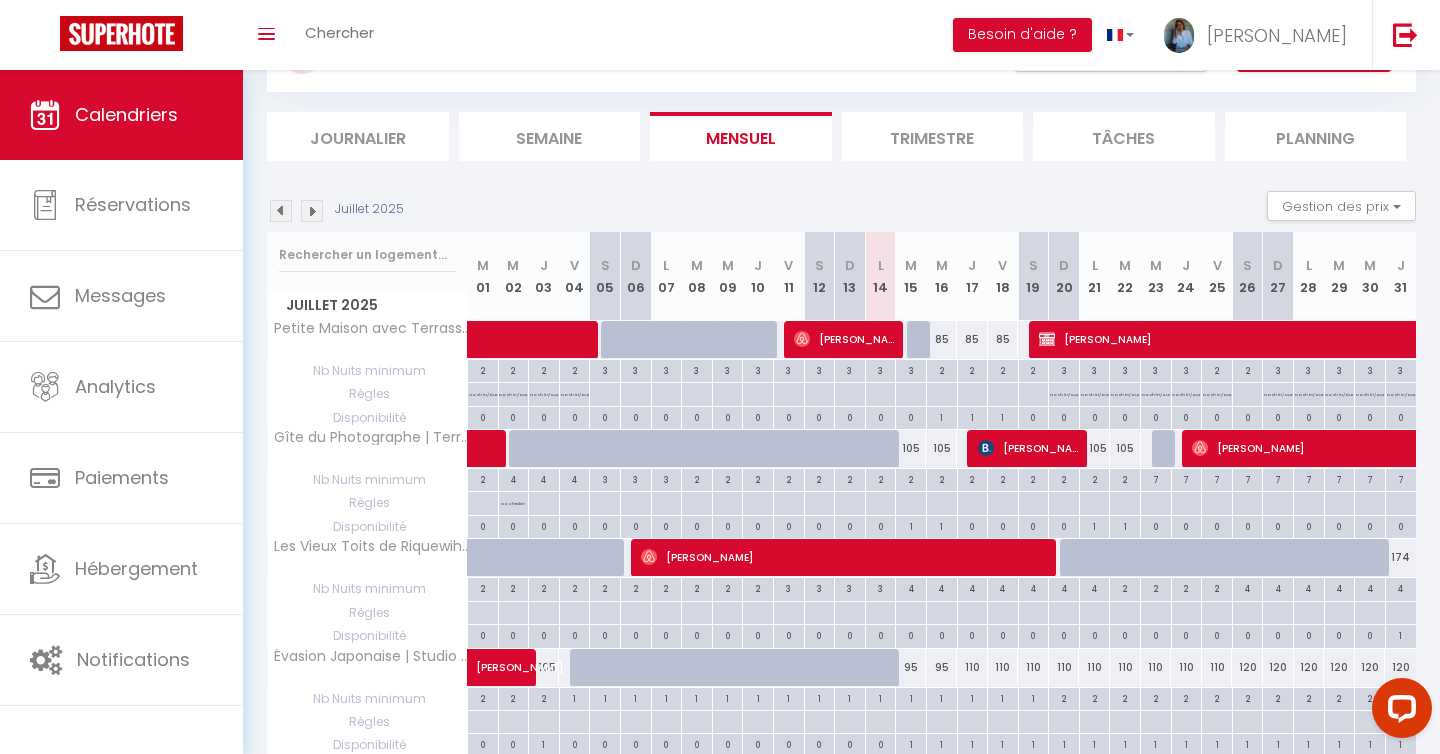 scroll, scrollTop: 99, scrollLeft: 0, axis: vertical 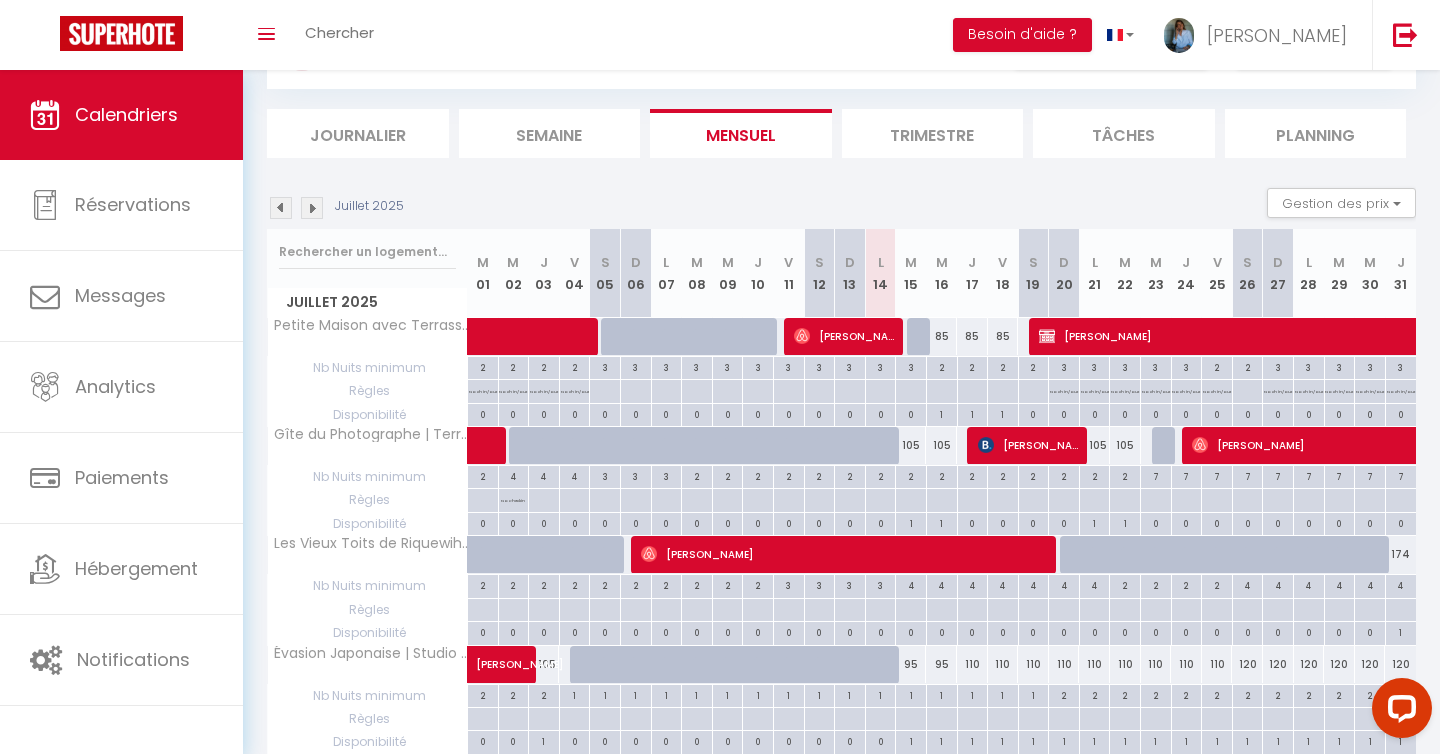 click on "105" at bounding box center (911, 445) 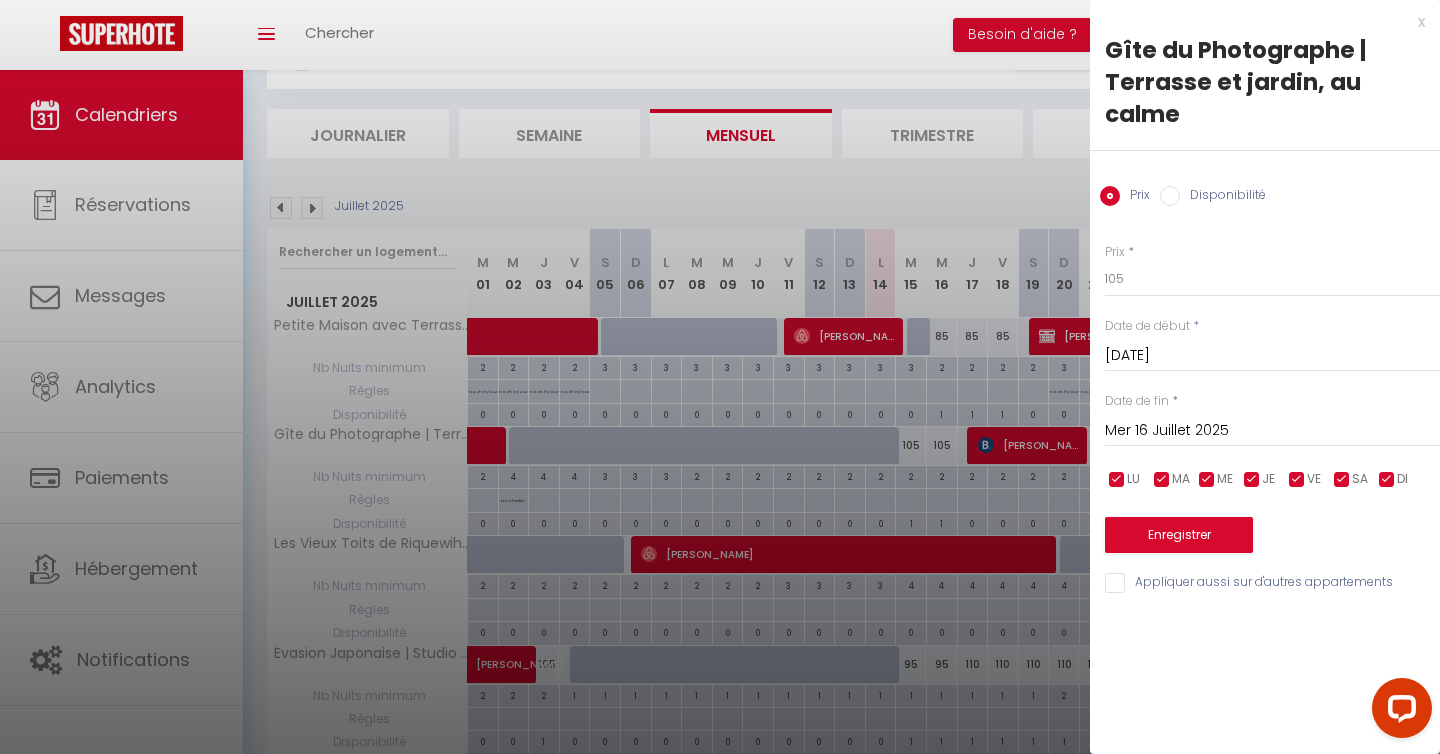 click on "Disponibilité" at bounding box center (1170, 196) 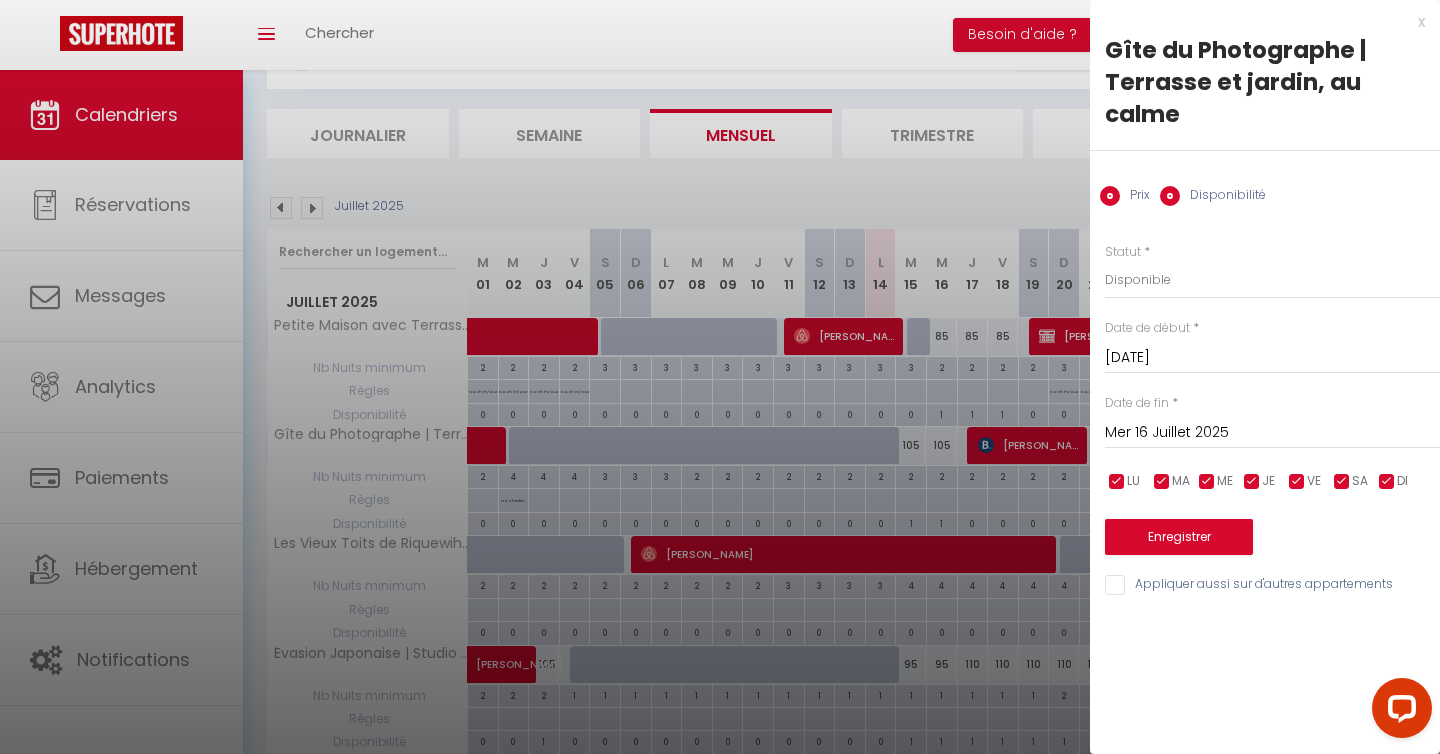 radio on "false" 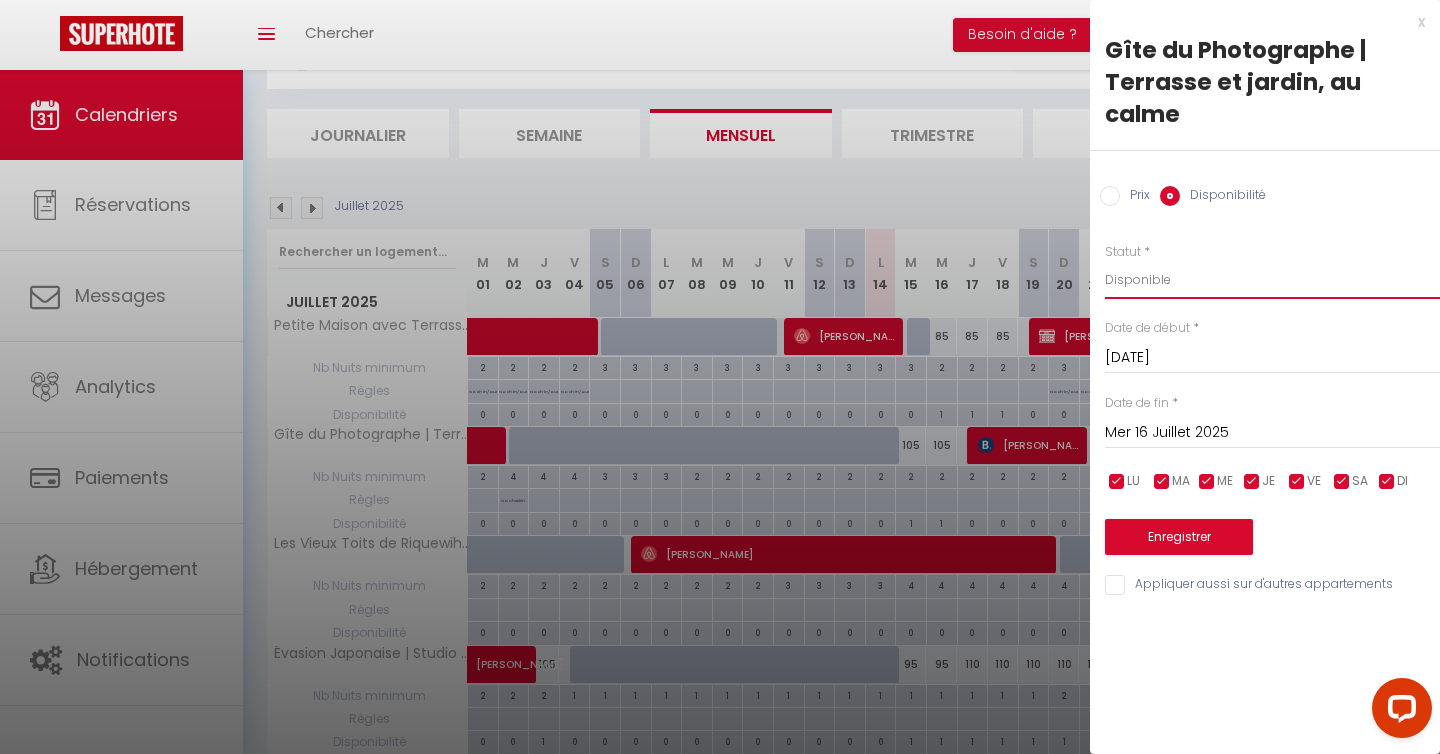 click on "Disponible
Indisponible" at bounding box center (1272, 280) 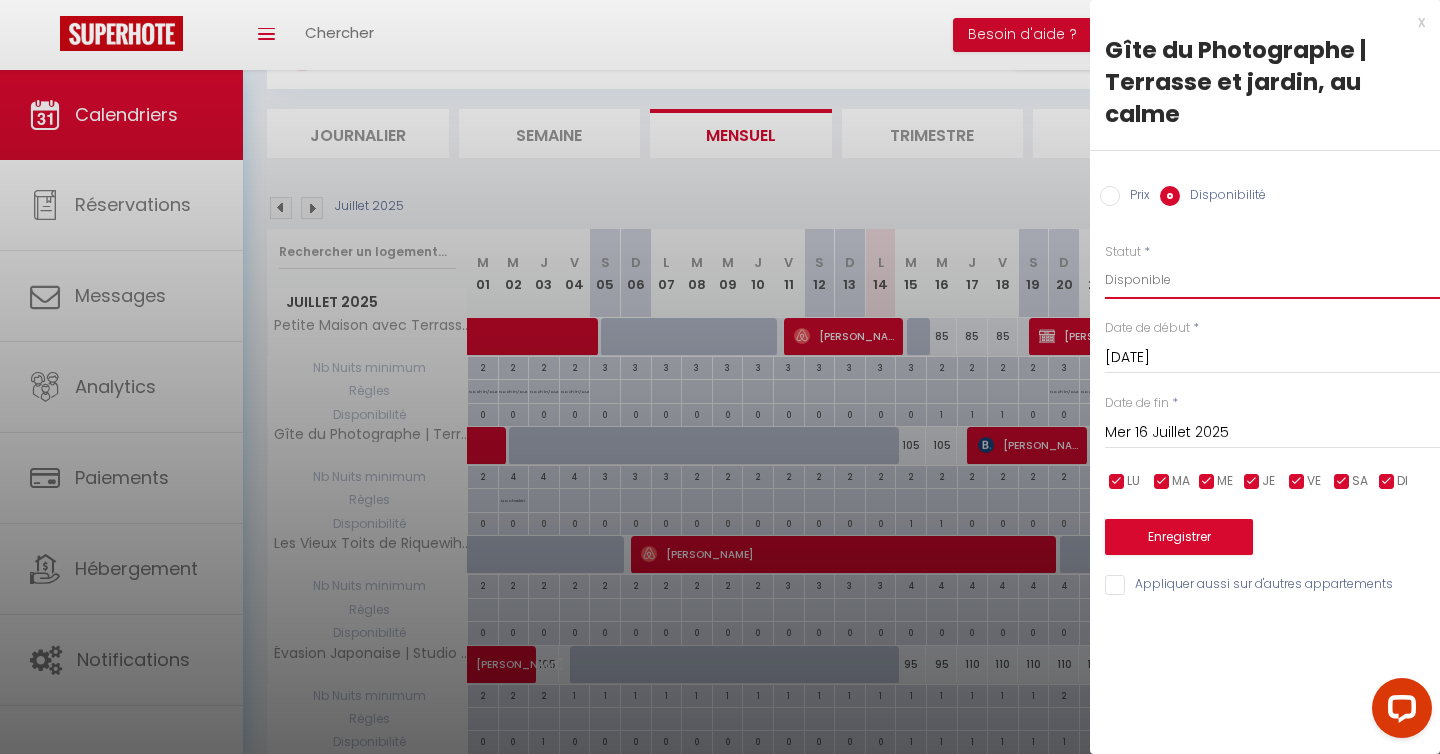 select on "0" 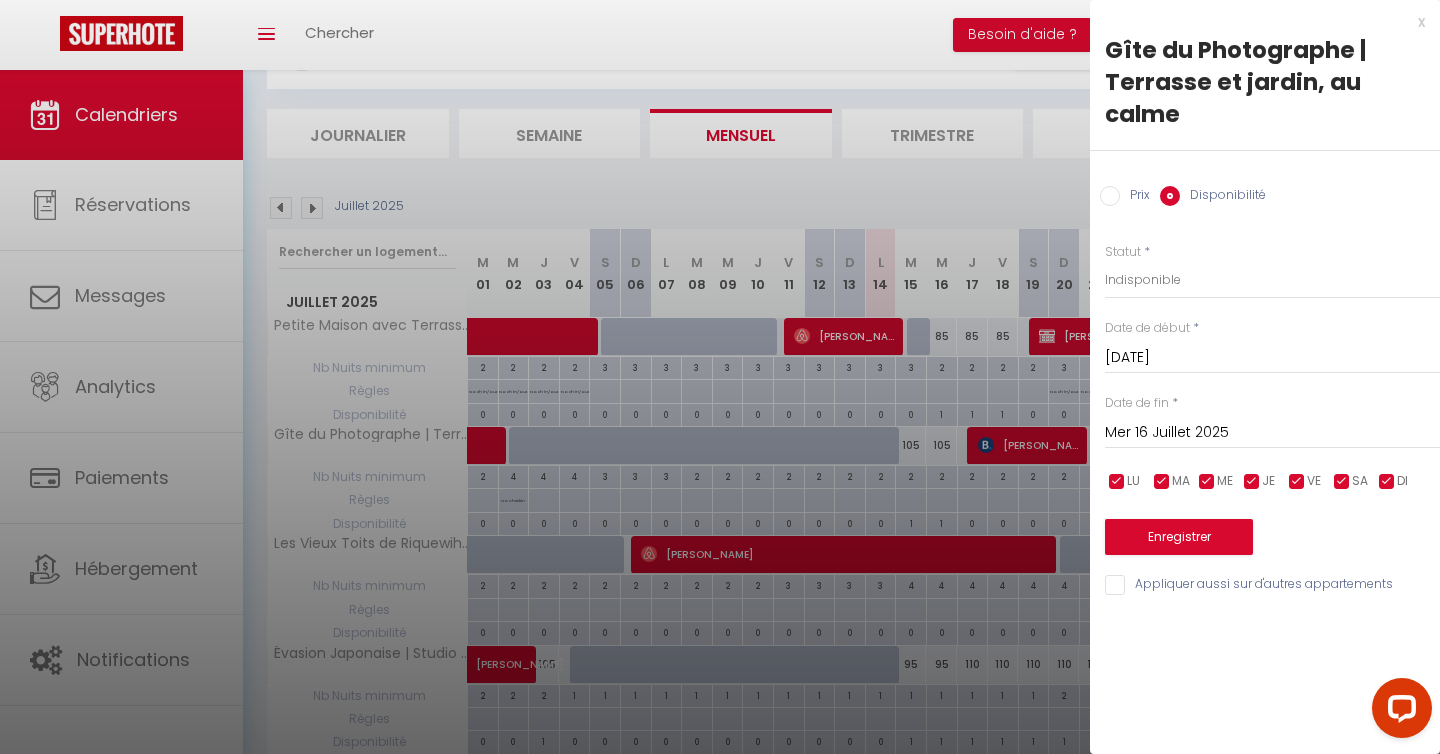 click on "Mer 16 Juillet 2025" at bounding box center (1272, 433) 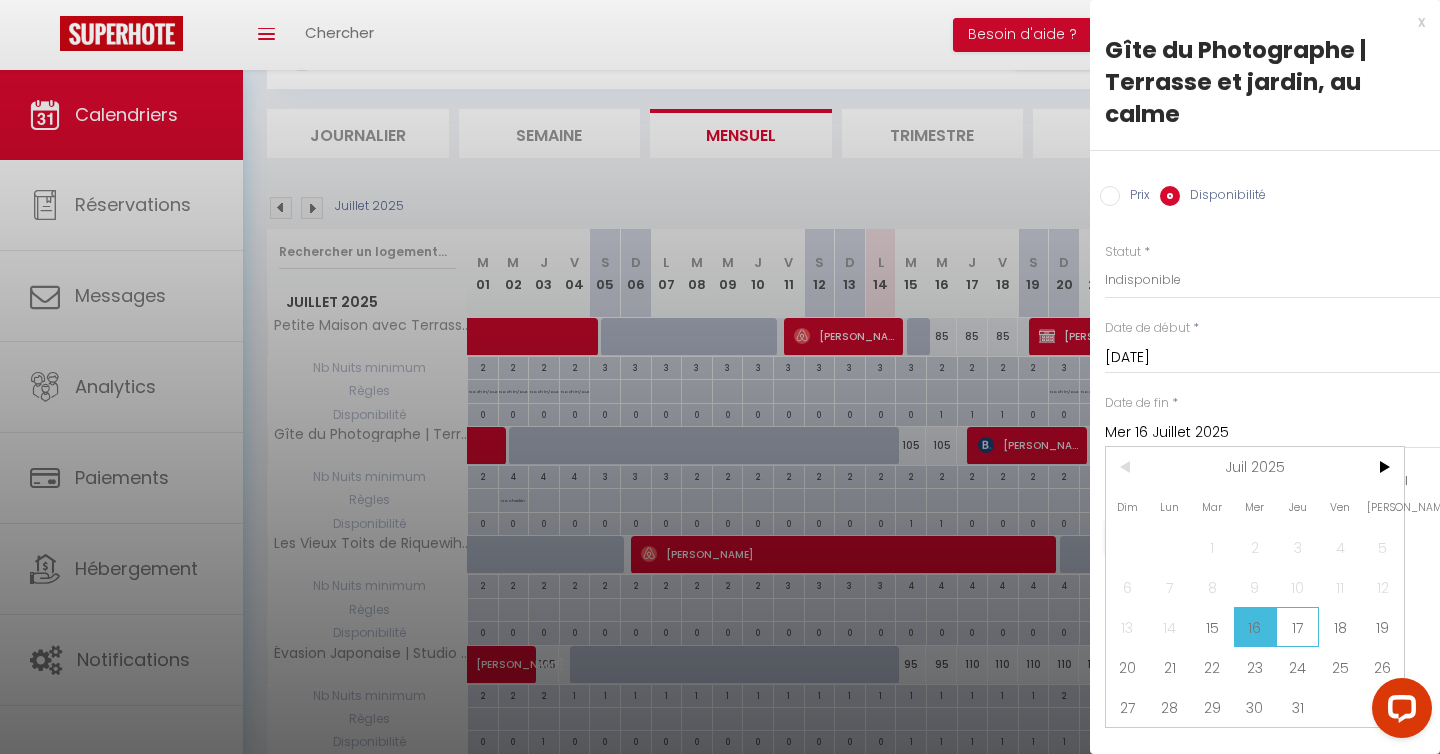 click on "17" at bounding box center [1297, 627] 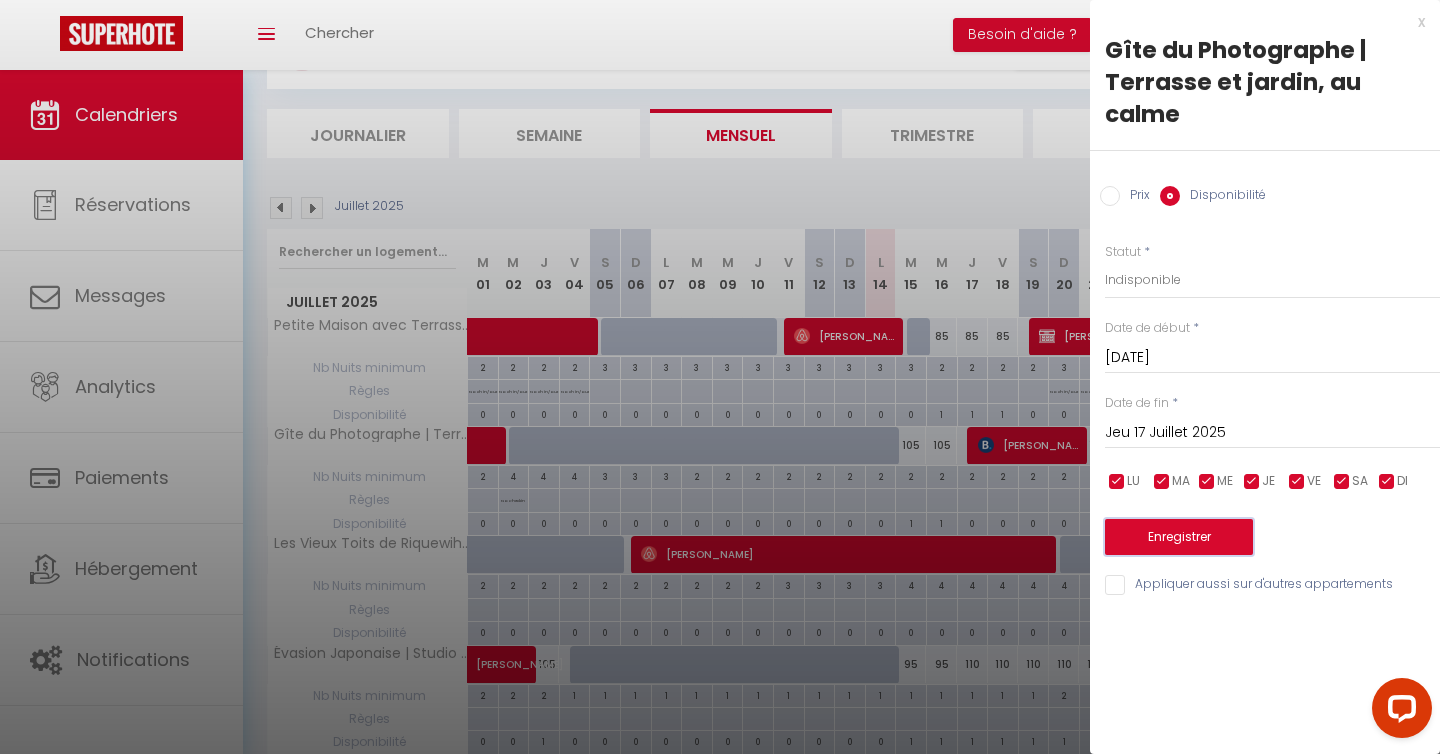 click on "Enregistrer" at bounding box center [1179, 537] 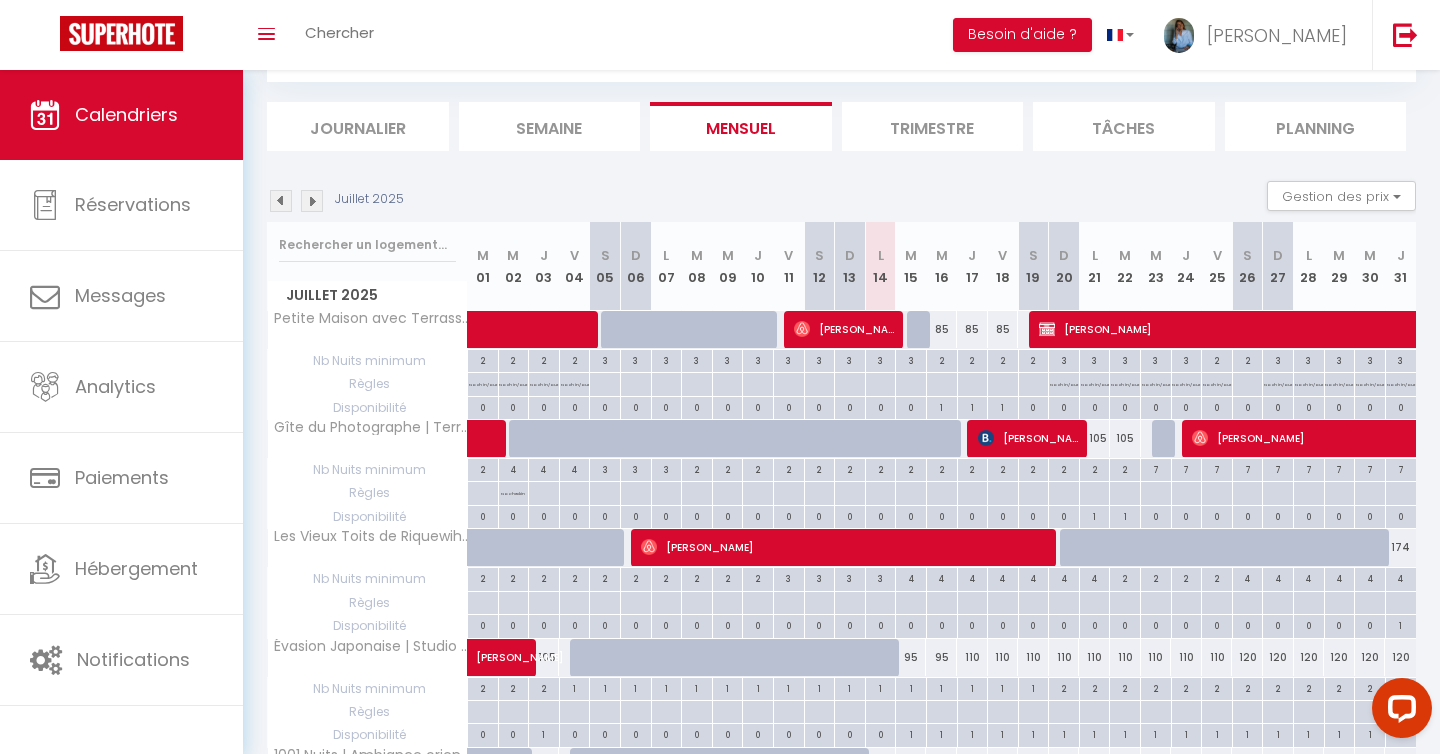 scroll, scrollTop: 102, scrollLeft: 0, axis: vertical 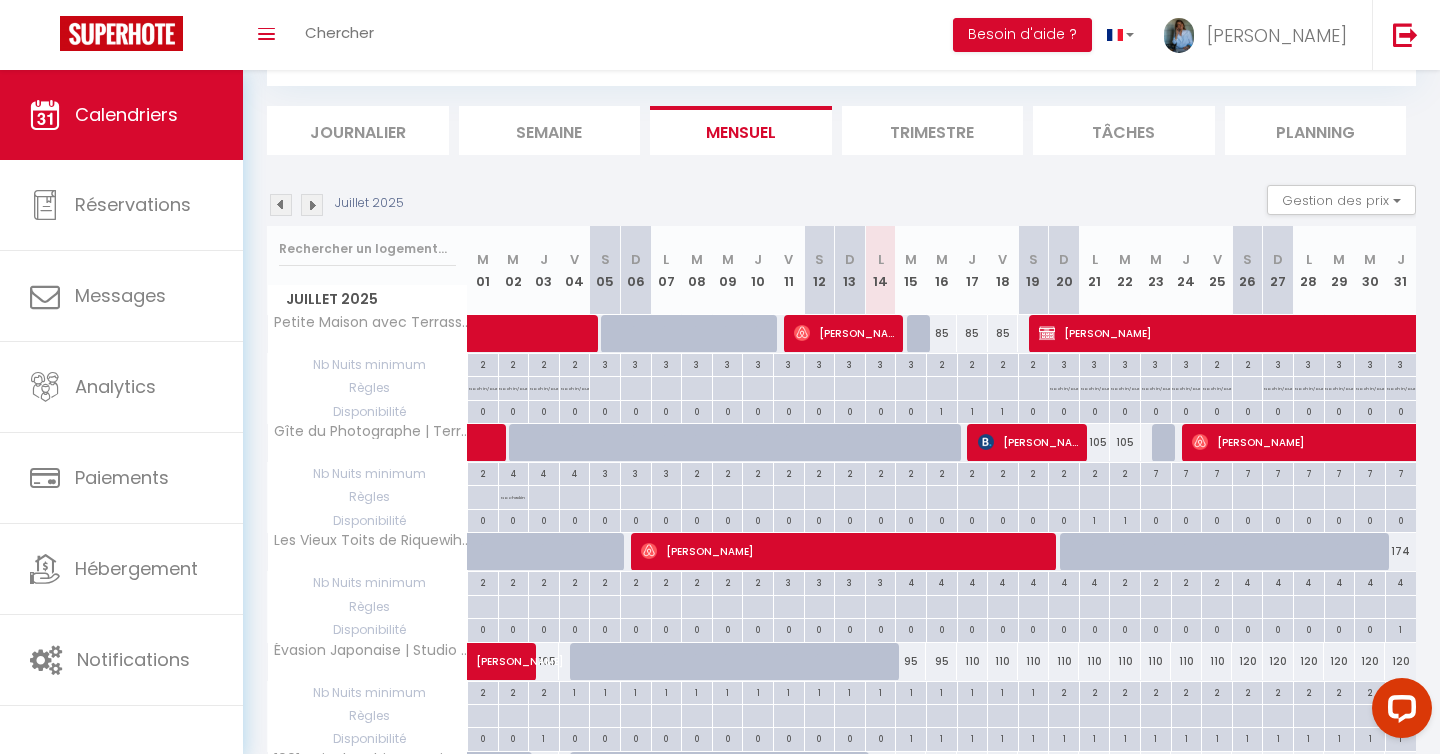 click at bounding box center [1167, 443] 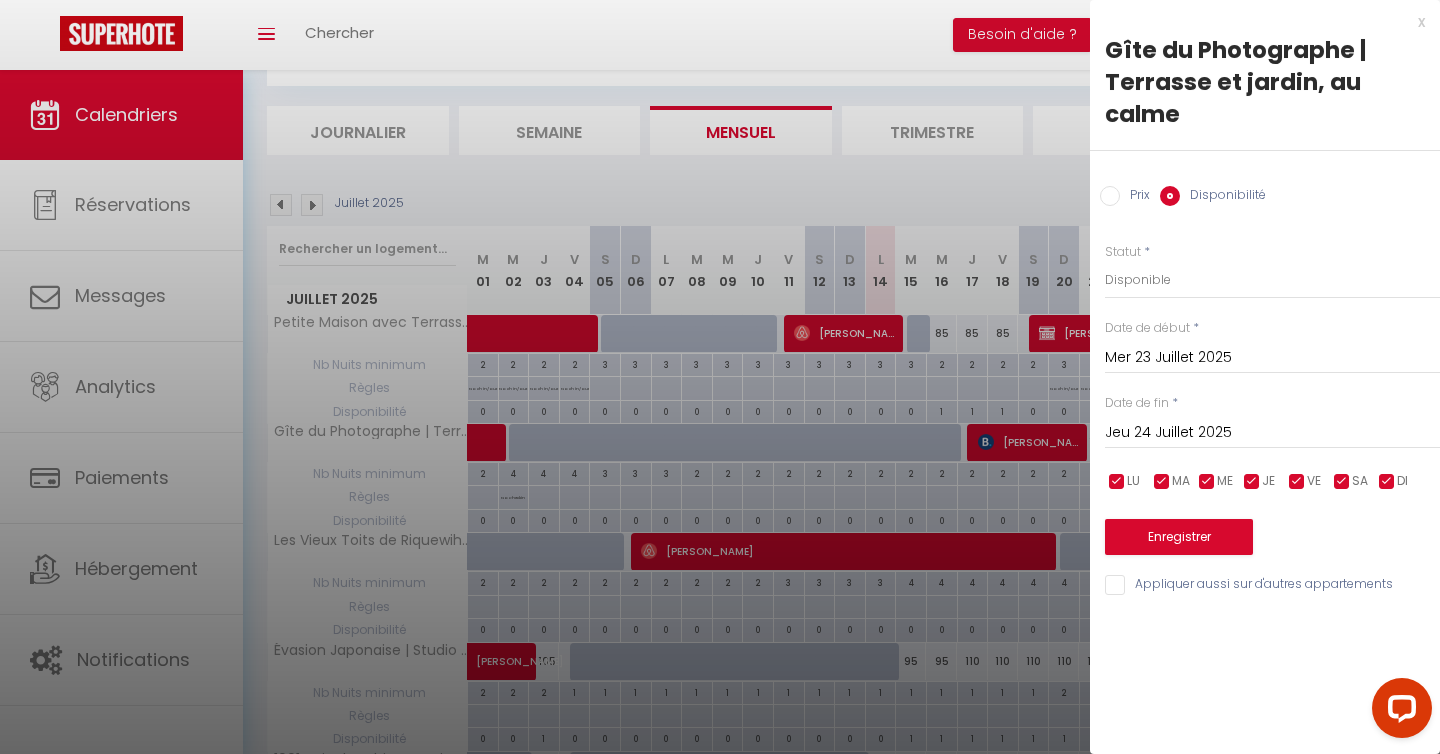 click on "Jeu 24 Juillet 2025" at bounding box center (1272, 433) 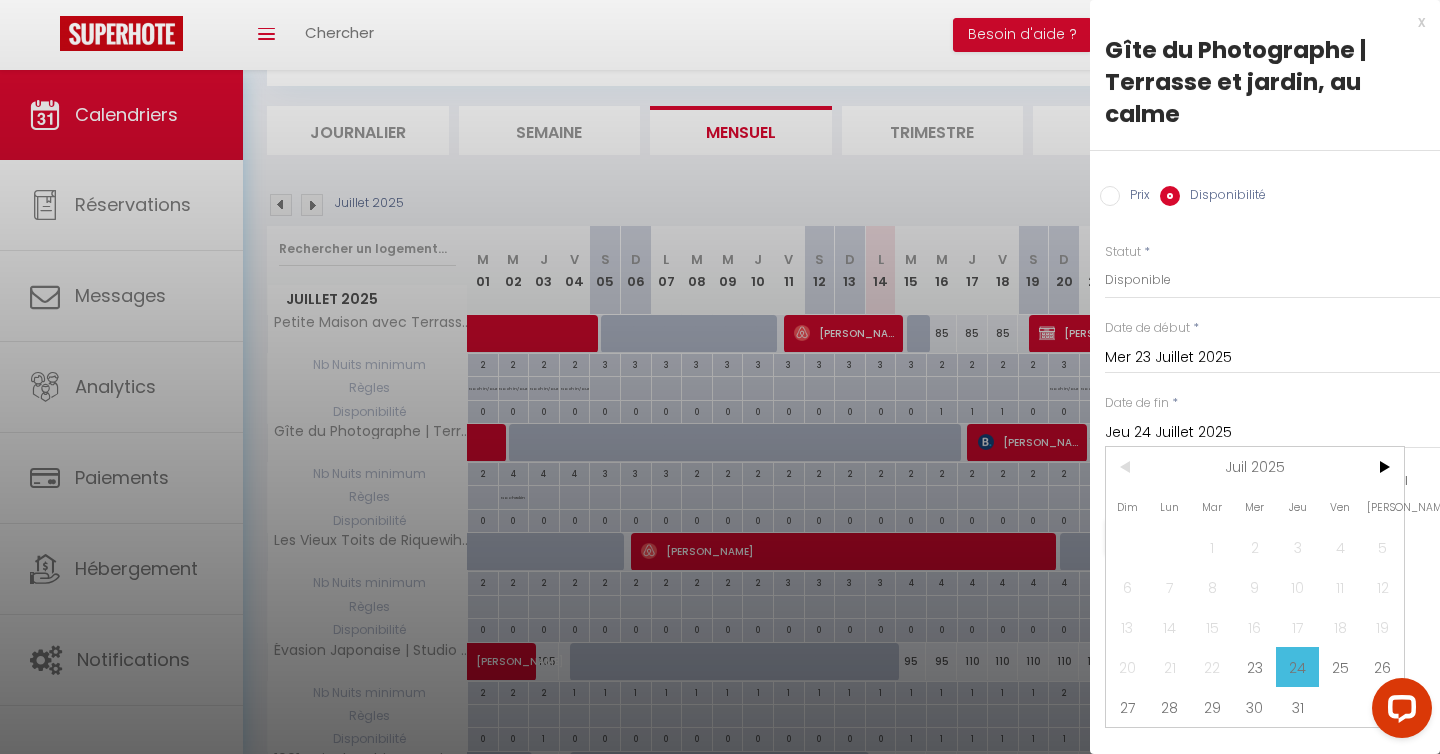 click on "Date de début
*     [DATE]         <   [DATE]   >   Dim Lun Mar Mer Jeu Ven Sam   1 2 3 4 5 6 7 8 9 10 11 12 13 14 15 16 17 18 19 20 21 22 23 24 25 26 27 28 29 30 31     <   2025   >   [PERSON_NAME] Mars Avril Mai Juin Juillet Août Septembre Octobre Novembre Décembre     <   [DATE] - [DATE]   >   2020 2021 2022 2023 2024 2025 2026 2027 2028 2029" at bounding box center (1272, 346) 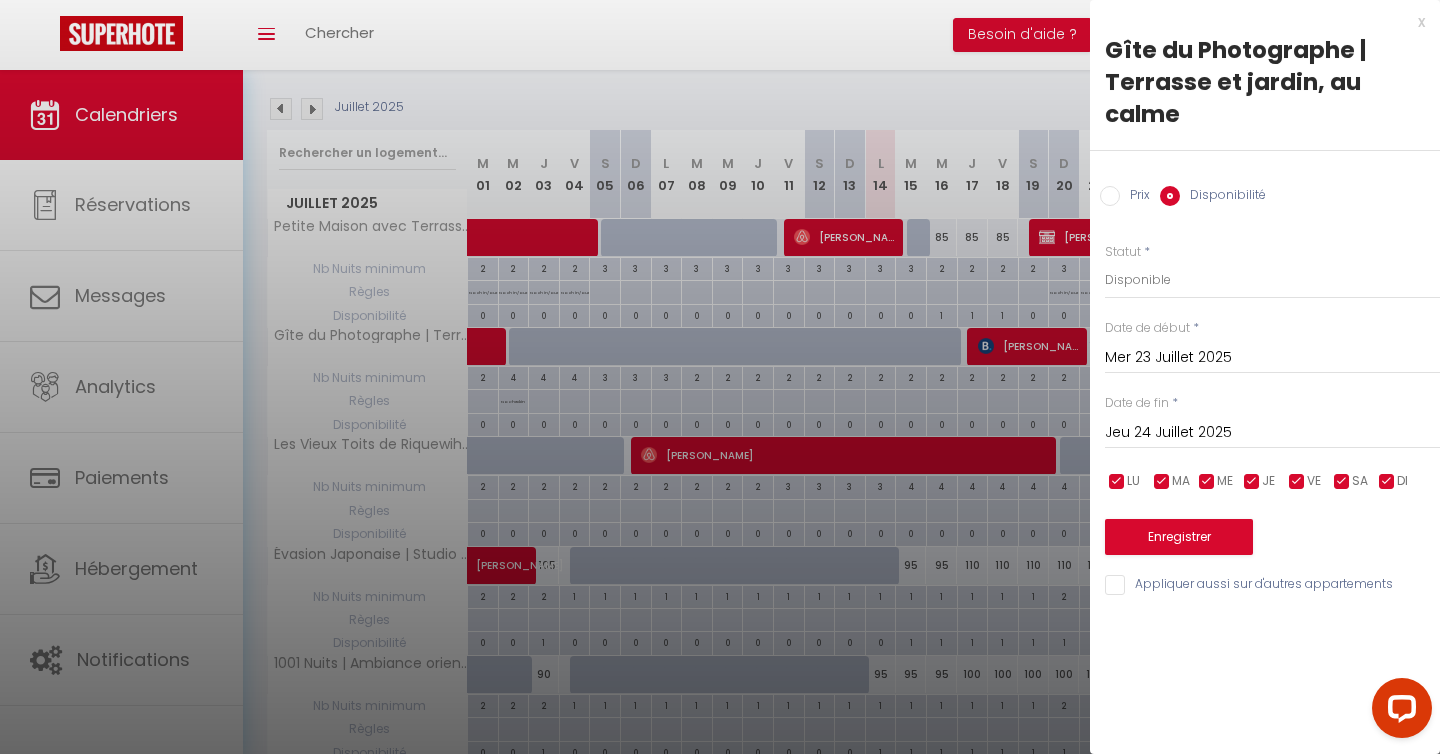 scroll, scrollTop: 205, scrollLeft: 0, axis: vertical 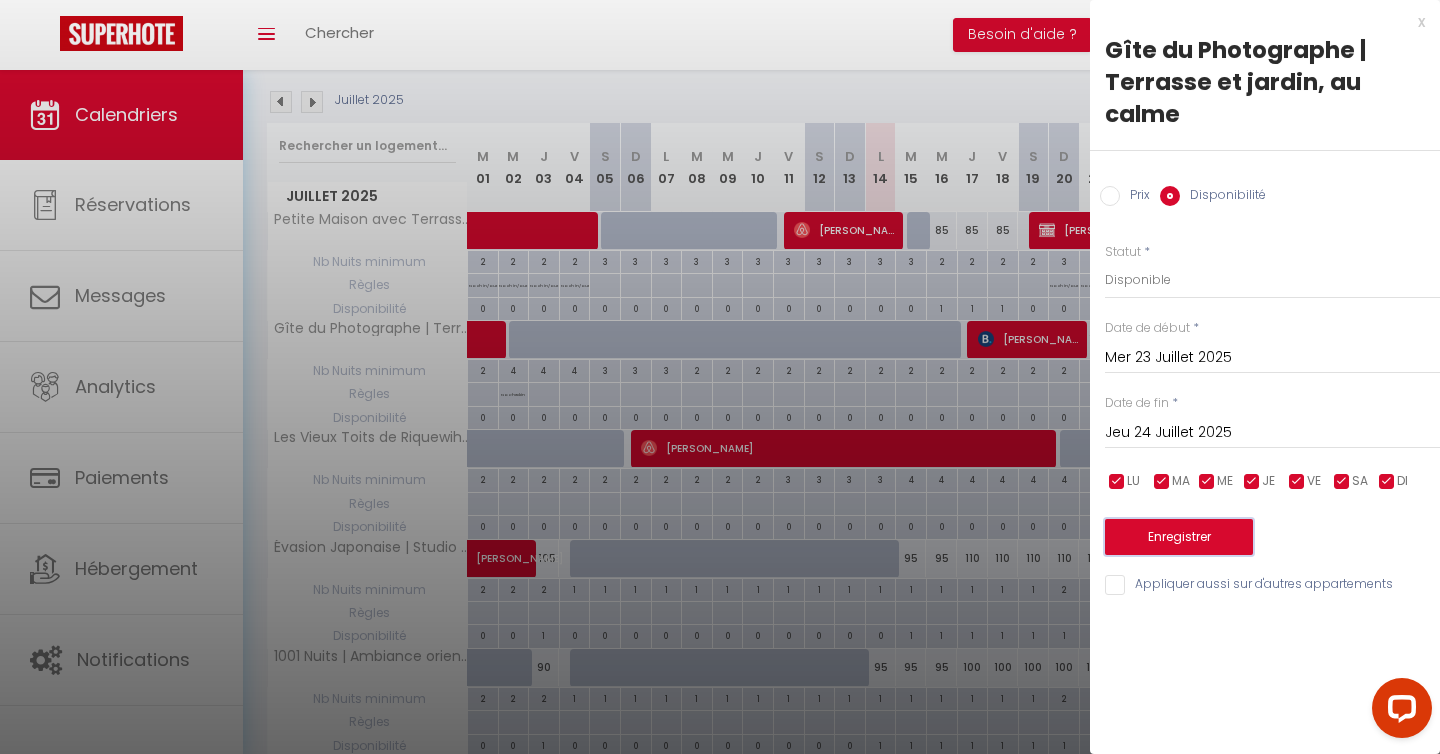 click on "Enregistrer" at bounding box center [1179, 537] 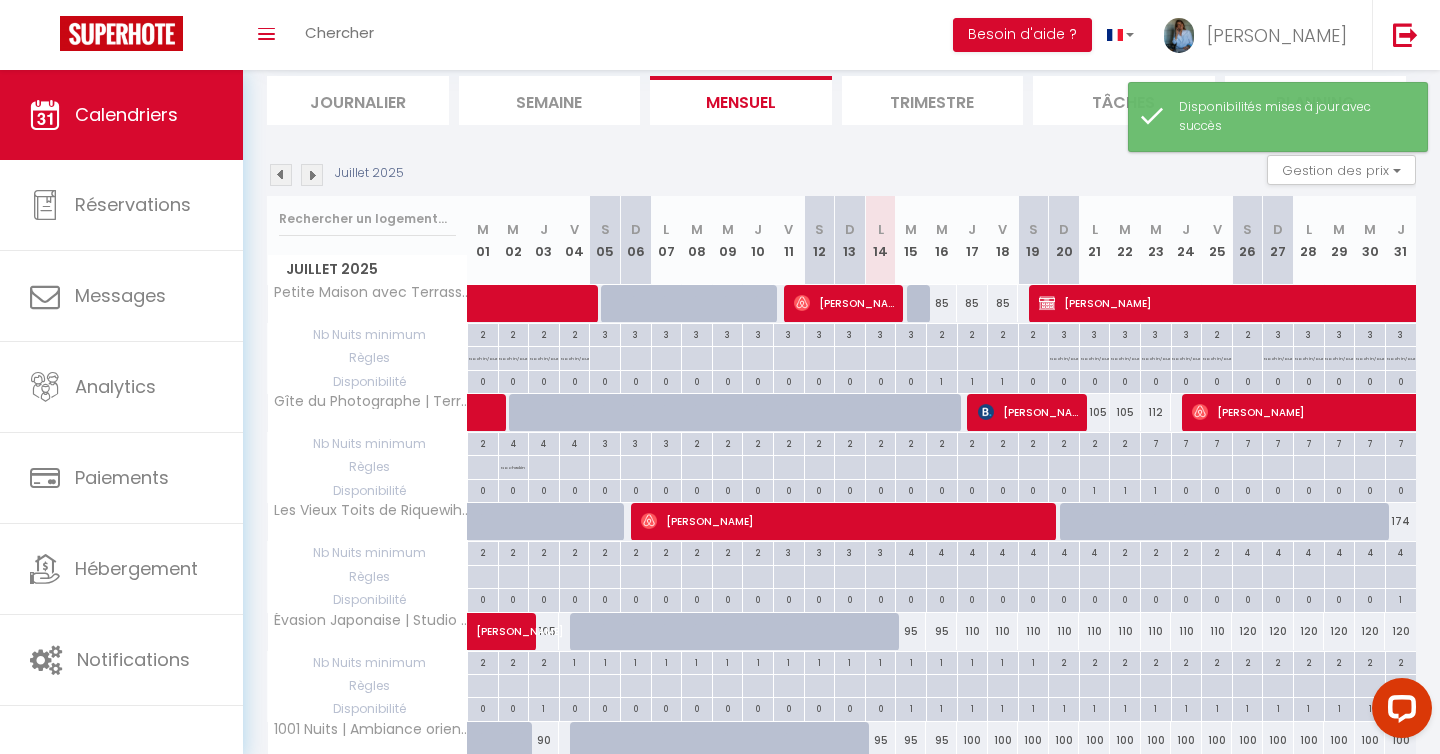 scroll, scrollTop: 125, scrollLeft: 0, axis: vertical 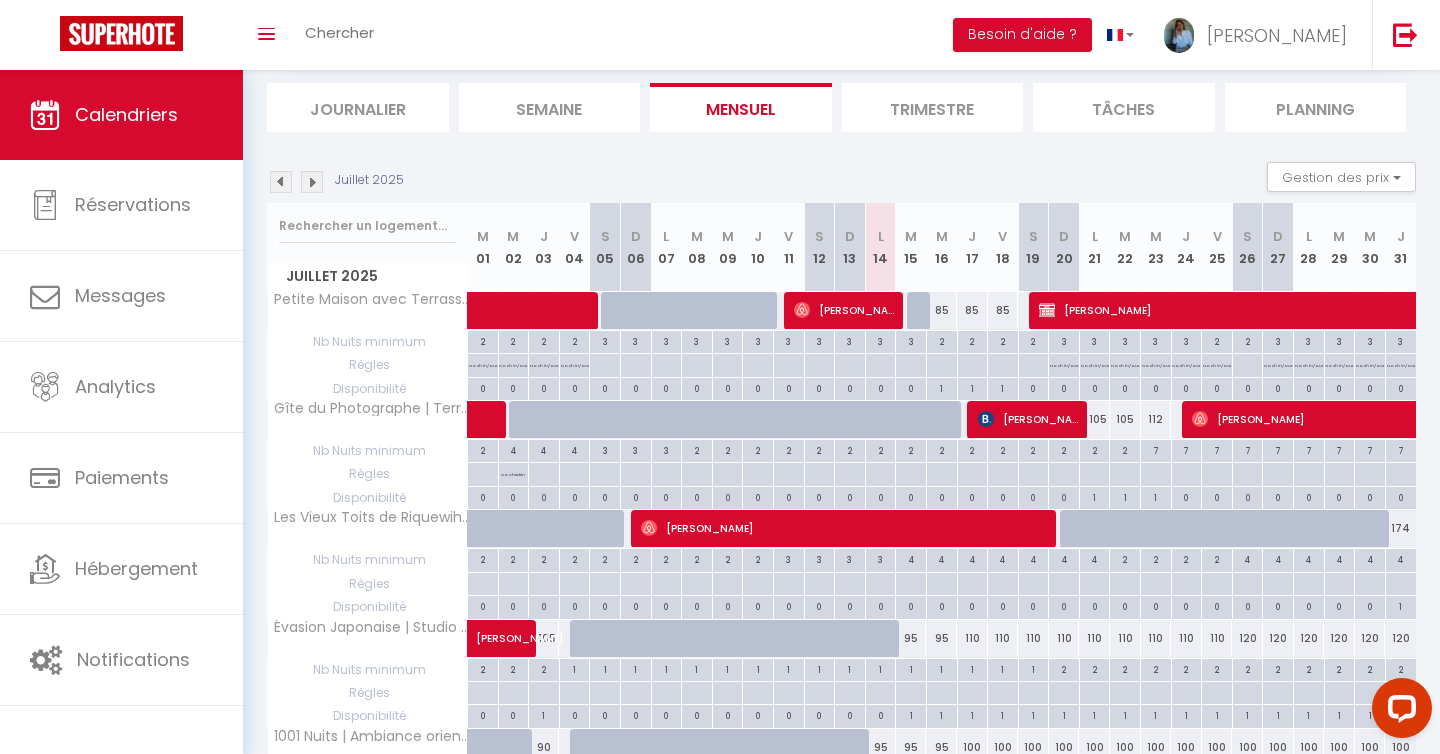click on "7" at bounding box center (1156, 449) 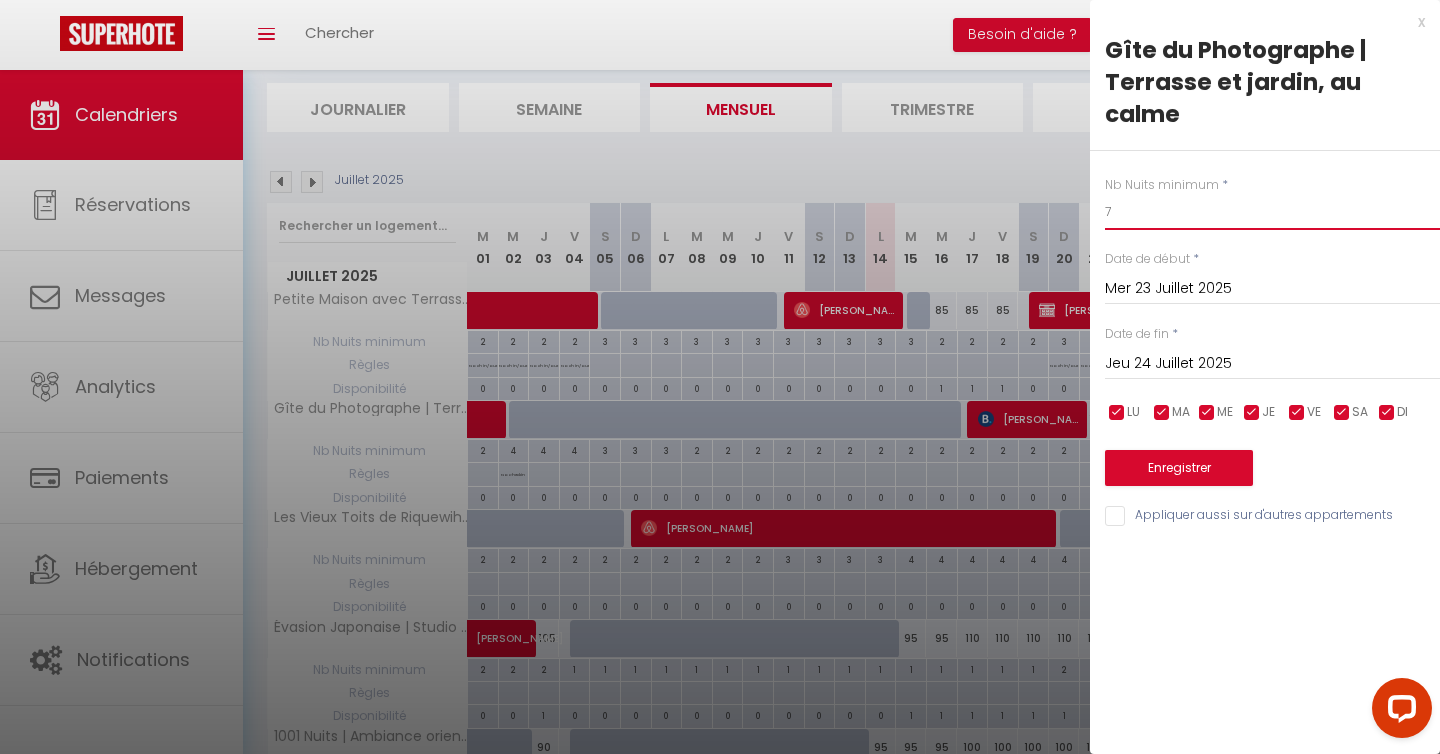 drag, startPoint x: 1141, startPoint y: 201, endPoint x: 1175, endPoint y: 214, distance: 36.40055 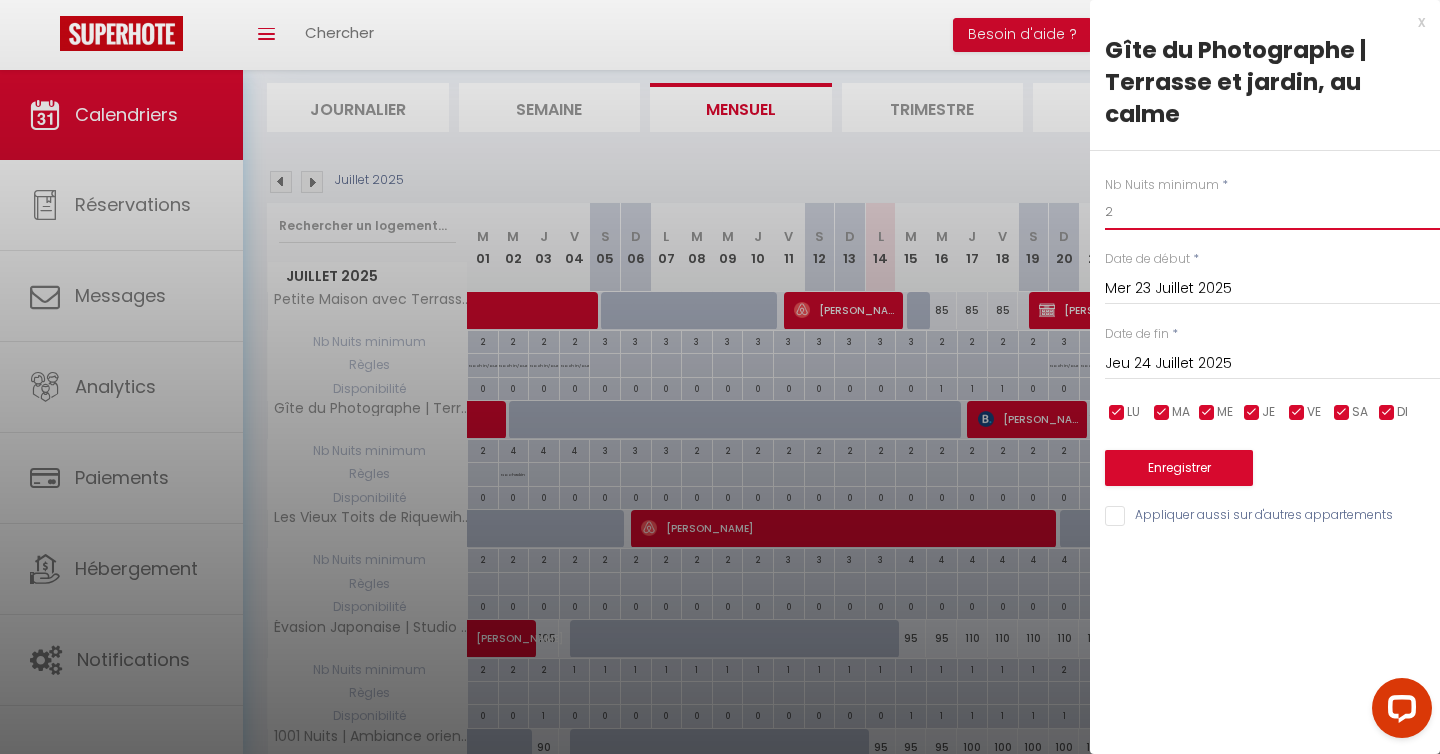 type on "2" 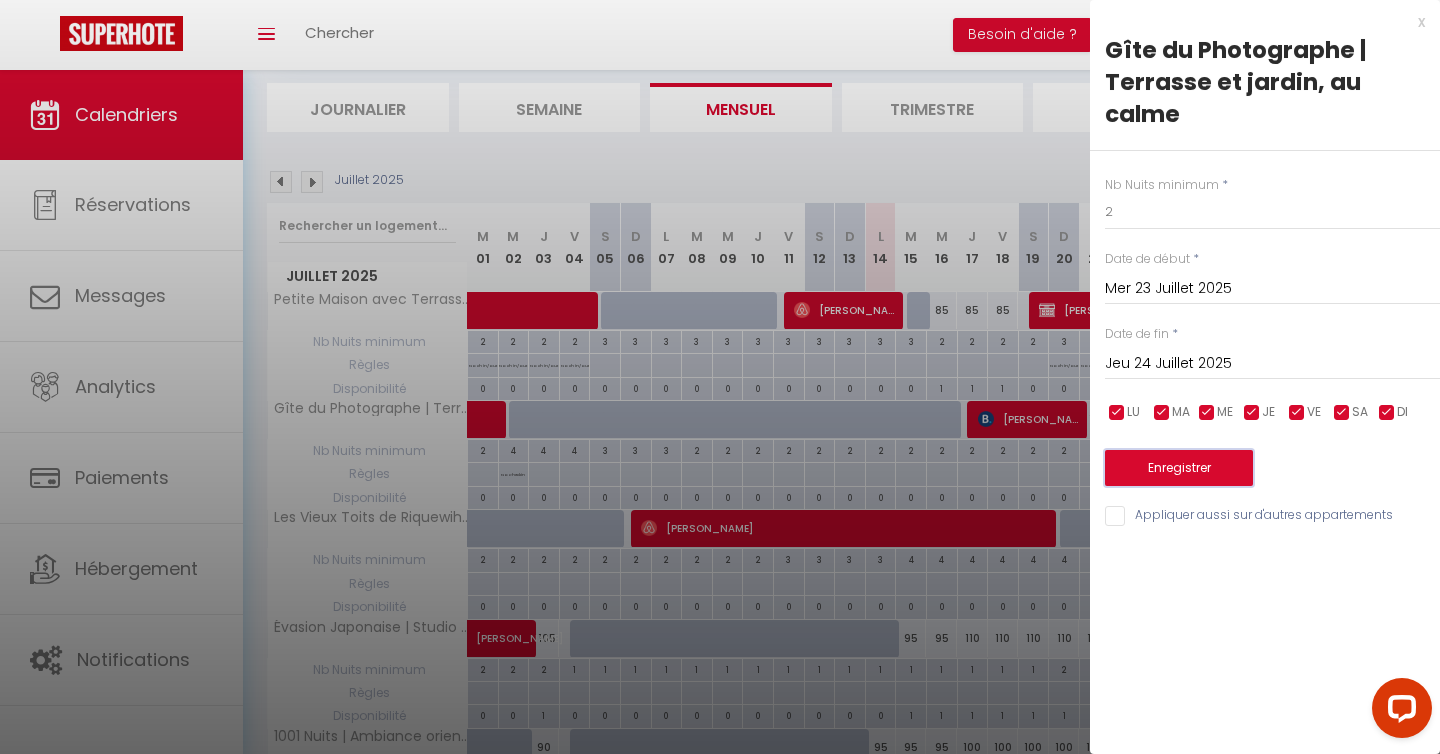 click on "Enregistrer" at bounding box center (1179, 468) 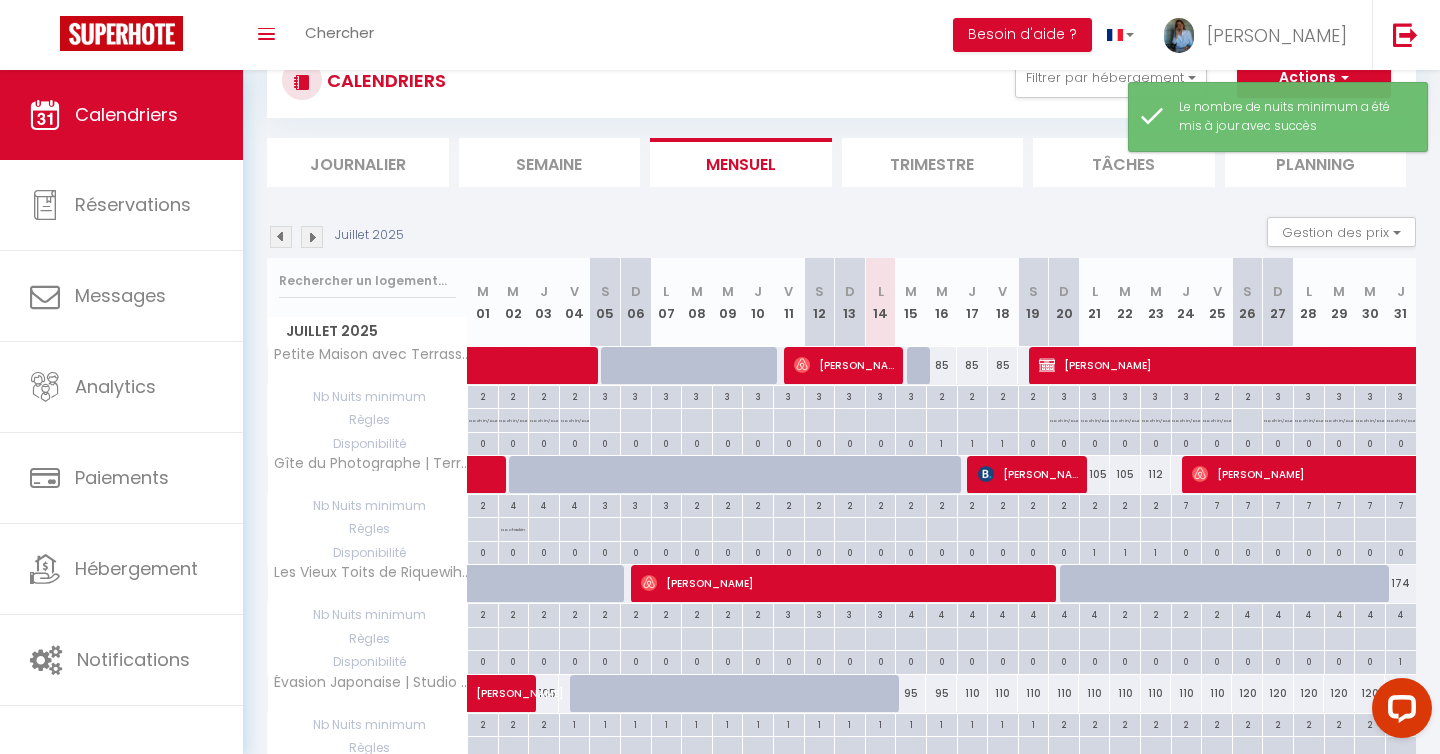 scroll, scrollTop: 125, scrollLeft: 0, axis: vertical 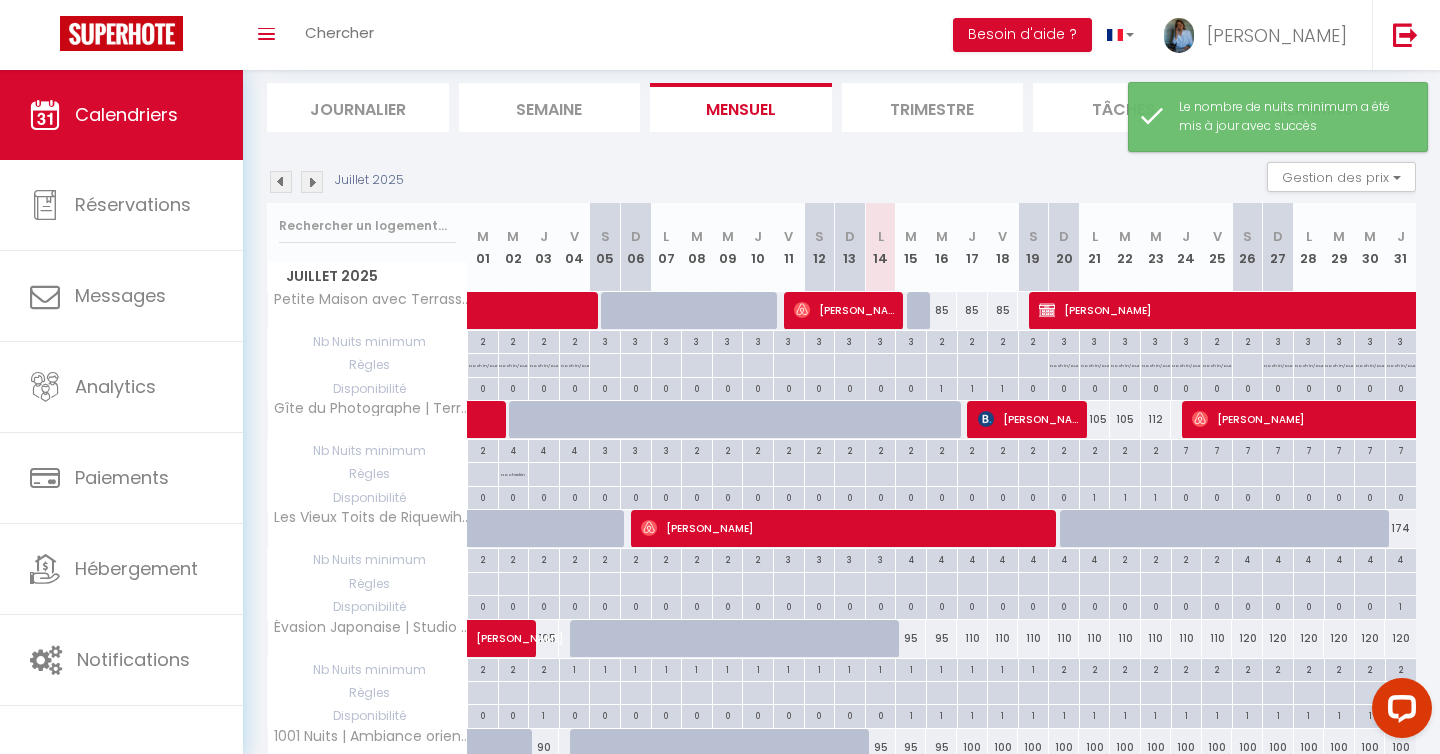 click on "7" at bounding box center (1187, 449) 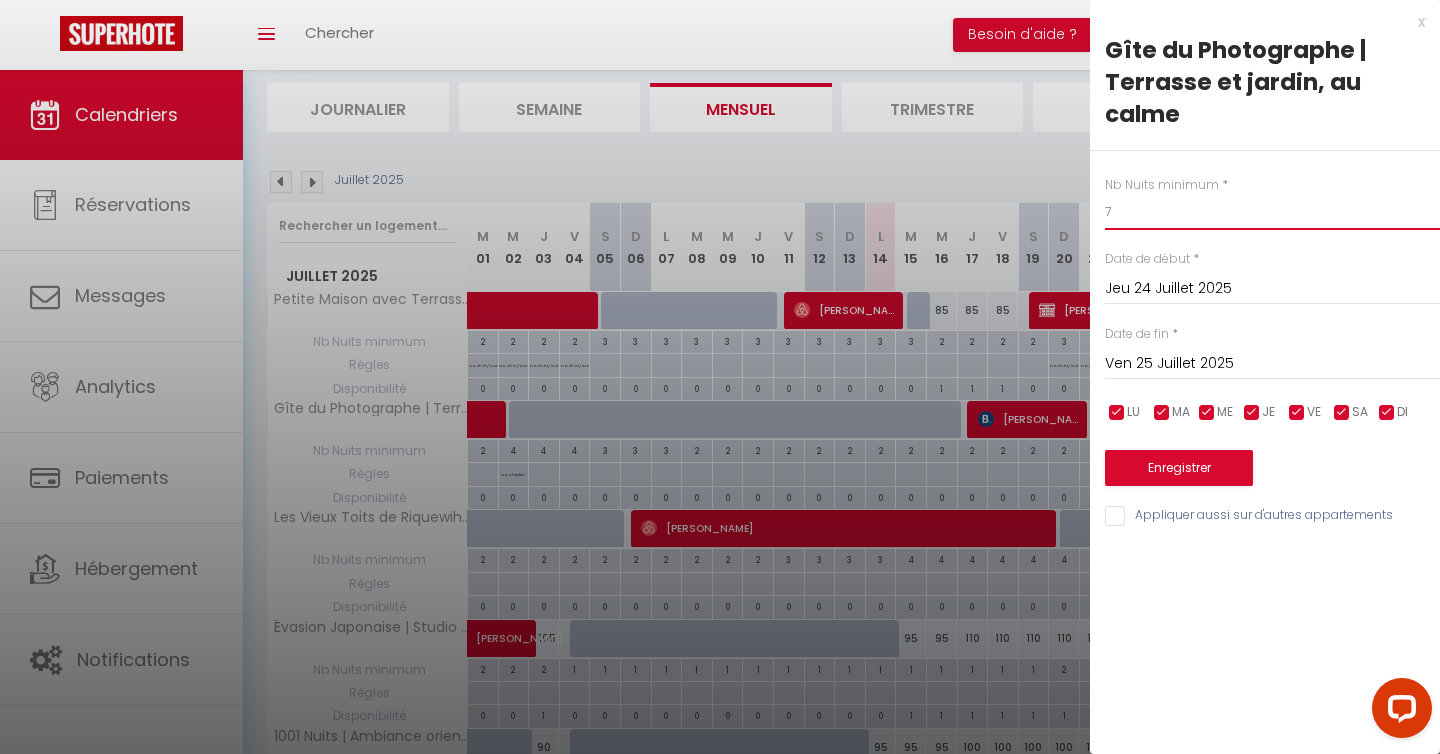 drag, startPoint x: 1161, startPoint y: 205, endPoint x: 1074, endPoint y: 195, distance: 87.57283 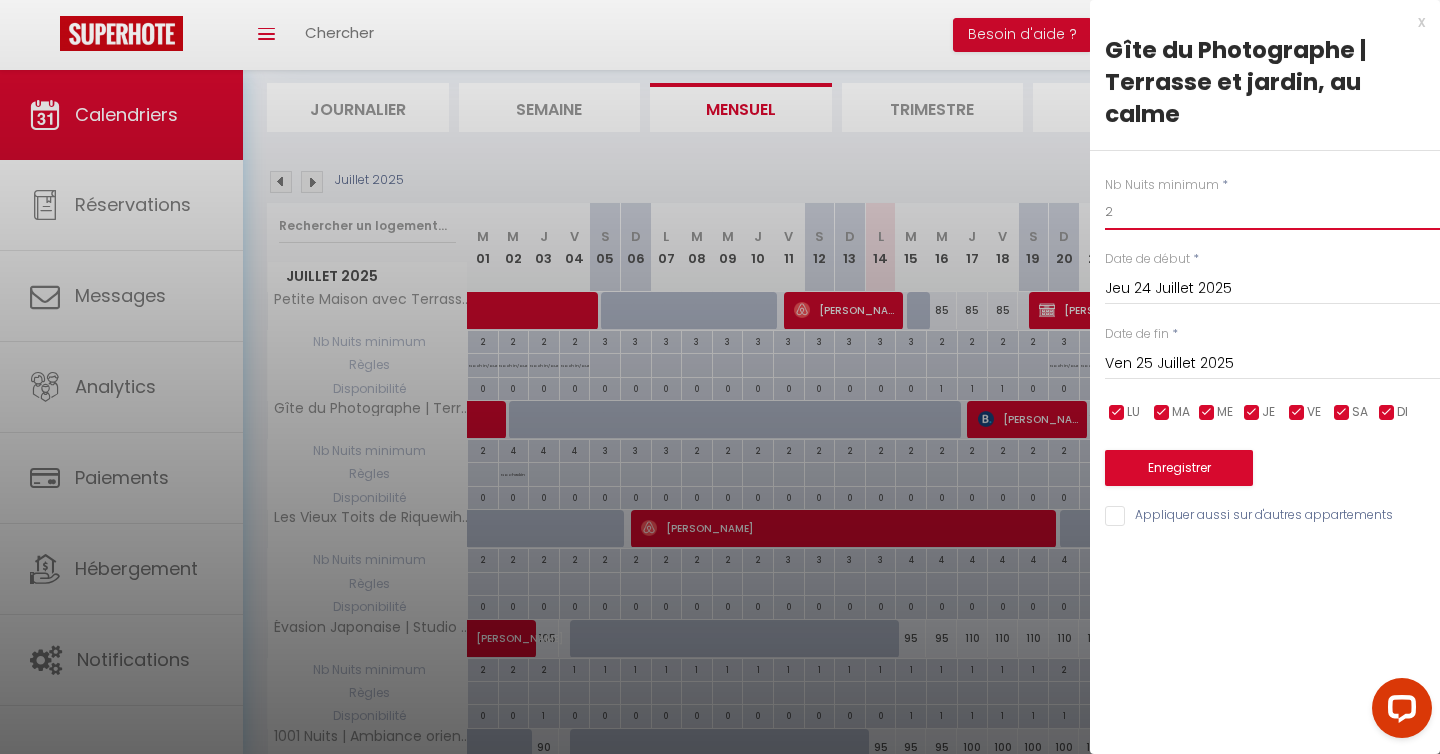 type on "2" 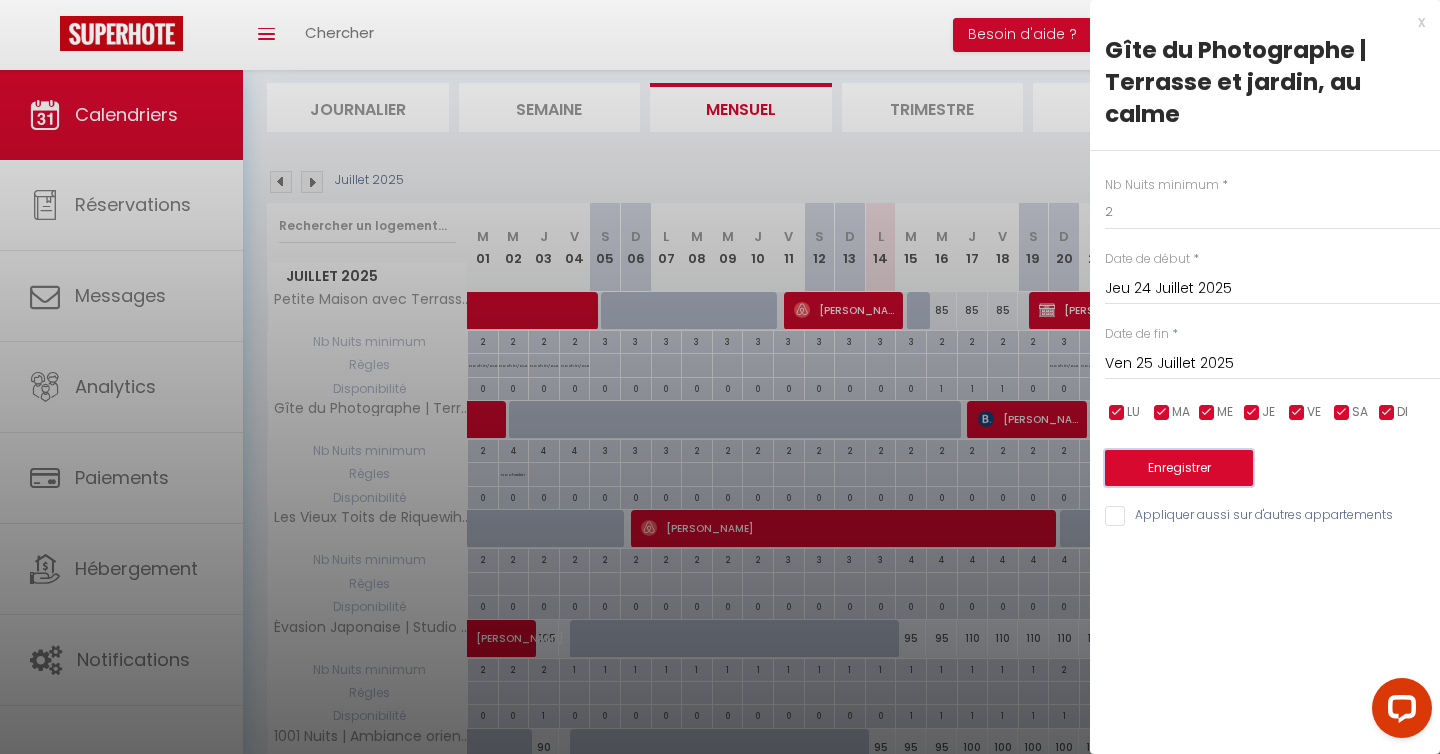 click on "Enregistrer" at bounding box center [1179, 468] 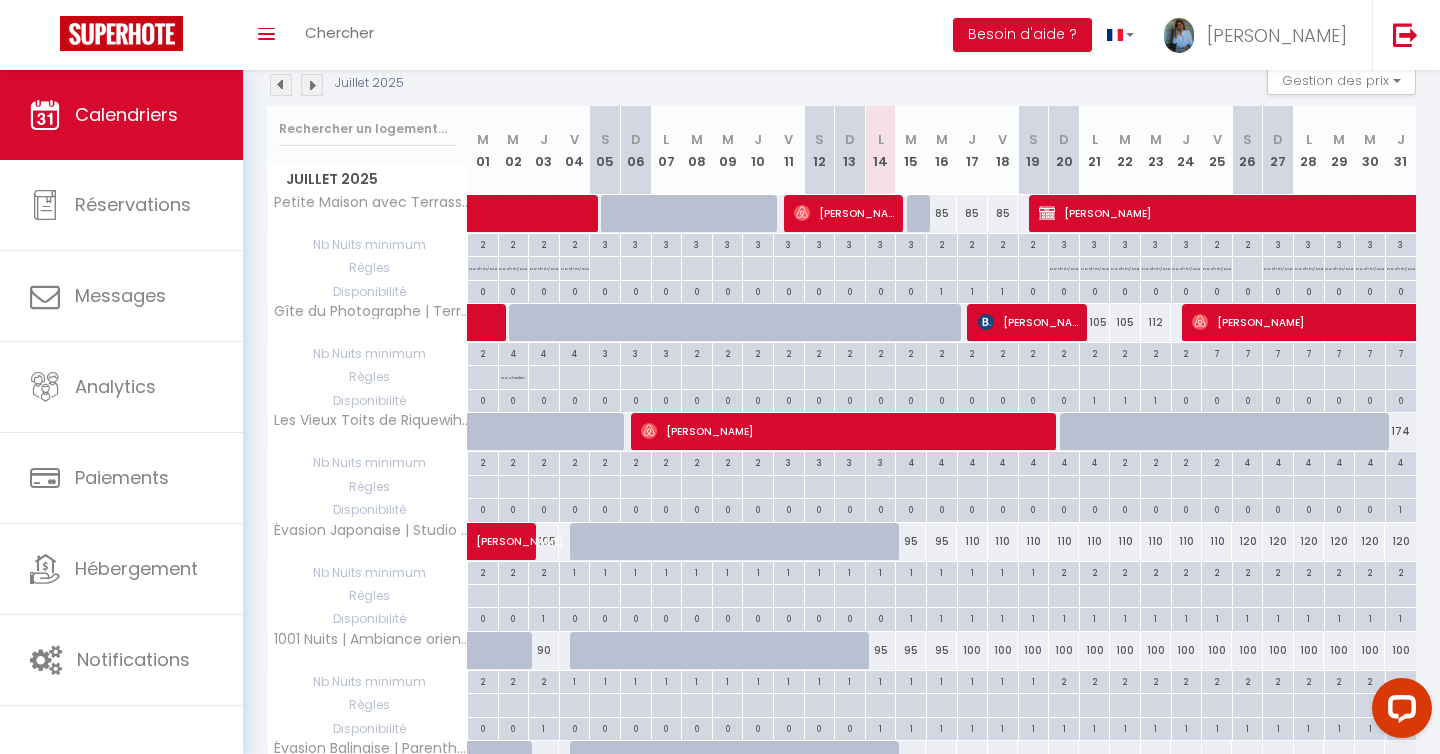 scroll, scrollTop: 0, scrollLeft: 0, axis: both 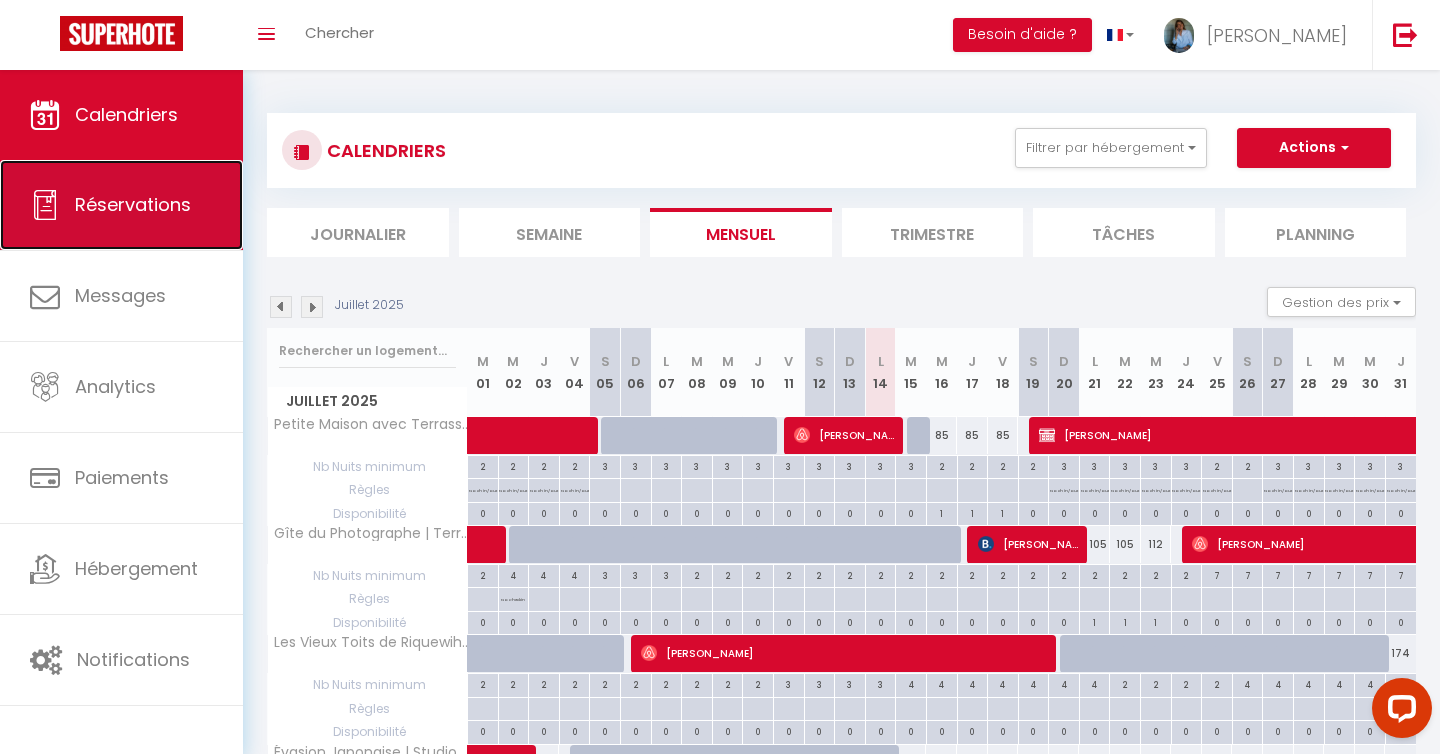 click on "Réservations" at bounding box center (121, 205) 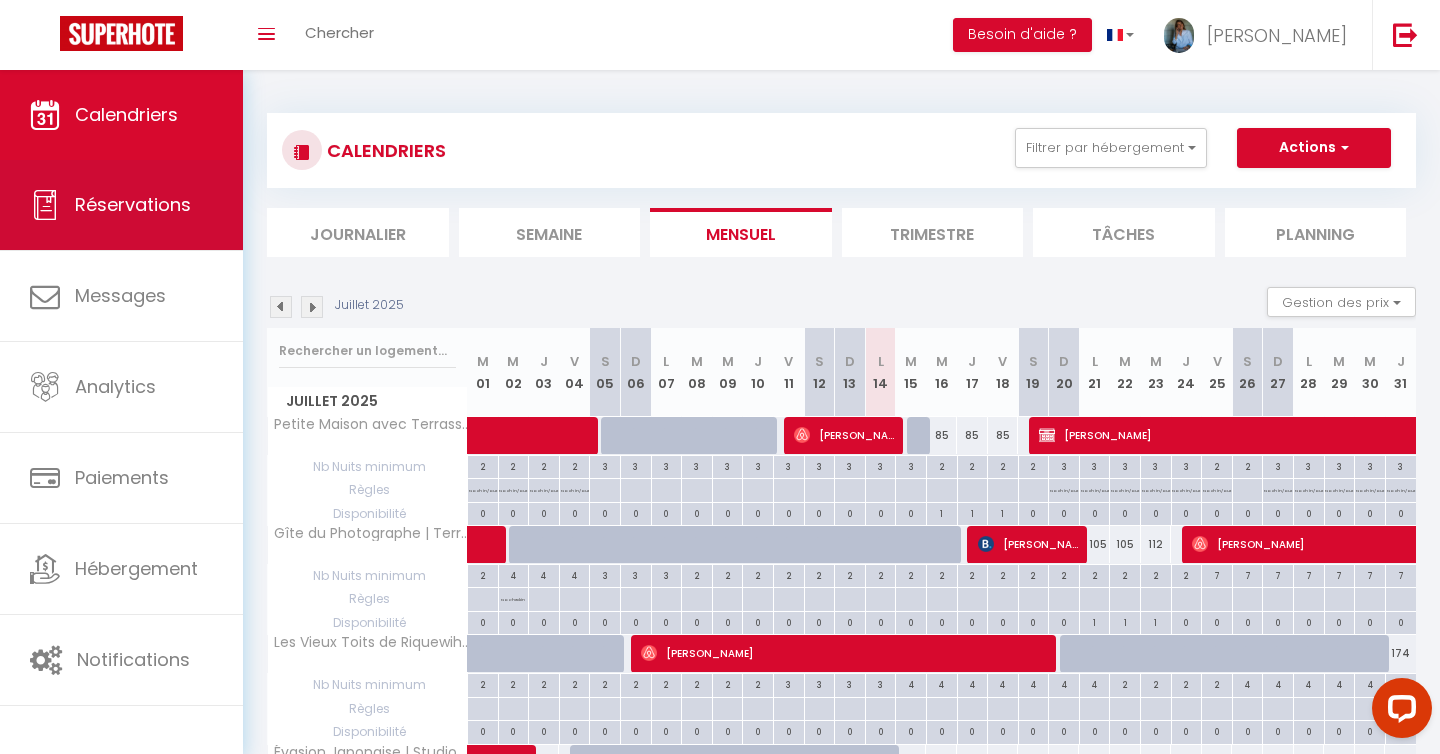 select on "not_cancelled" 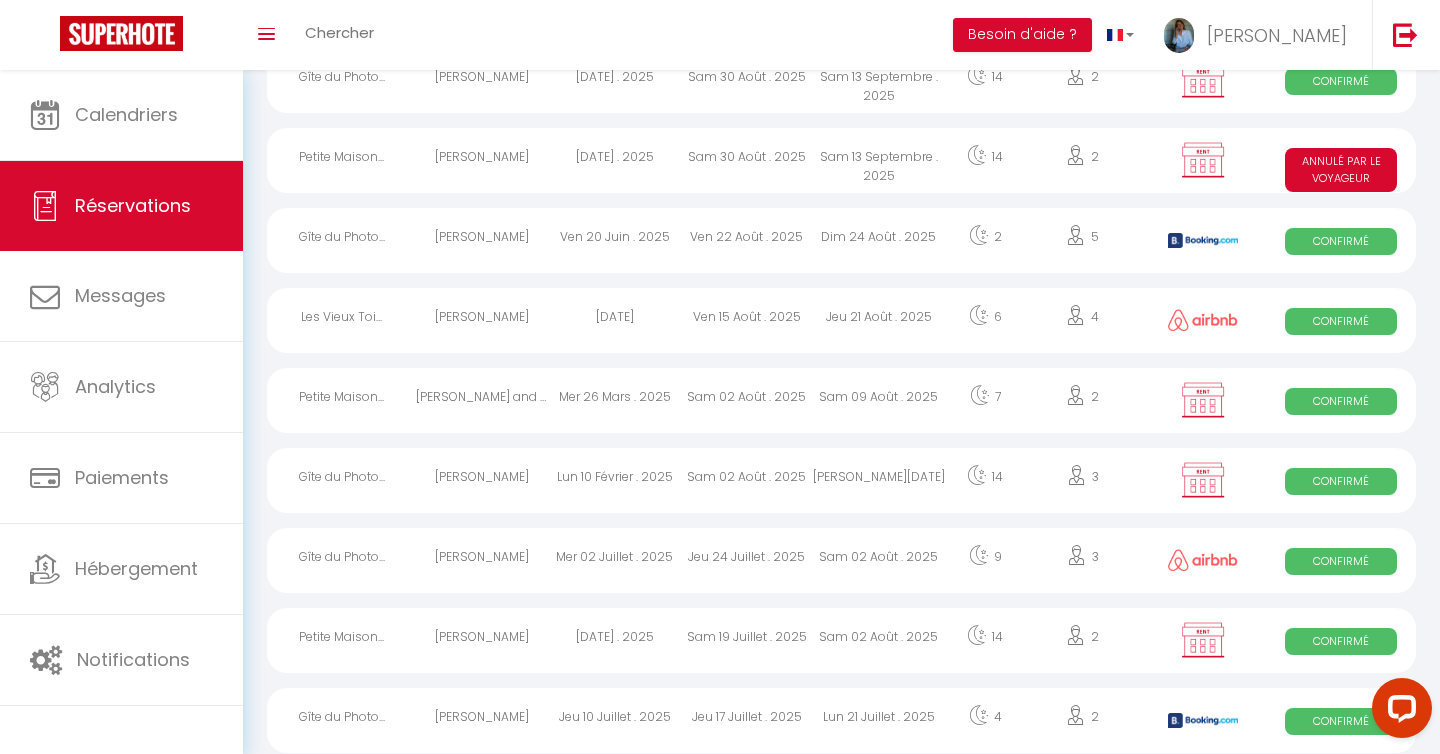 scroll, scrollTop: 703, scrollLeft: 0, axis: vertical 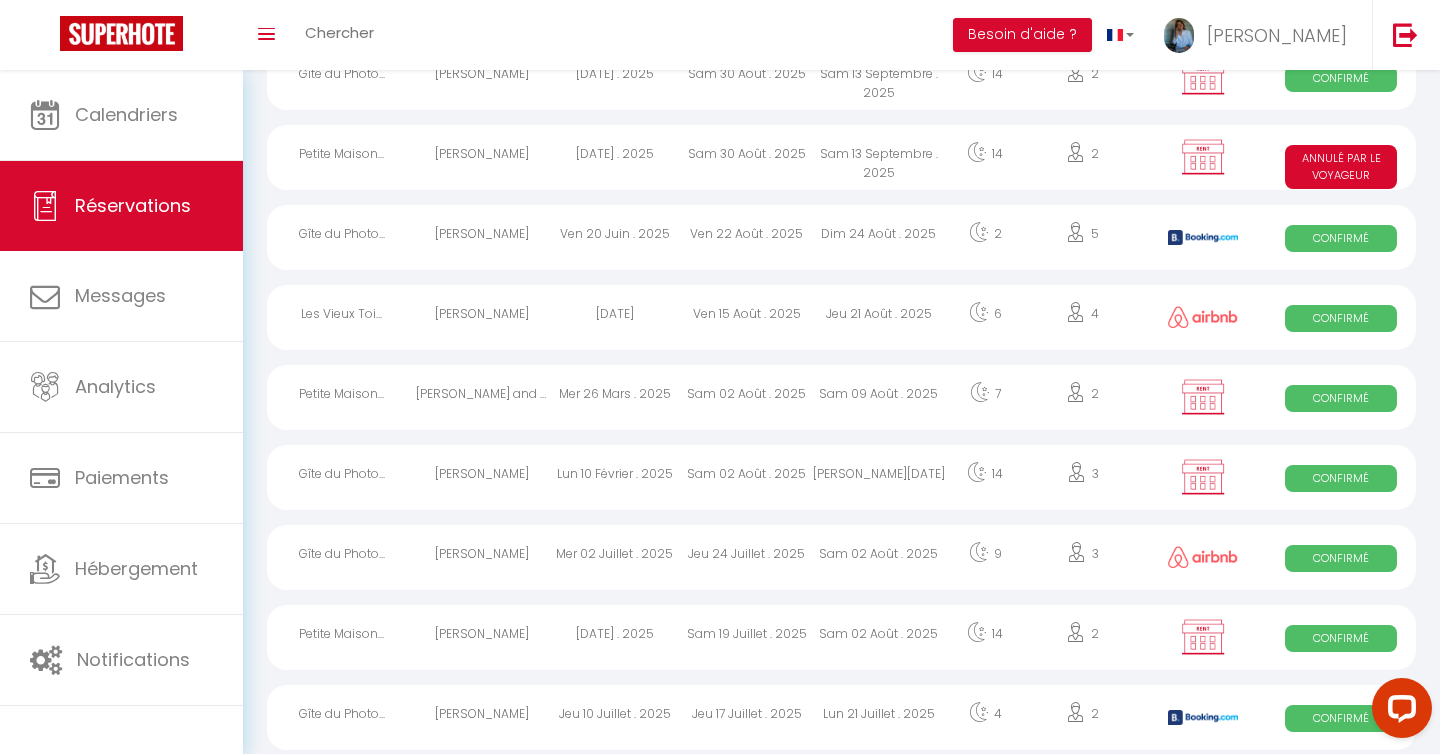 click on "[PERSON_NAME]" at bounding box center [482, 637] 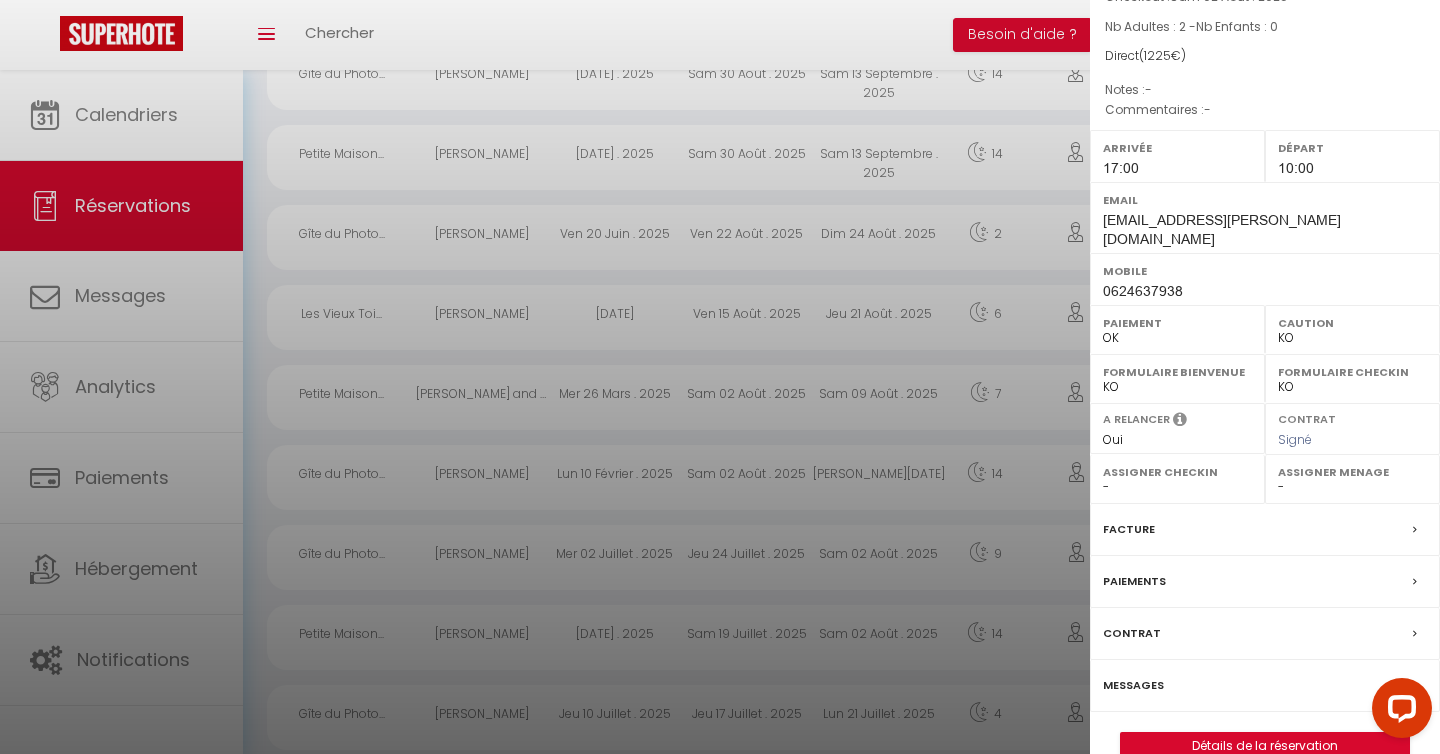scroll, scrollTop: 198, scrollLeft: 0, axis: vertical 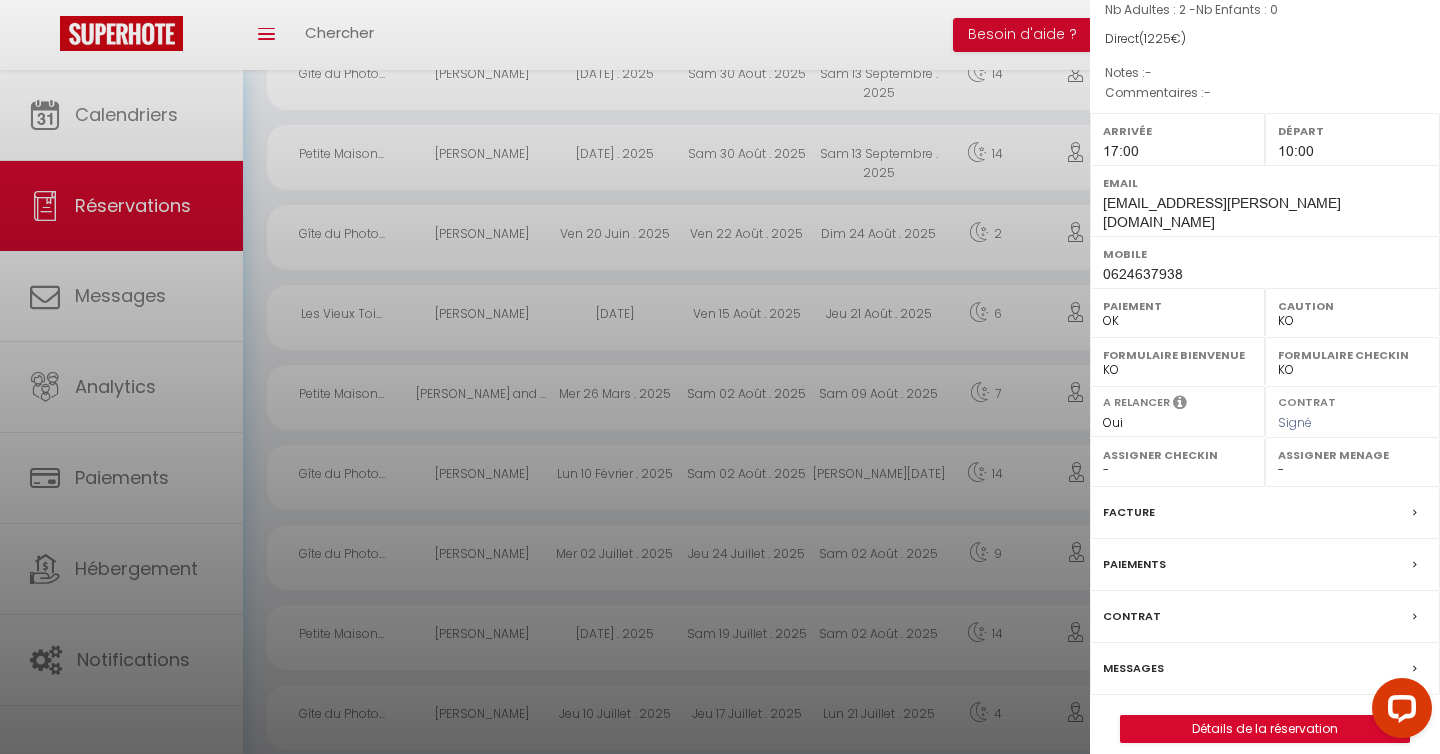 click on "Formulaire Checkin    OK   KO" at bounding box center (1352, 361) 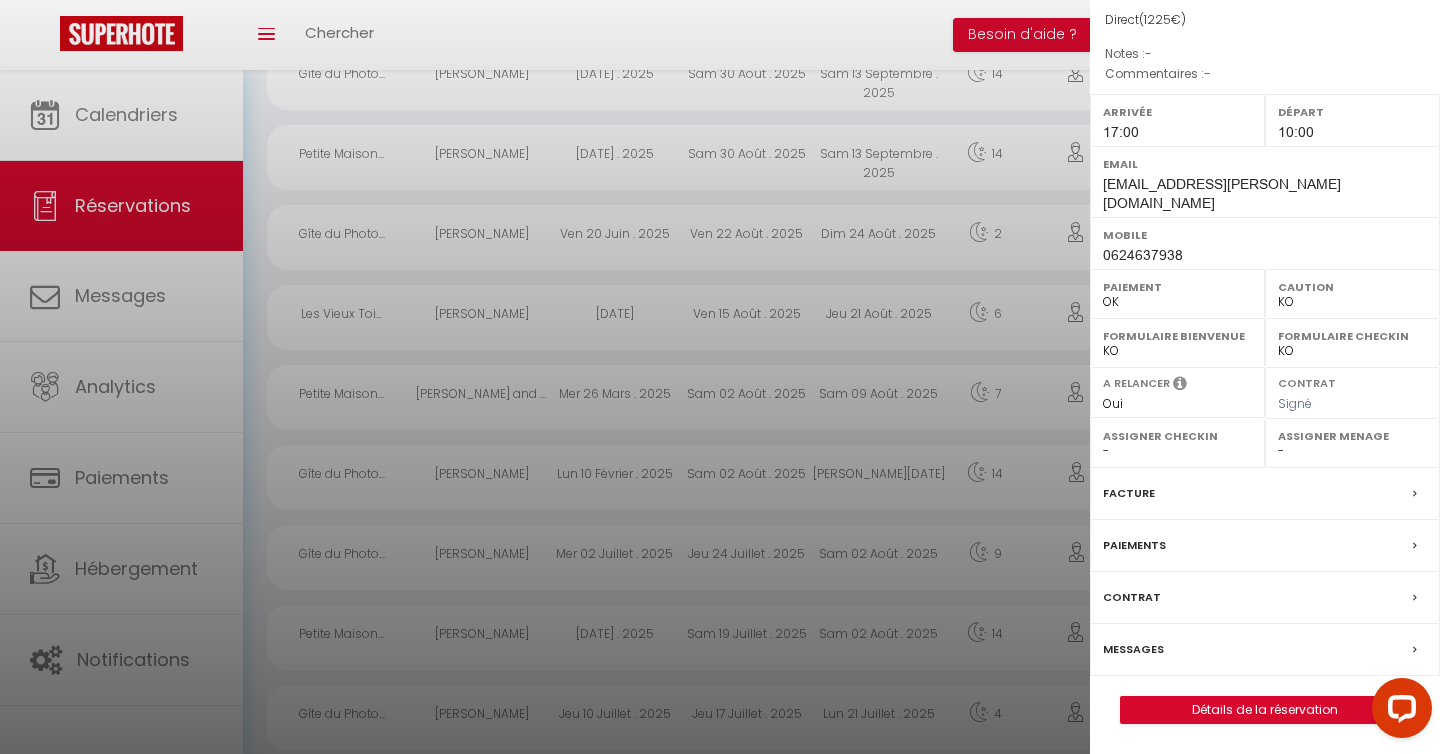 click on "Paiements" at bounding box center [1265, 546] 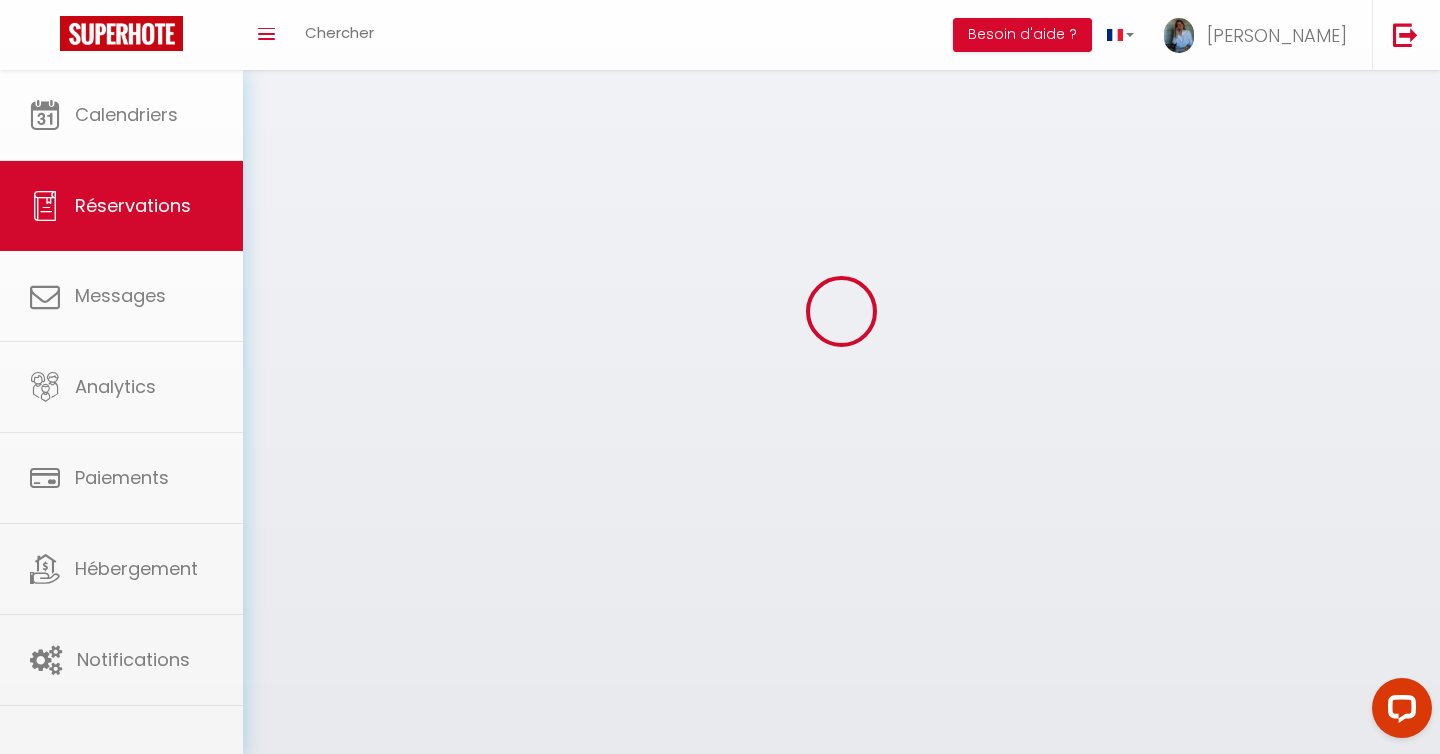 scroll, scrollTop: 0, scrollLeft: 0, axis: both 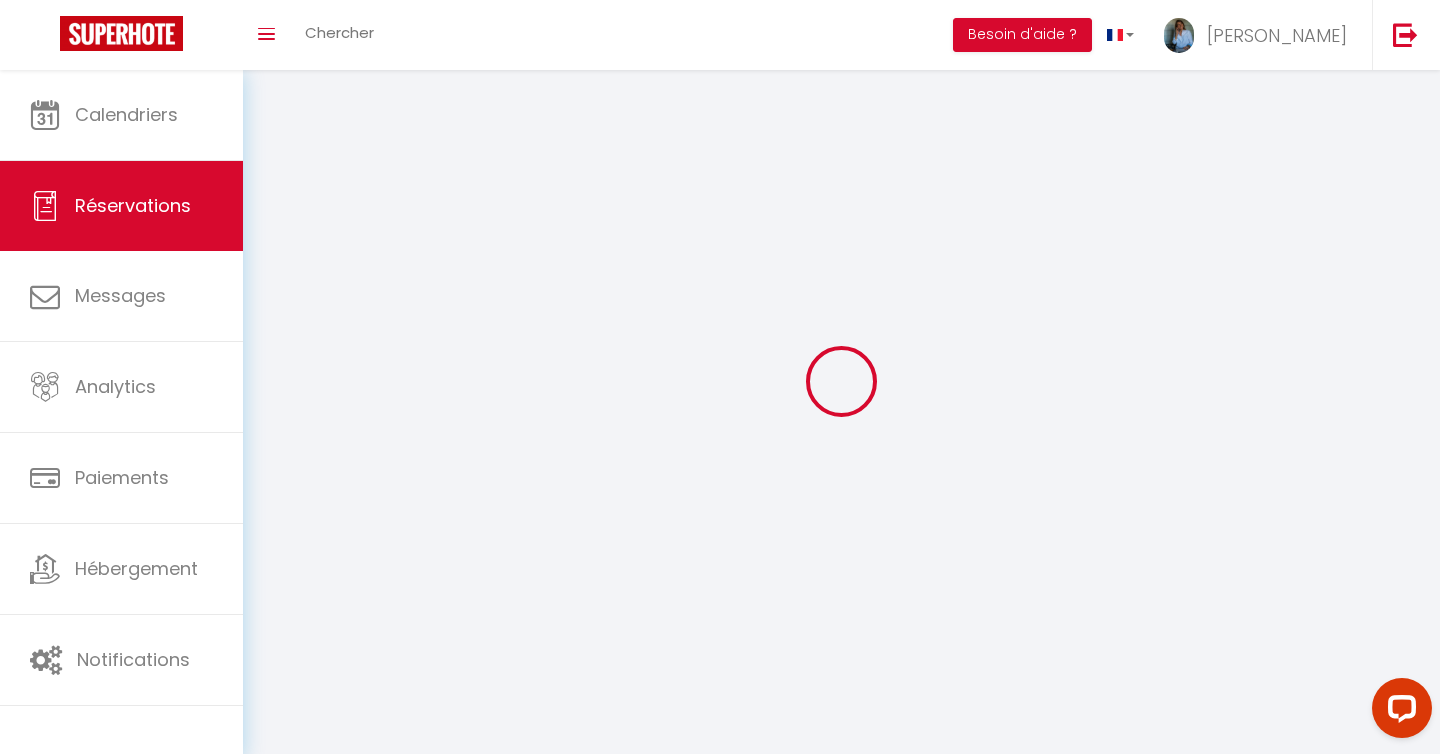 select 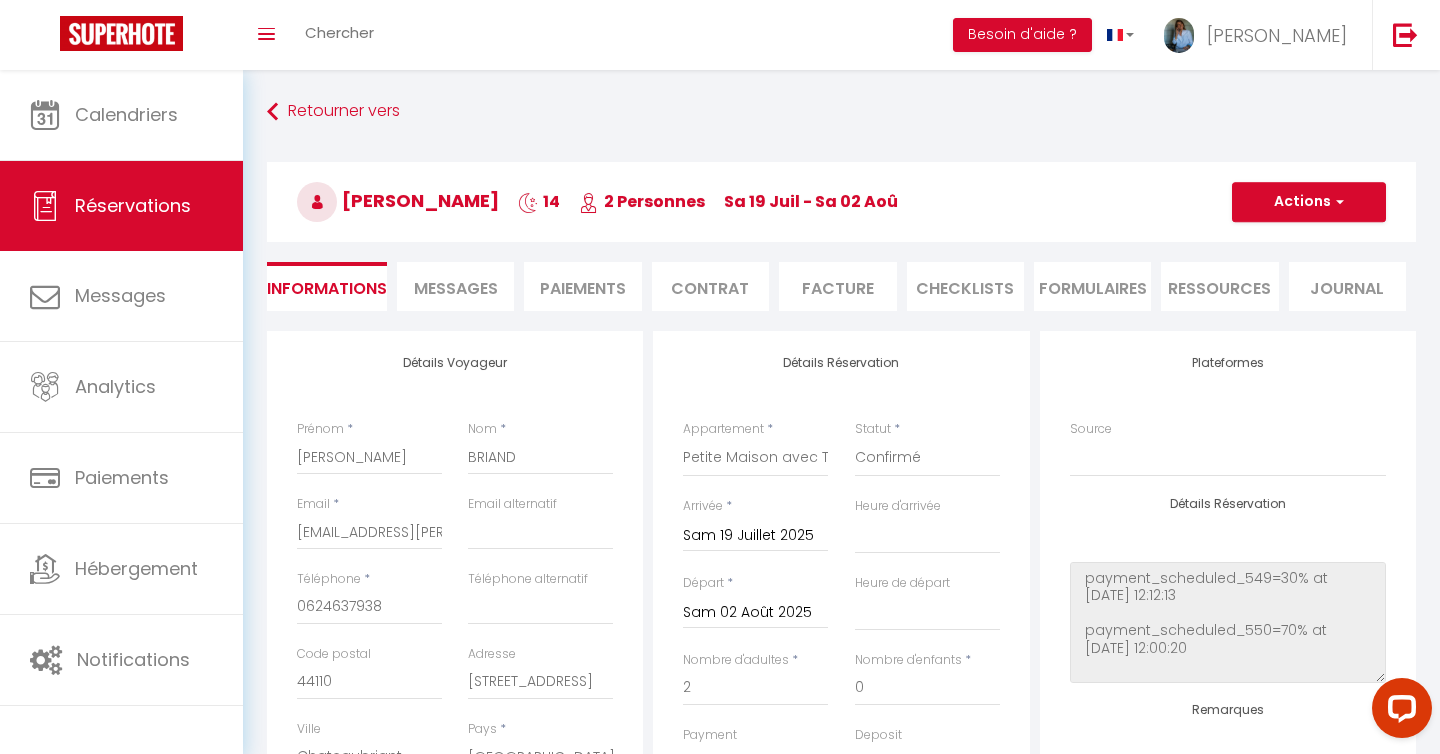 select 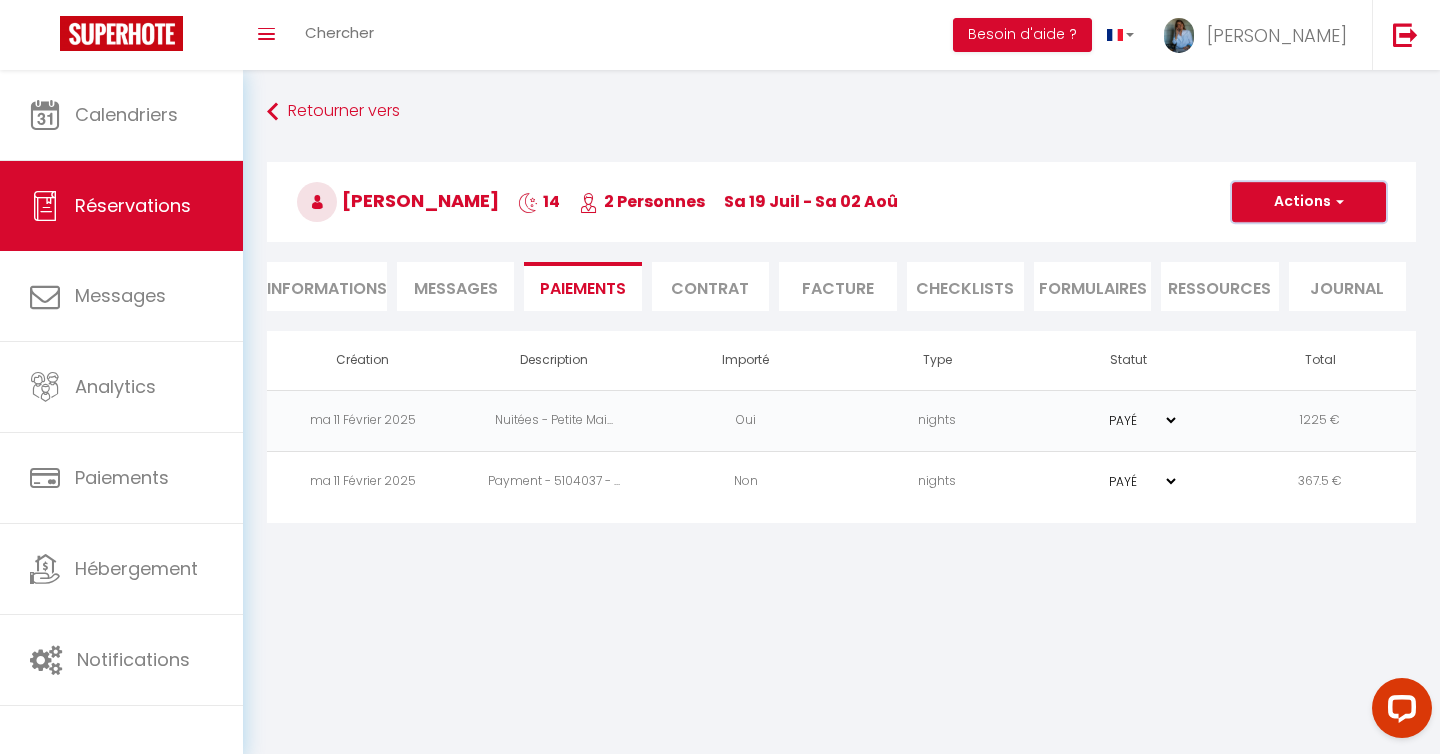 click on "Actions" at bounding box center (1309, 202) 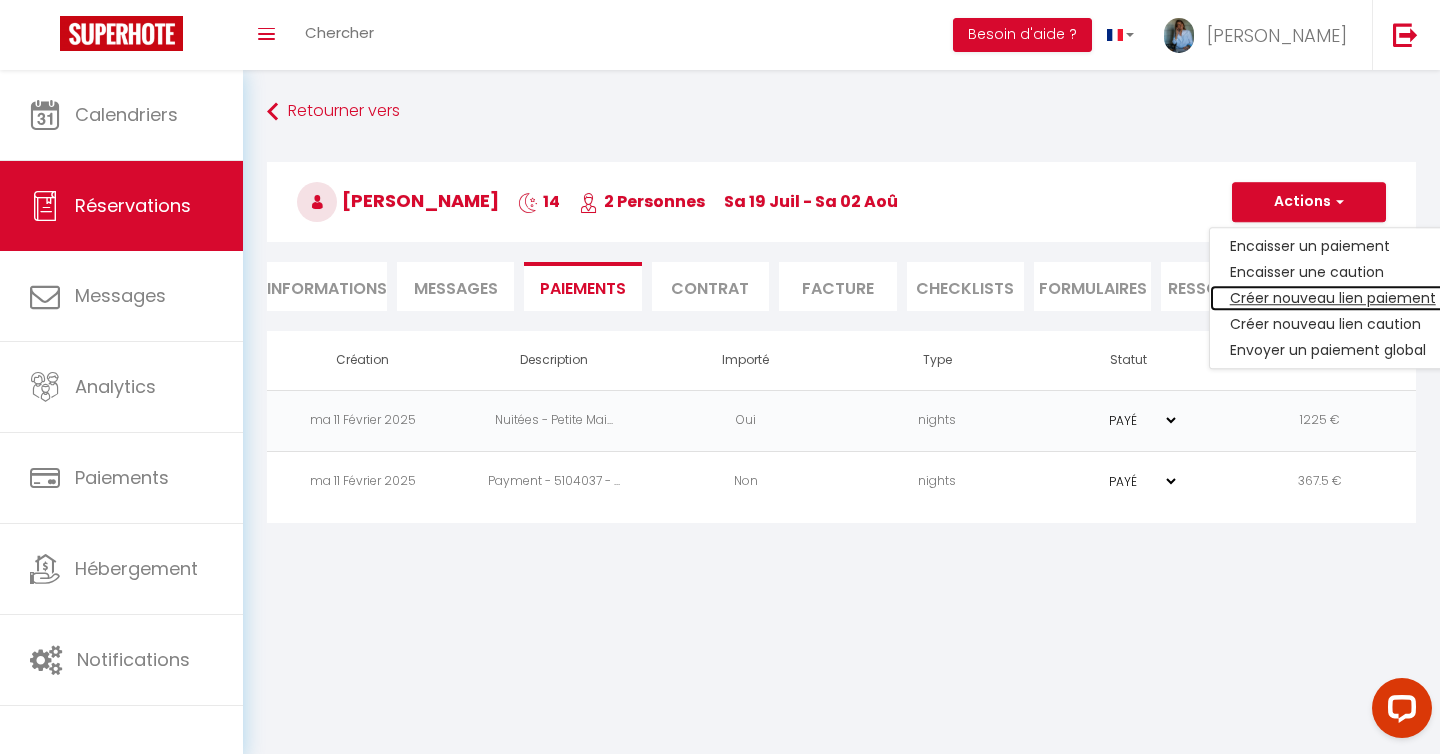 click on "Créer nouveau lien paiement" at bounding box center (1333, 298) 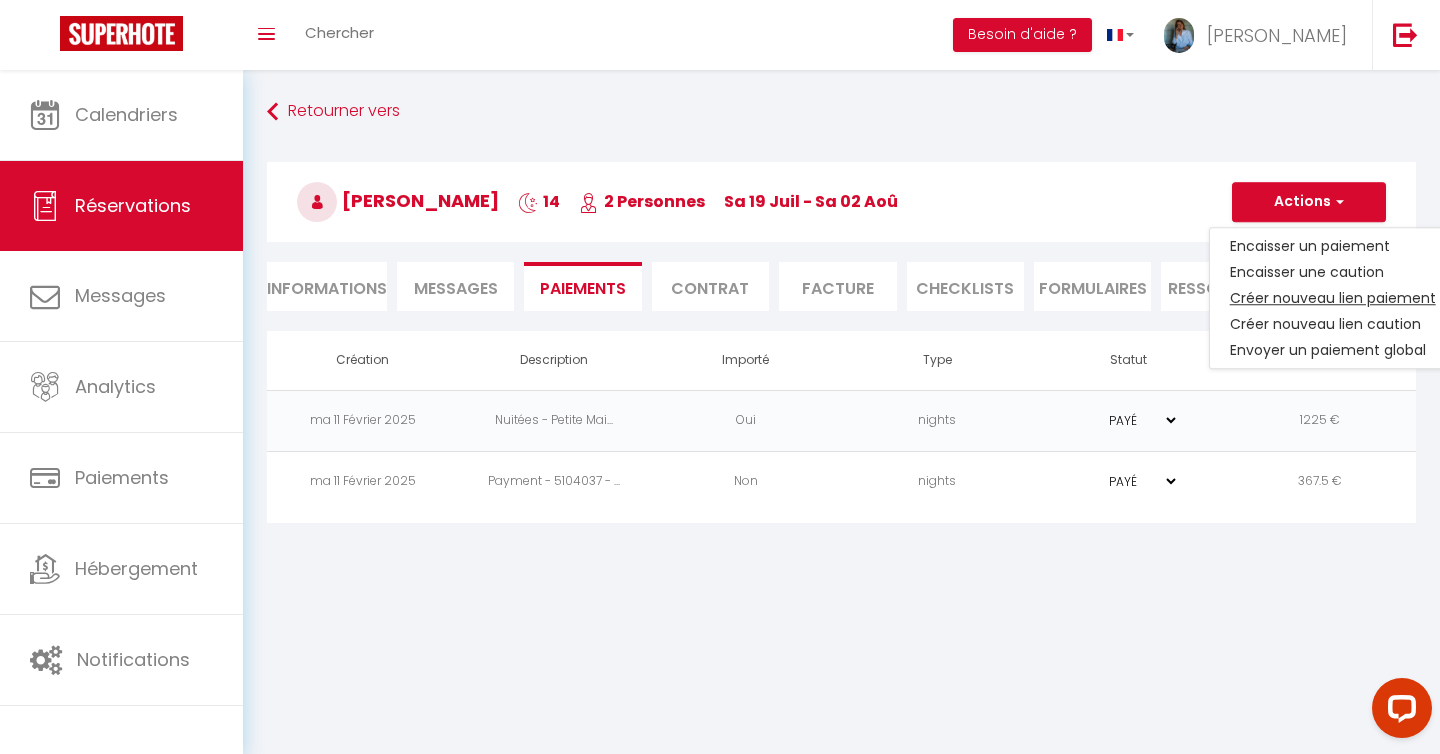 select on "nights" 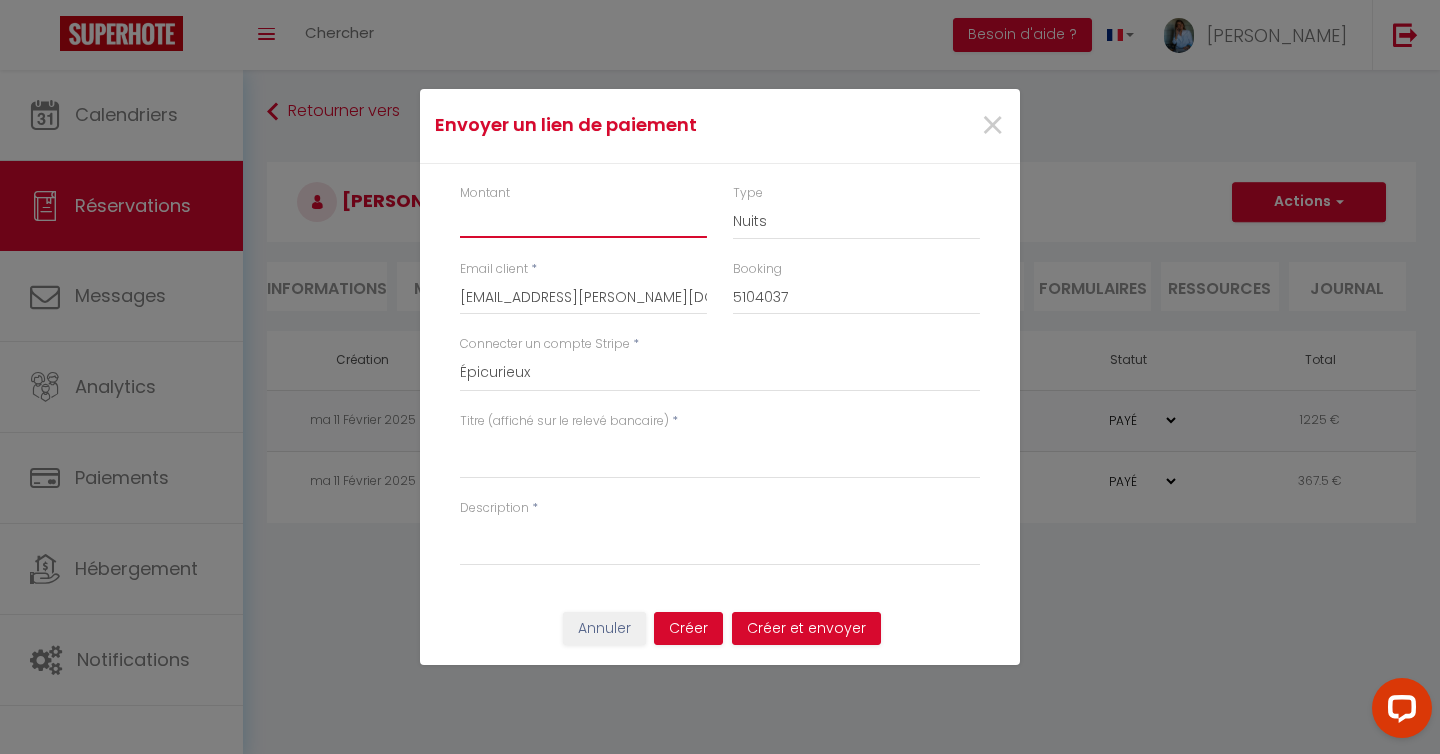 click on "Montant" at bounding box center (583, 220) 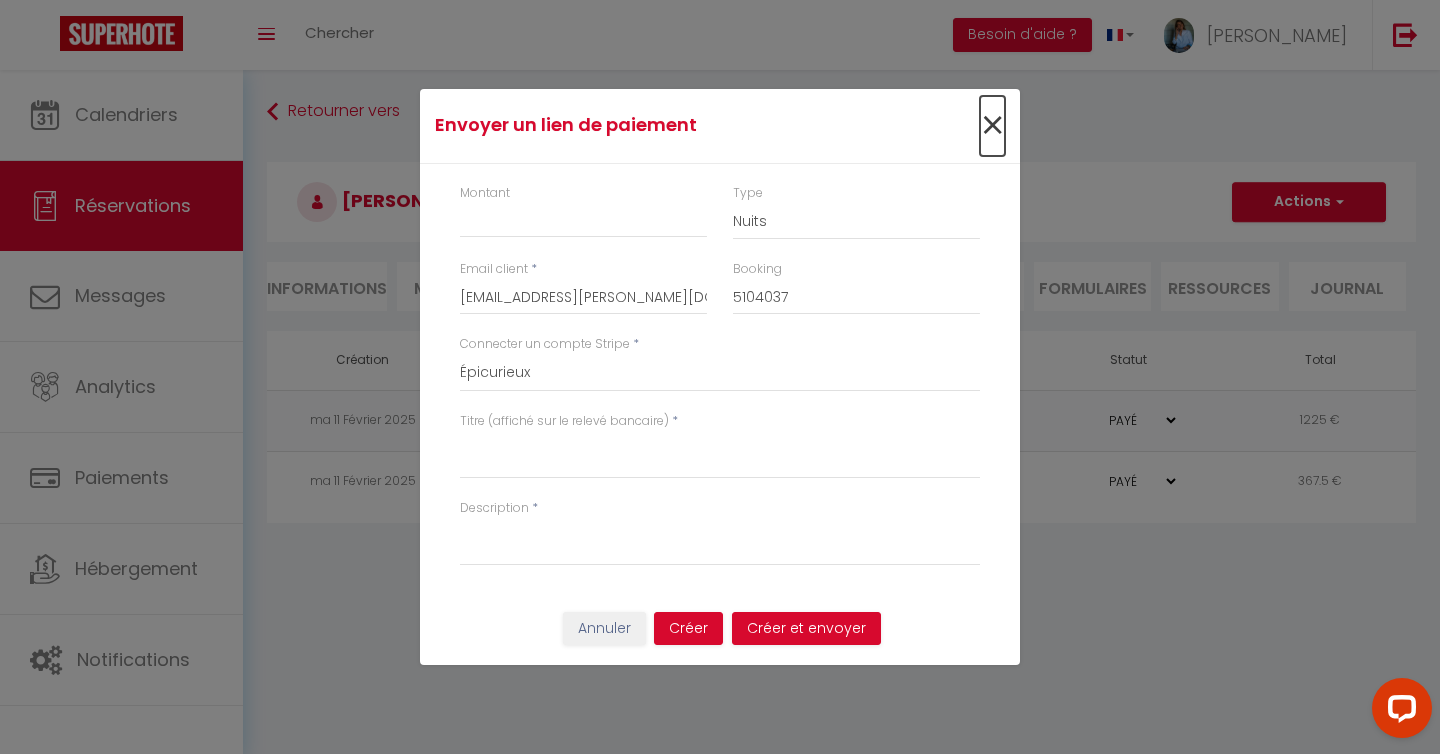 click on "×" at bounding box center (992, 126) 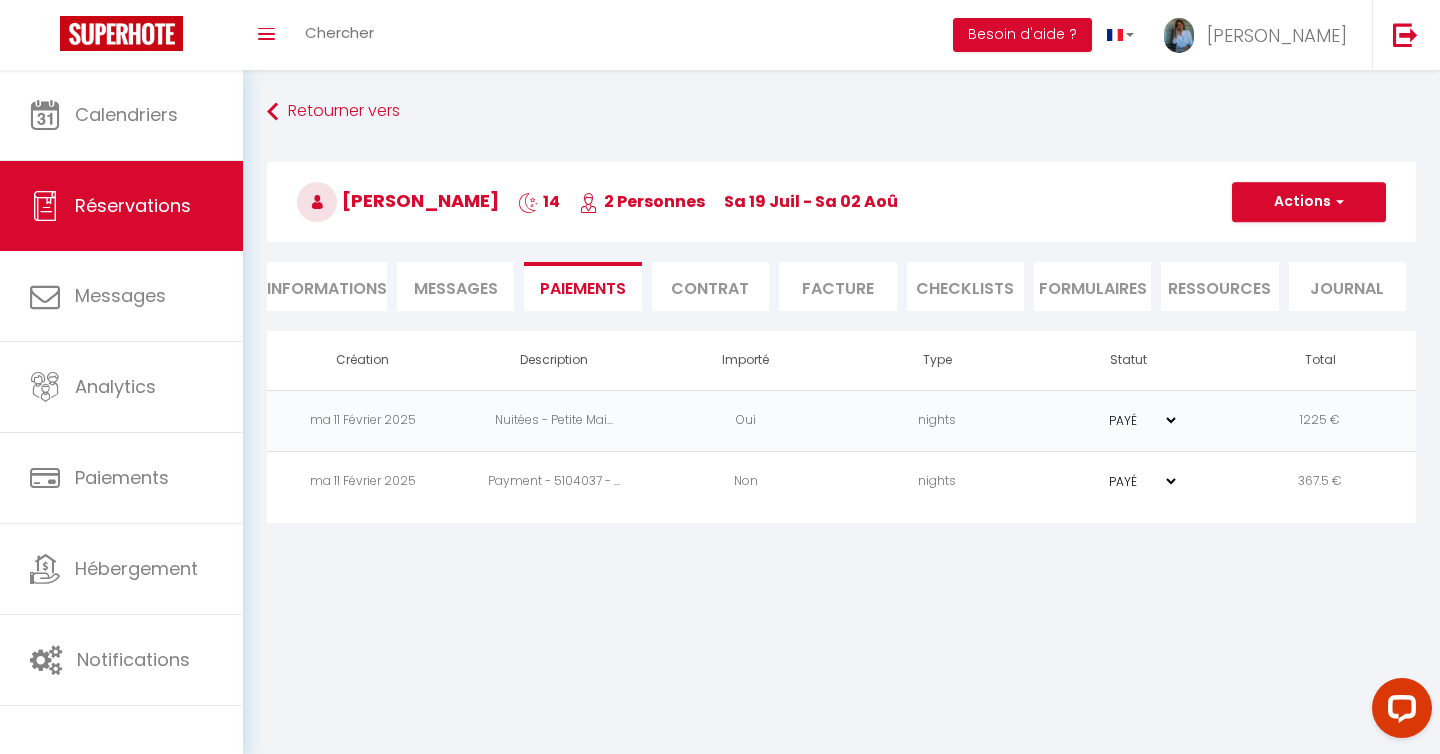 click on "Messages" at bounding box center (456, 288) 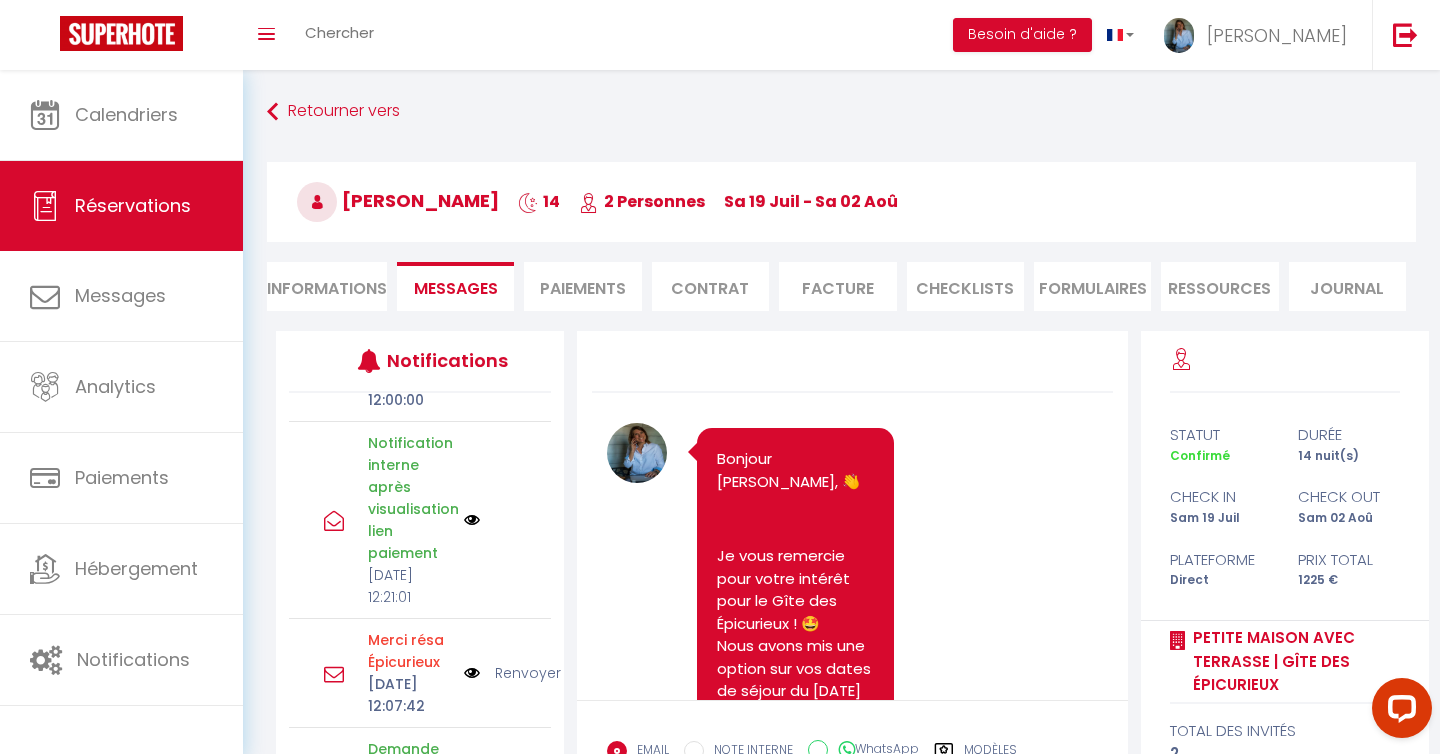scroll, scrollTop: 1047, scrollLeft: 0, axis: vertical 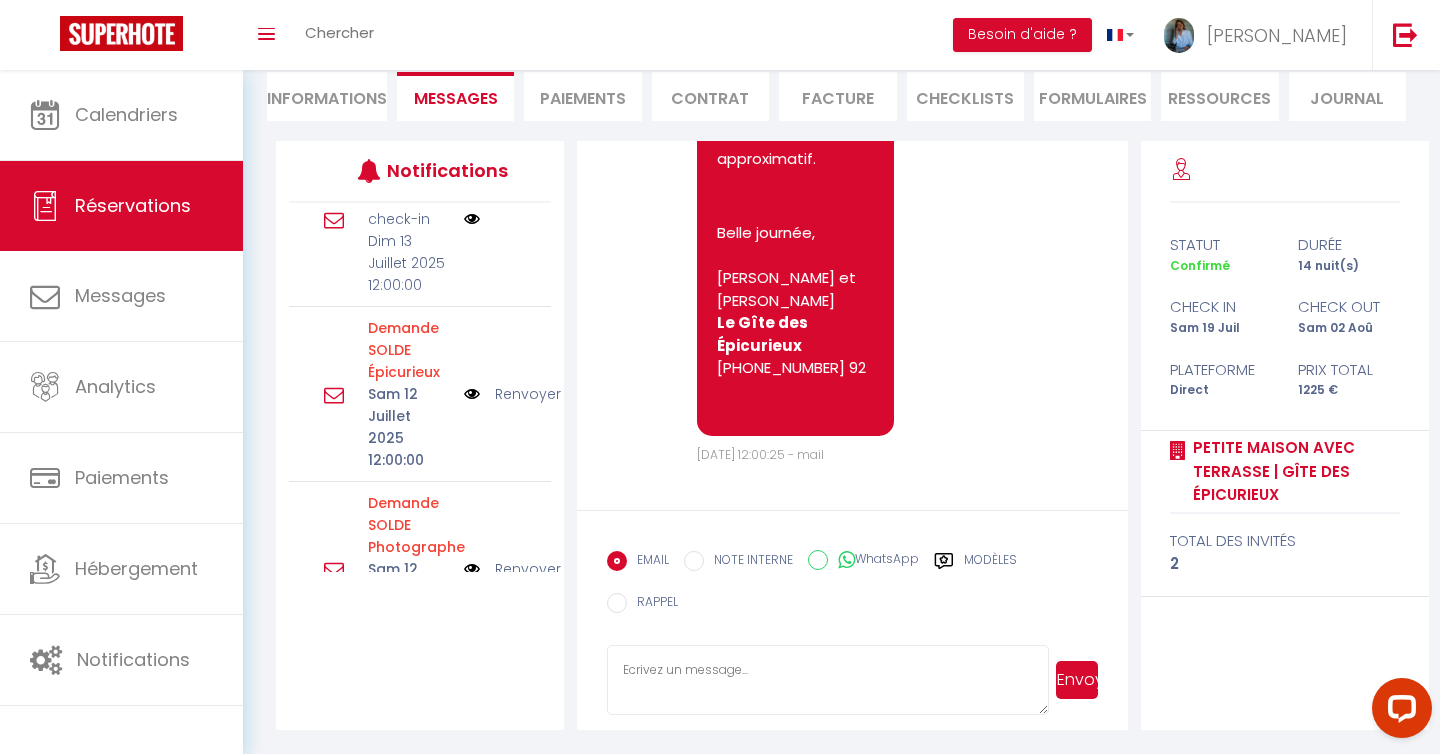 click at bounding box center [472, 394] 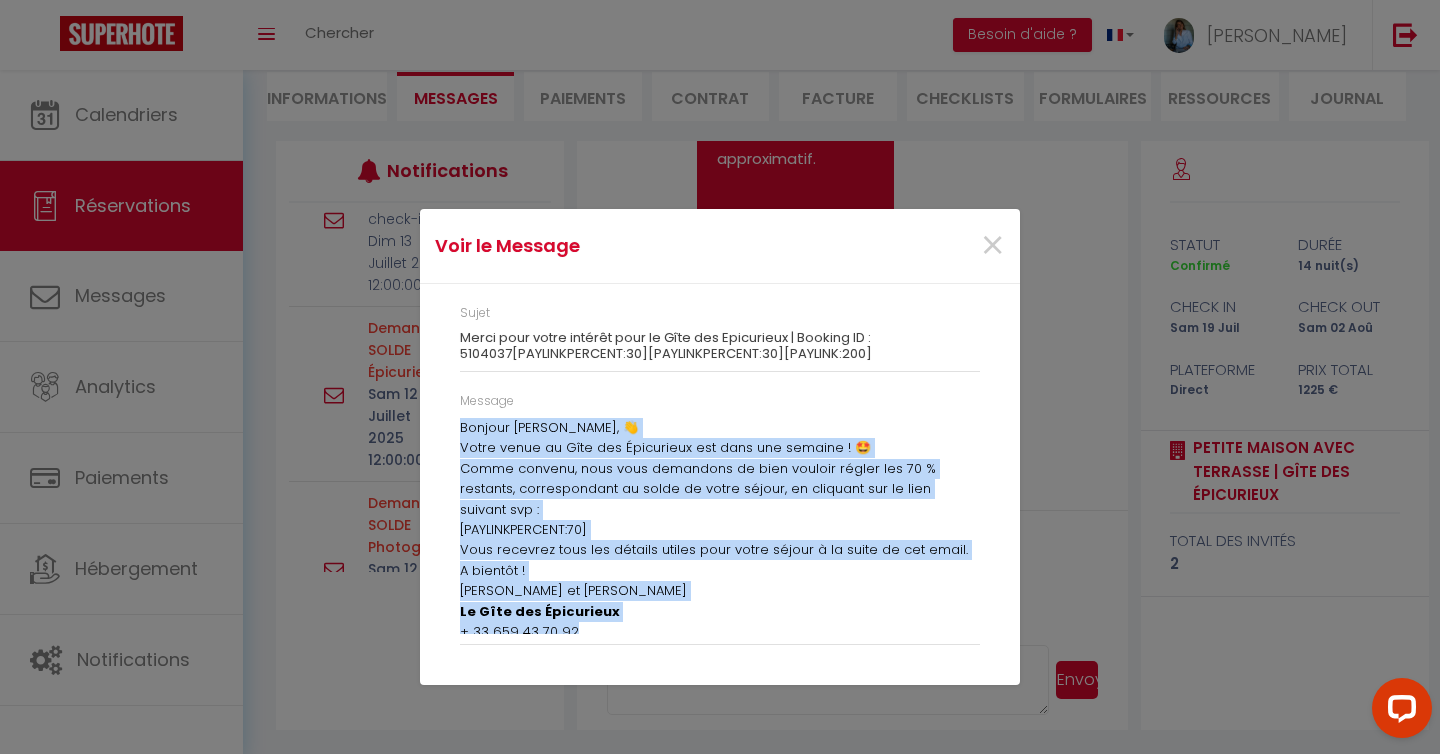 drag, startPoint x: 582, startPoint y: 612, endPoint x: 462, endPoint y: 417, distance: 228.96506 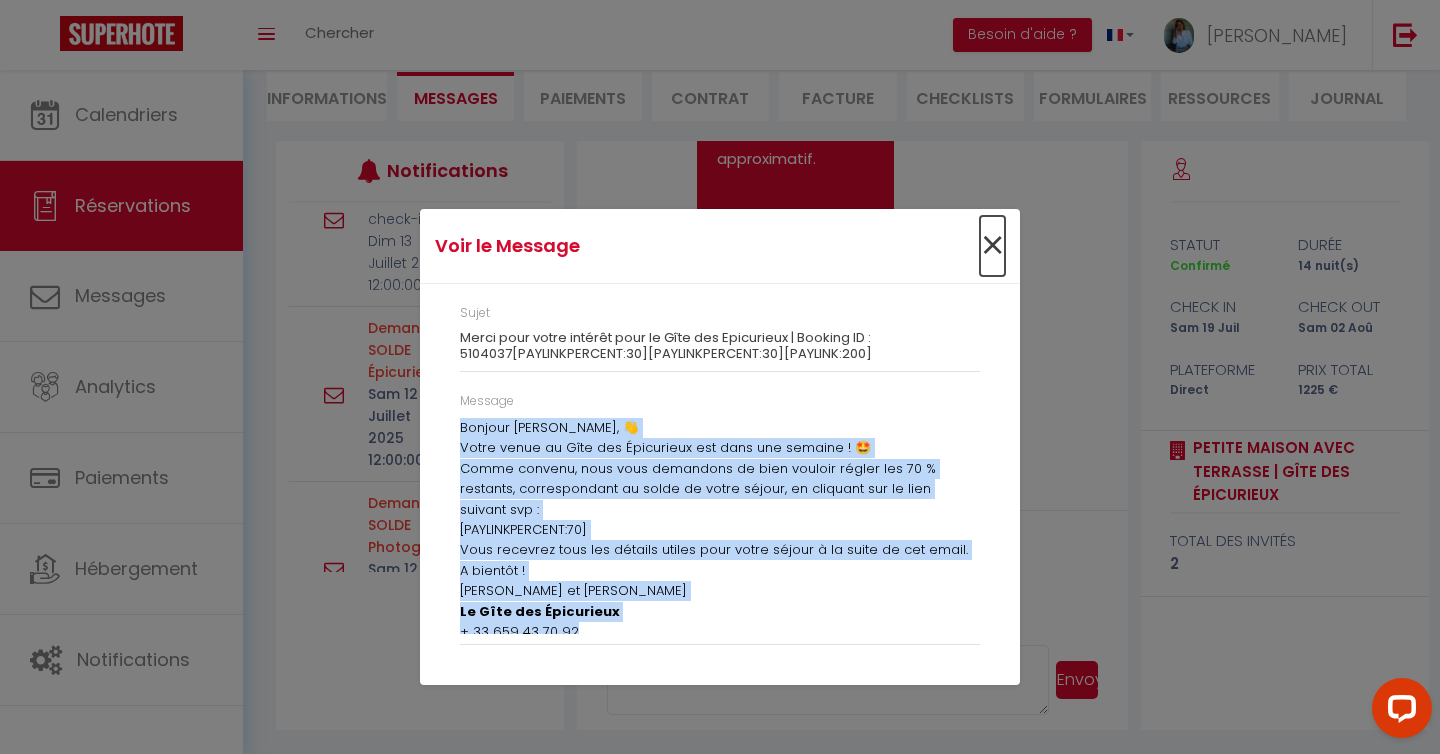 click on "×" at bounding box center [992, 246] 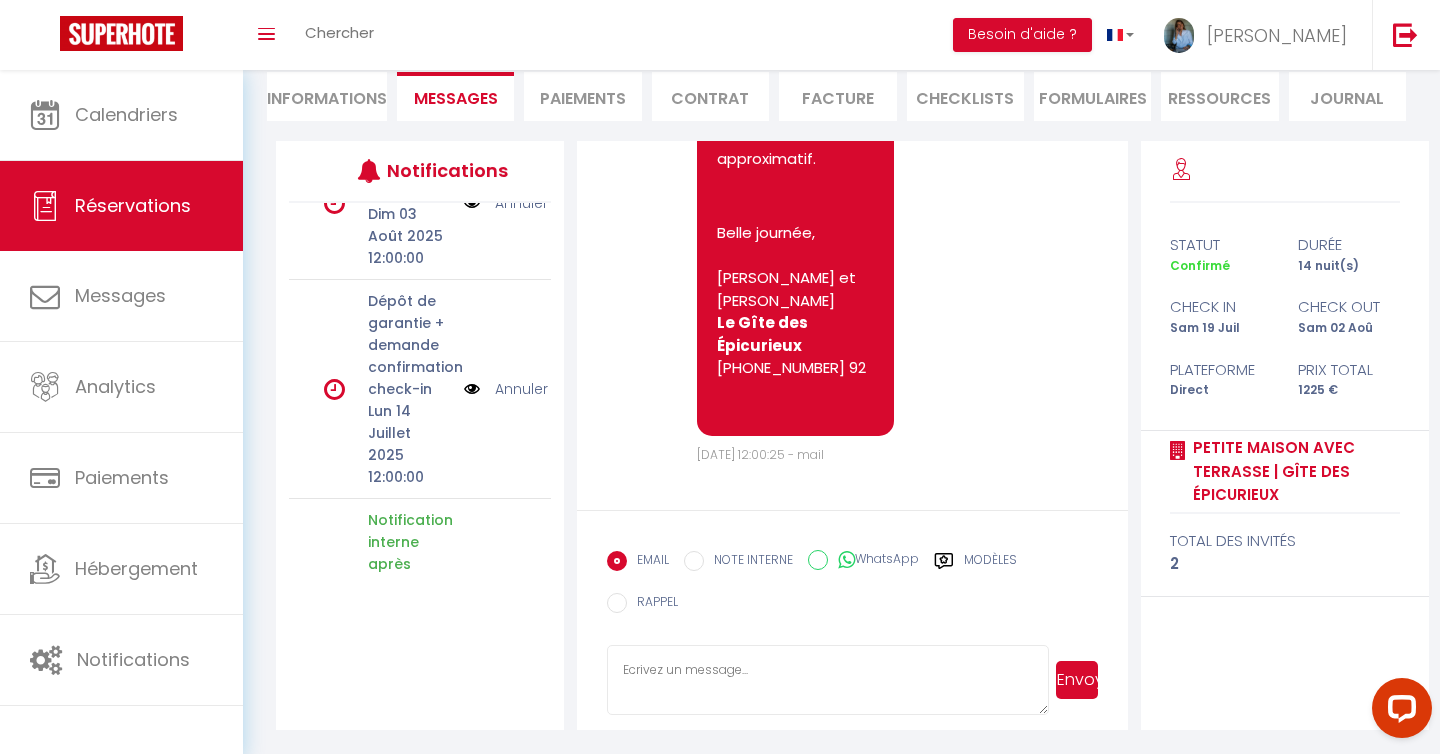 scroll, scrollTop: 68, scrollLeft: 0, axis: vertical 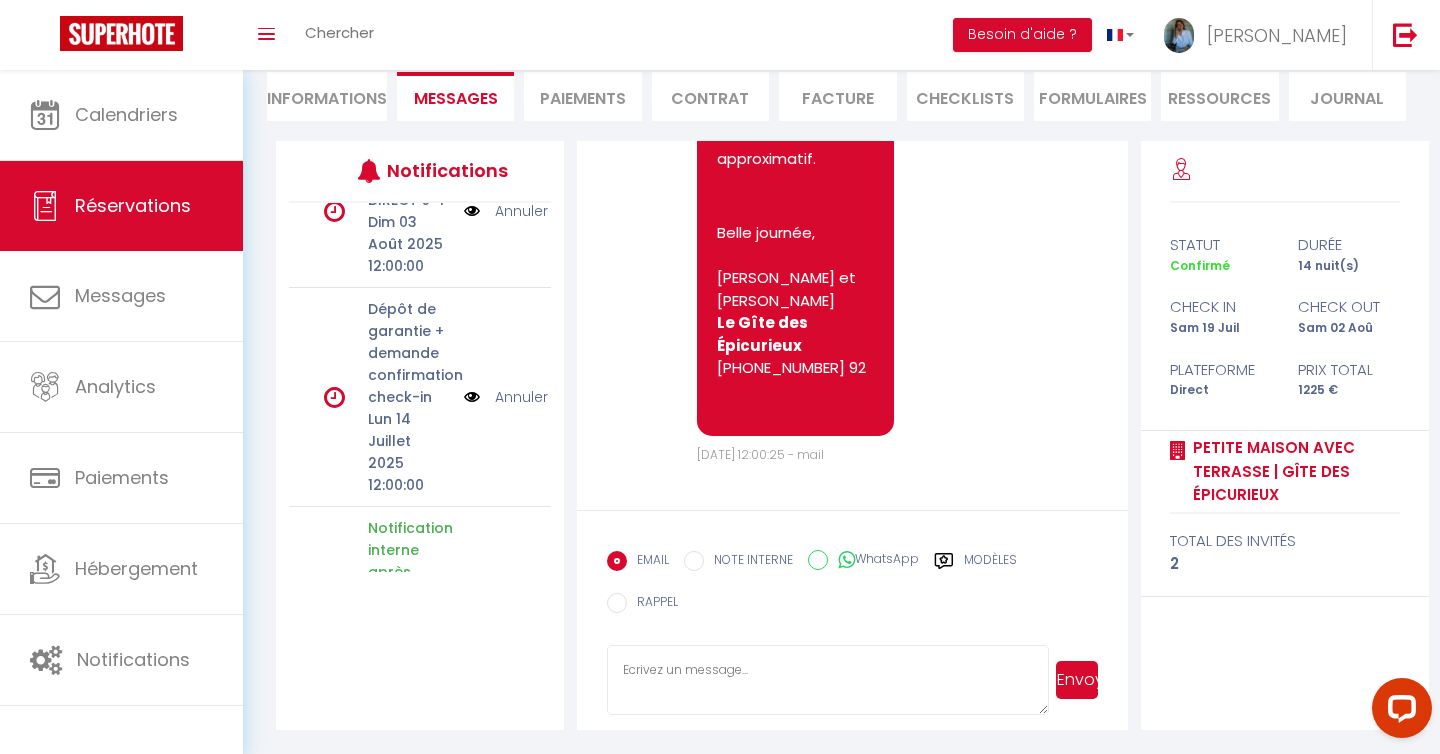 click on "Annuler" at bounding box center (521, 397) 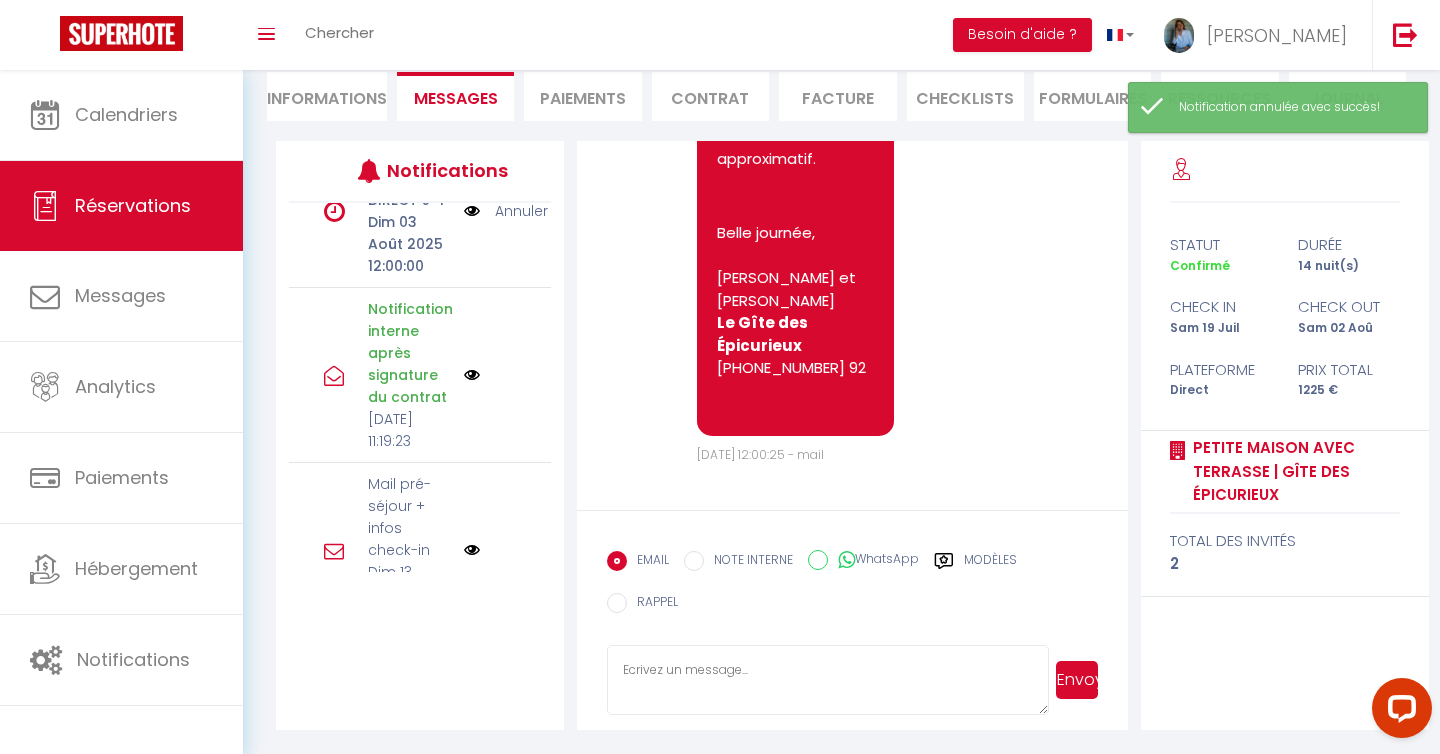 scroll, scrollTop: 0, scrollLeft: 0, axis: both 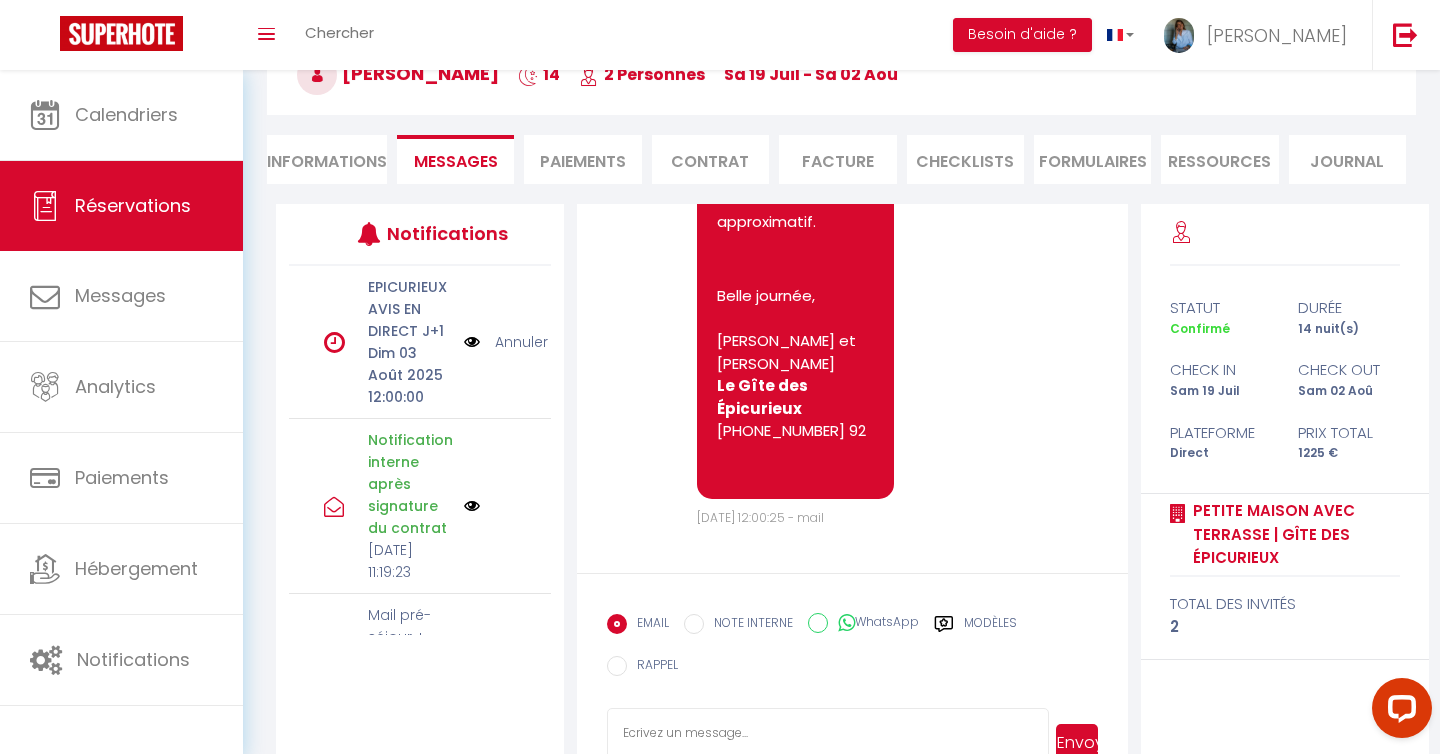 click on "Paiements" at bounding box center (582, 159) 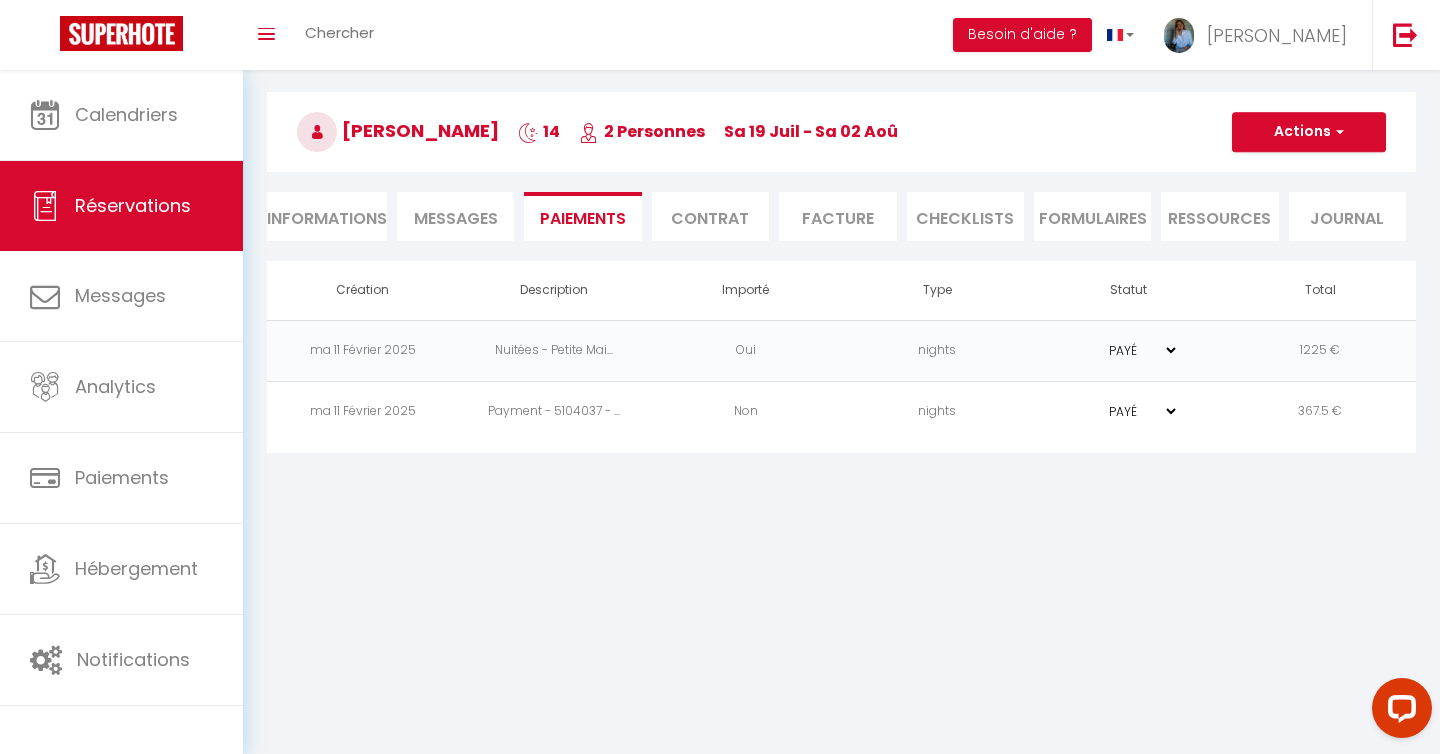 scroll, scrollTop: 70, scrollLeft: 0, axis: vertical 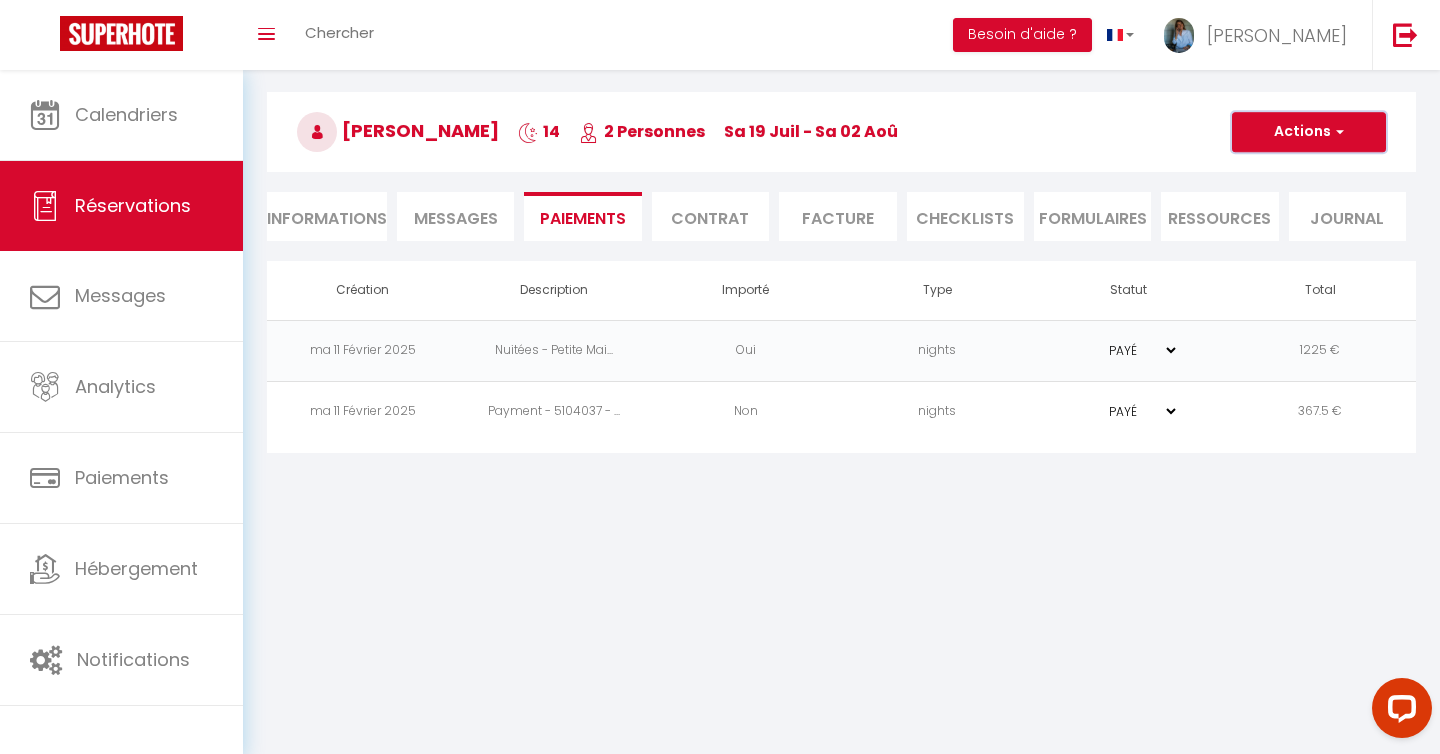 click at bounding box center [1337, 132] 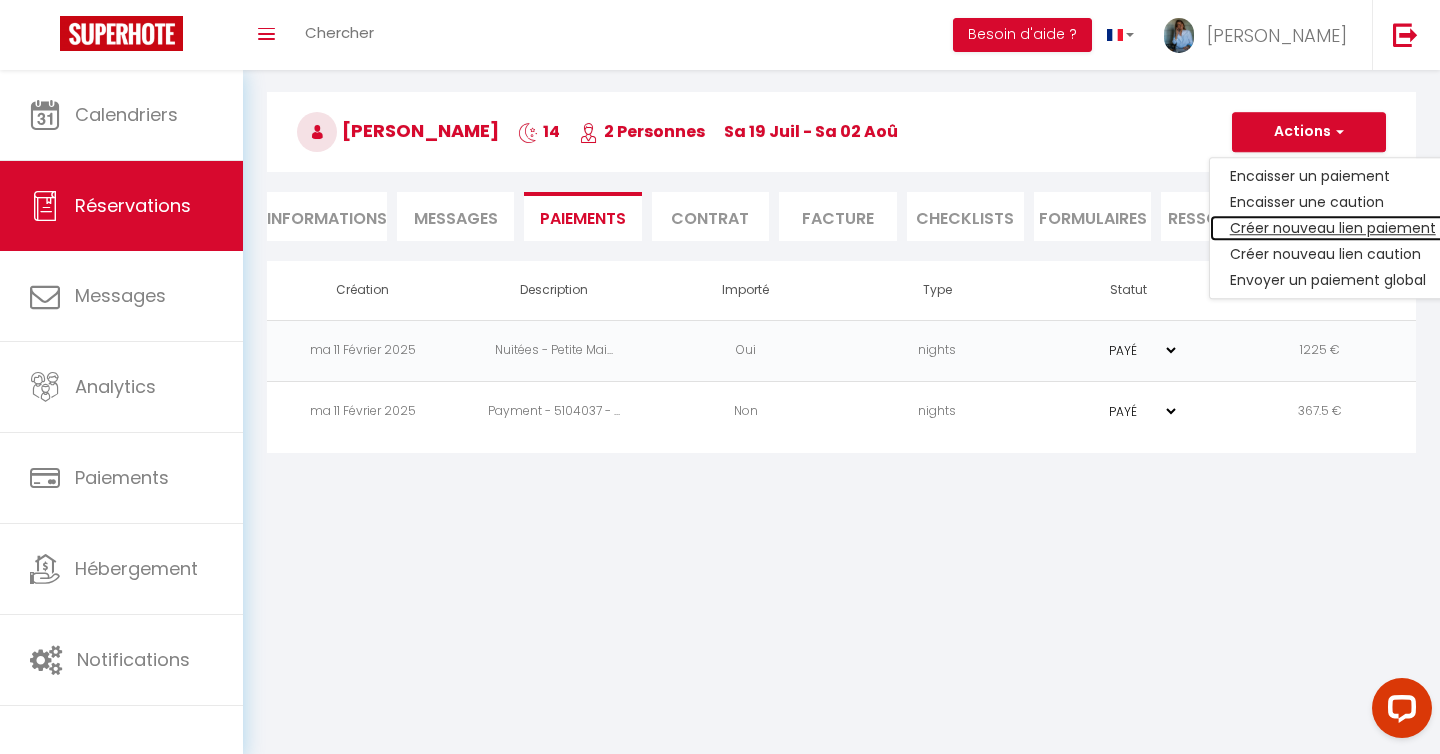 click on "Créer nouveau lien paiement" at bounding box center (1333, 228) 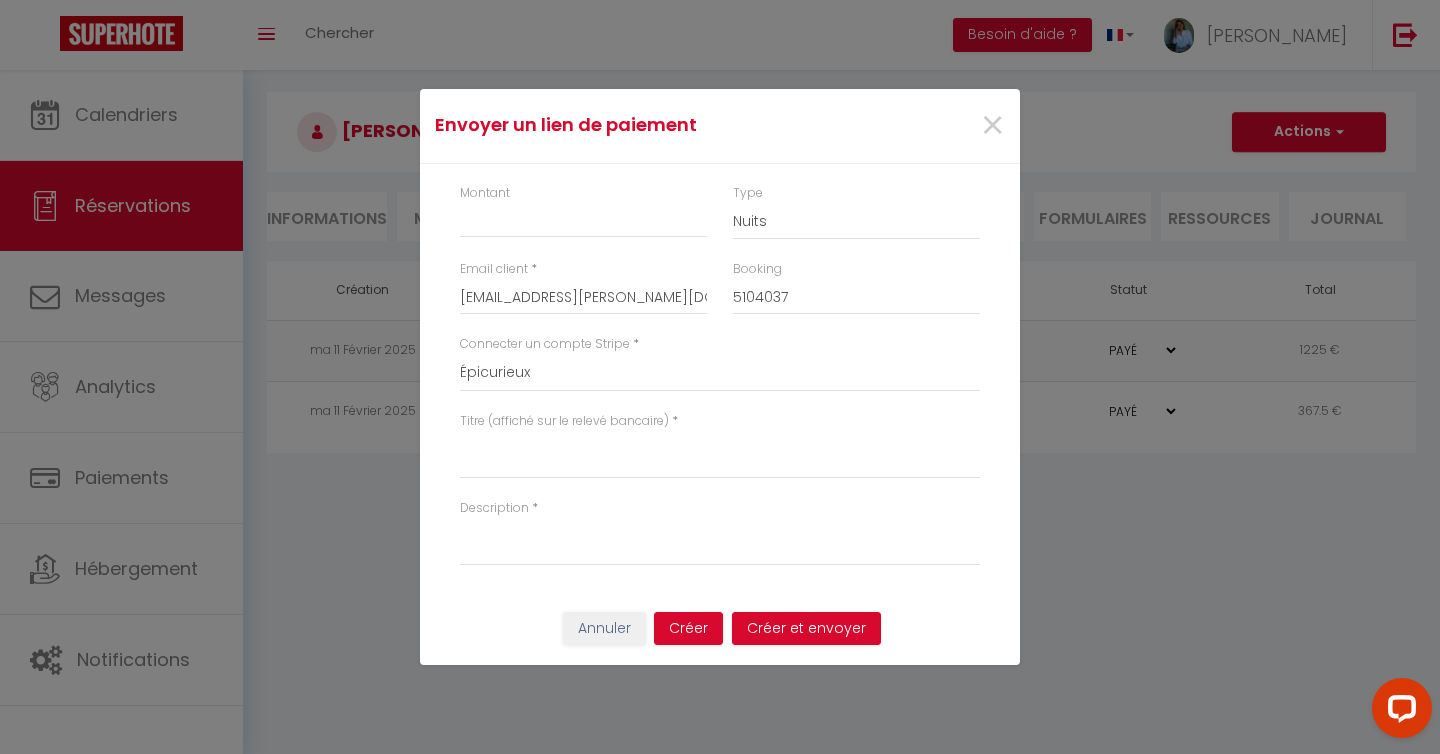 click on "Montant" at bounding box center (583, 222) 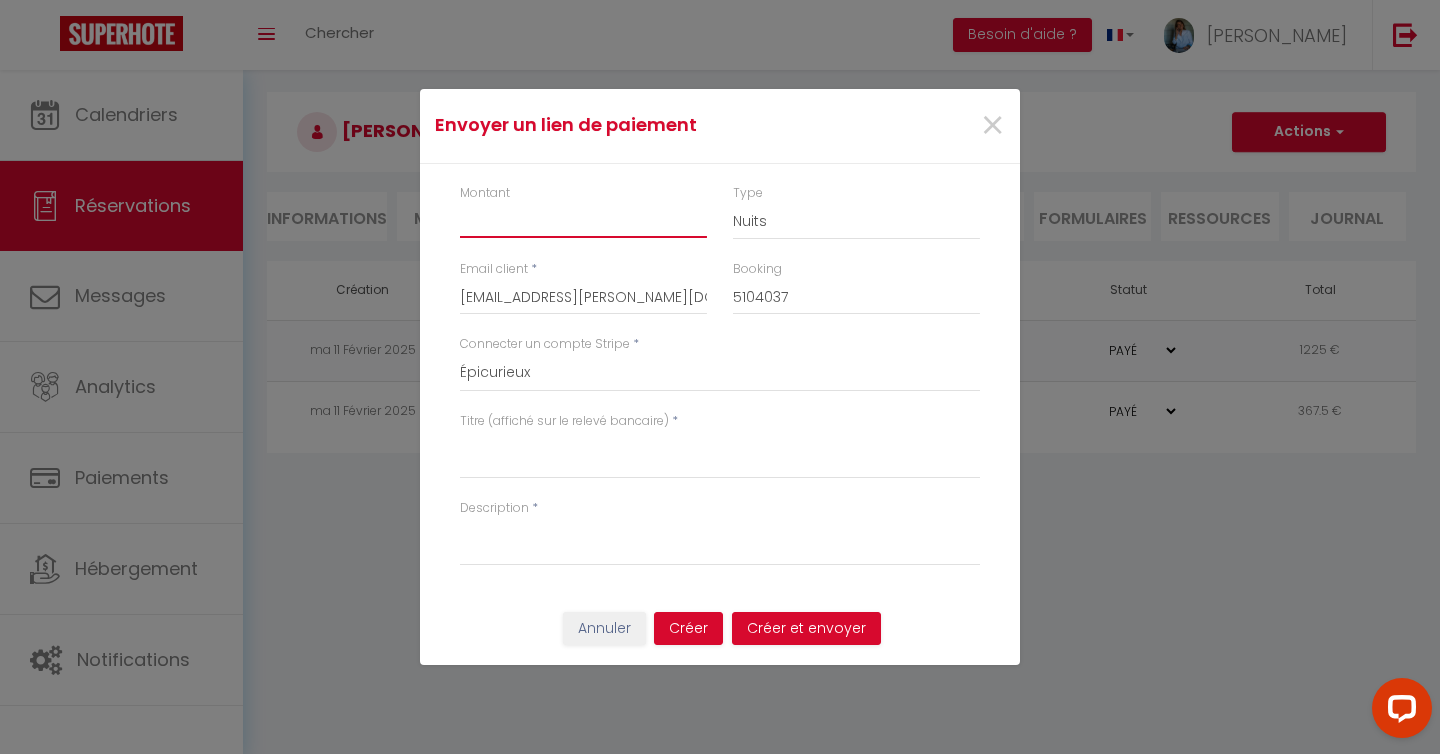 click on "Montant" at bounding box center (583, 220) 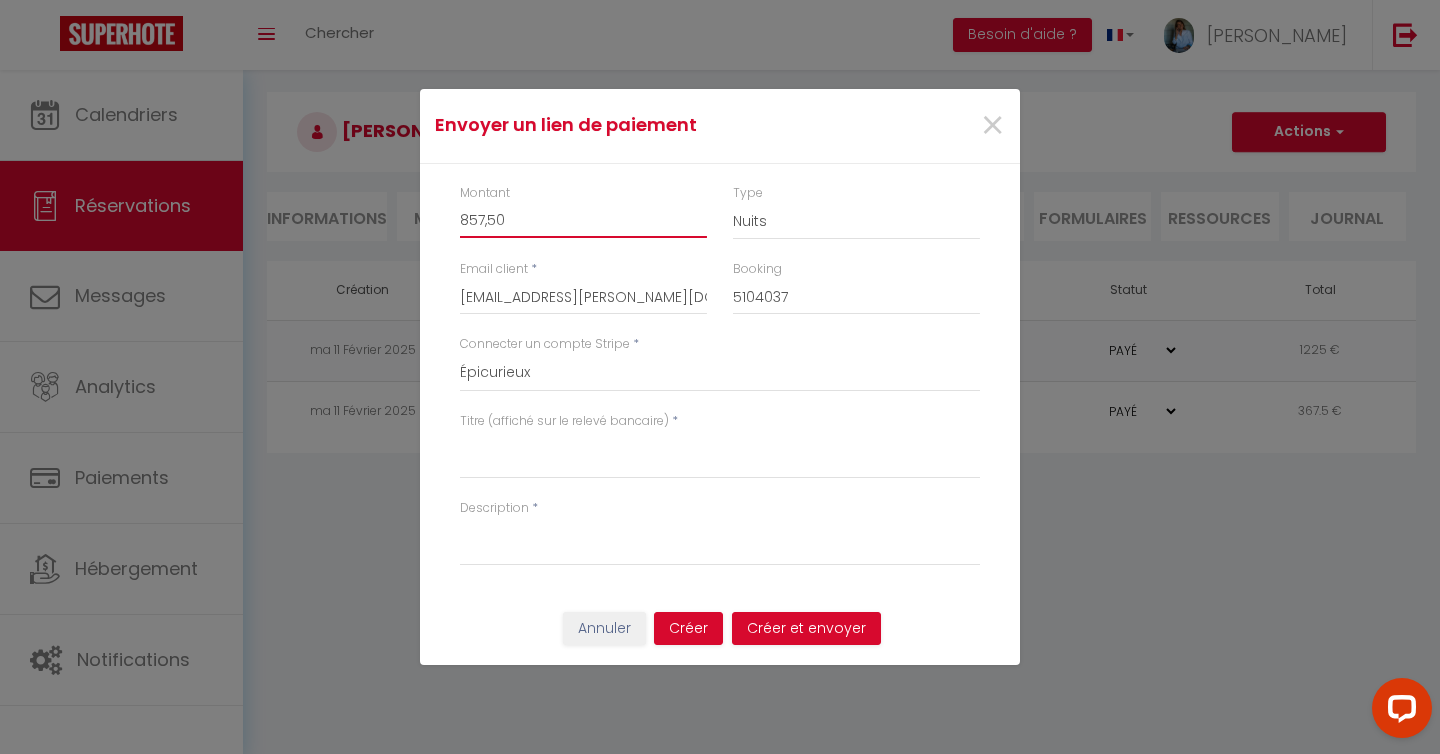 type on "857,50" 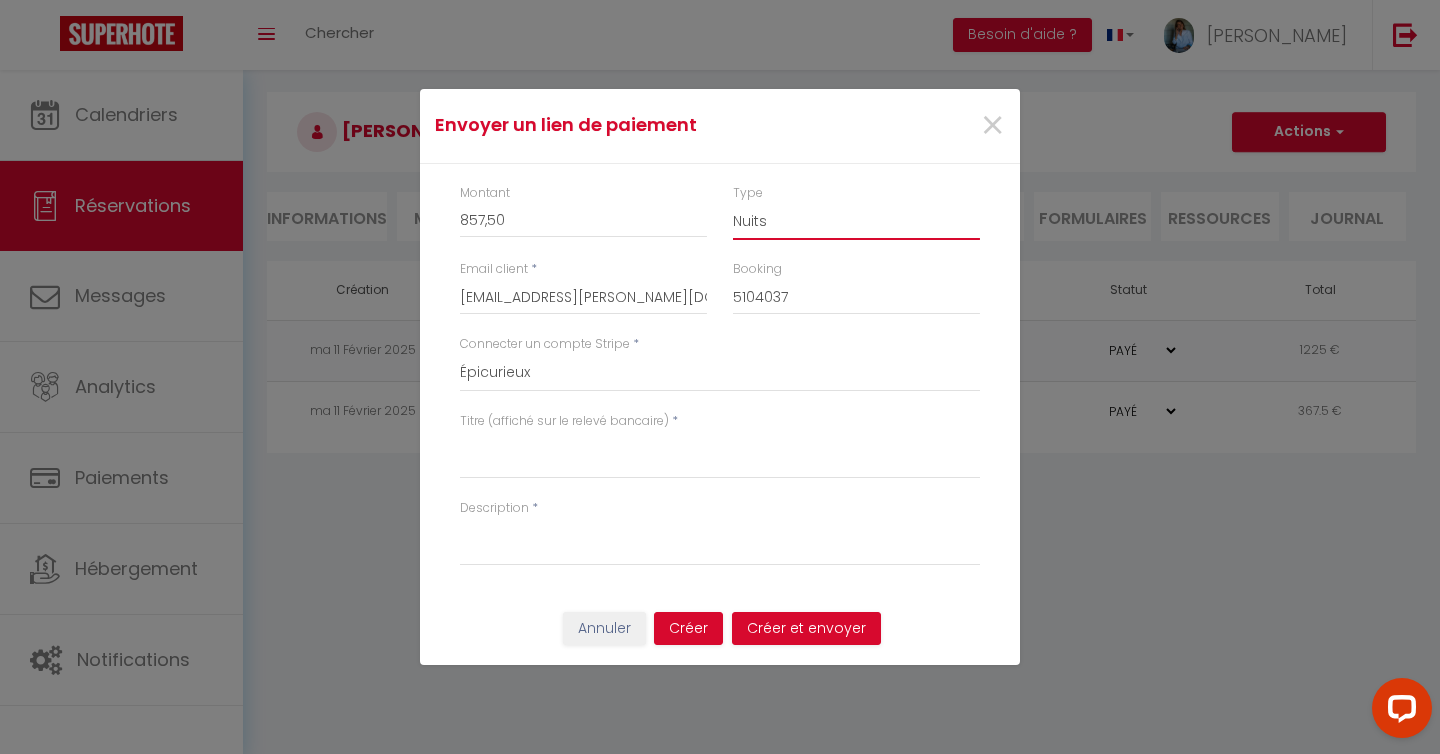 click on "Nuits   Frais de ménage   Taxe de séjour   [GEOGRAPHIC_DATA]" at bounding box center [856, 221] 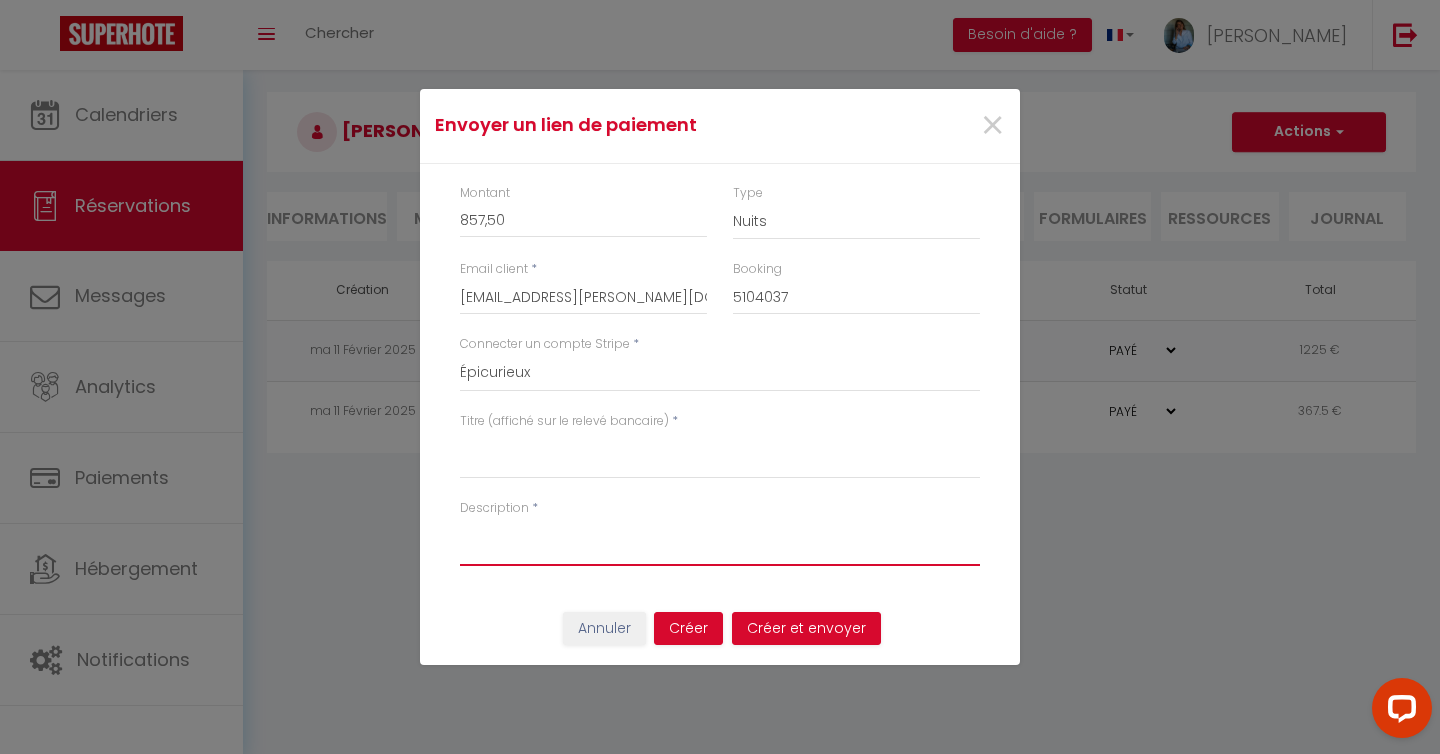 click on "Description" at bounding box center (720, 542) 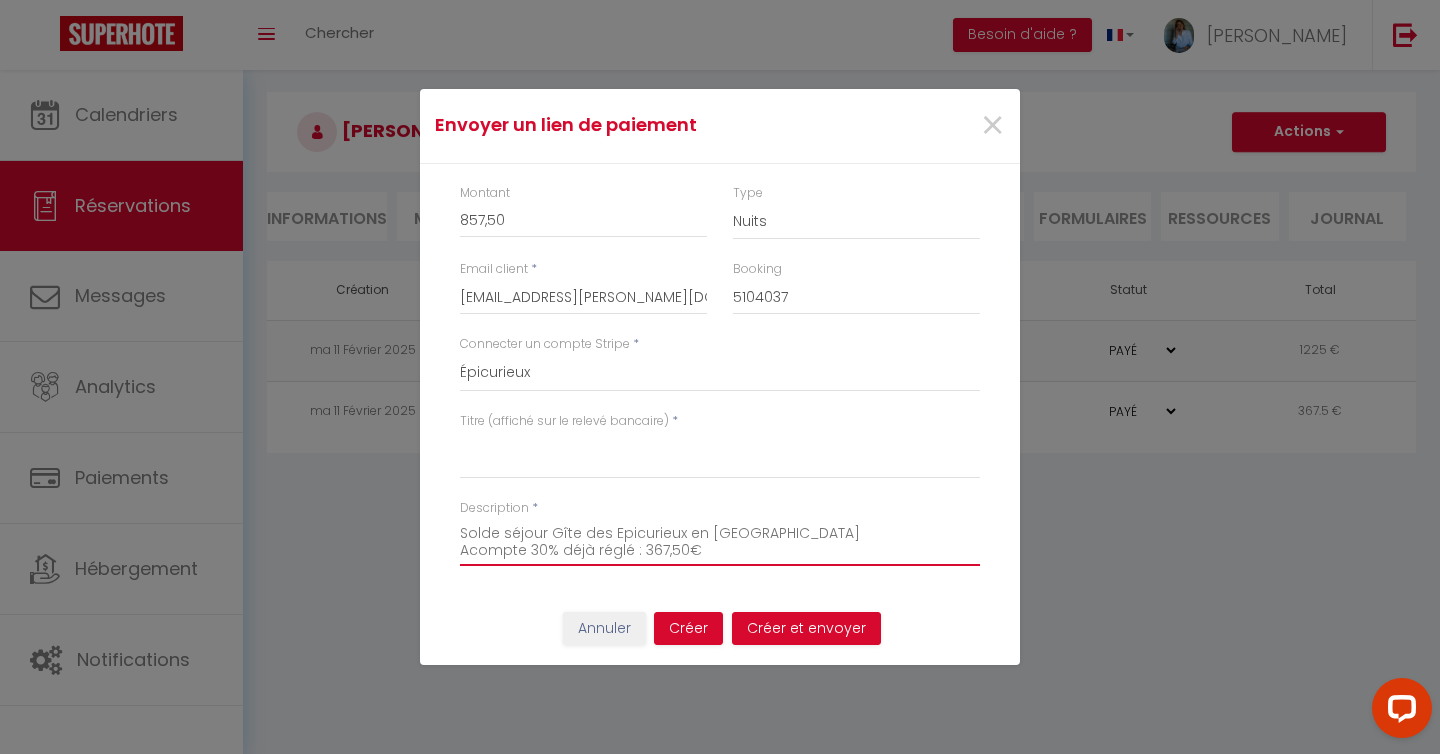 scroll, scrollTop: 12, scrollLeft: 0, axis: vertical 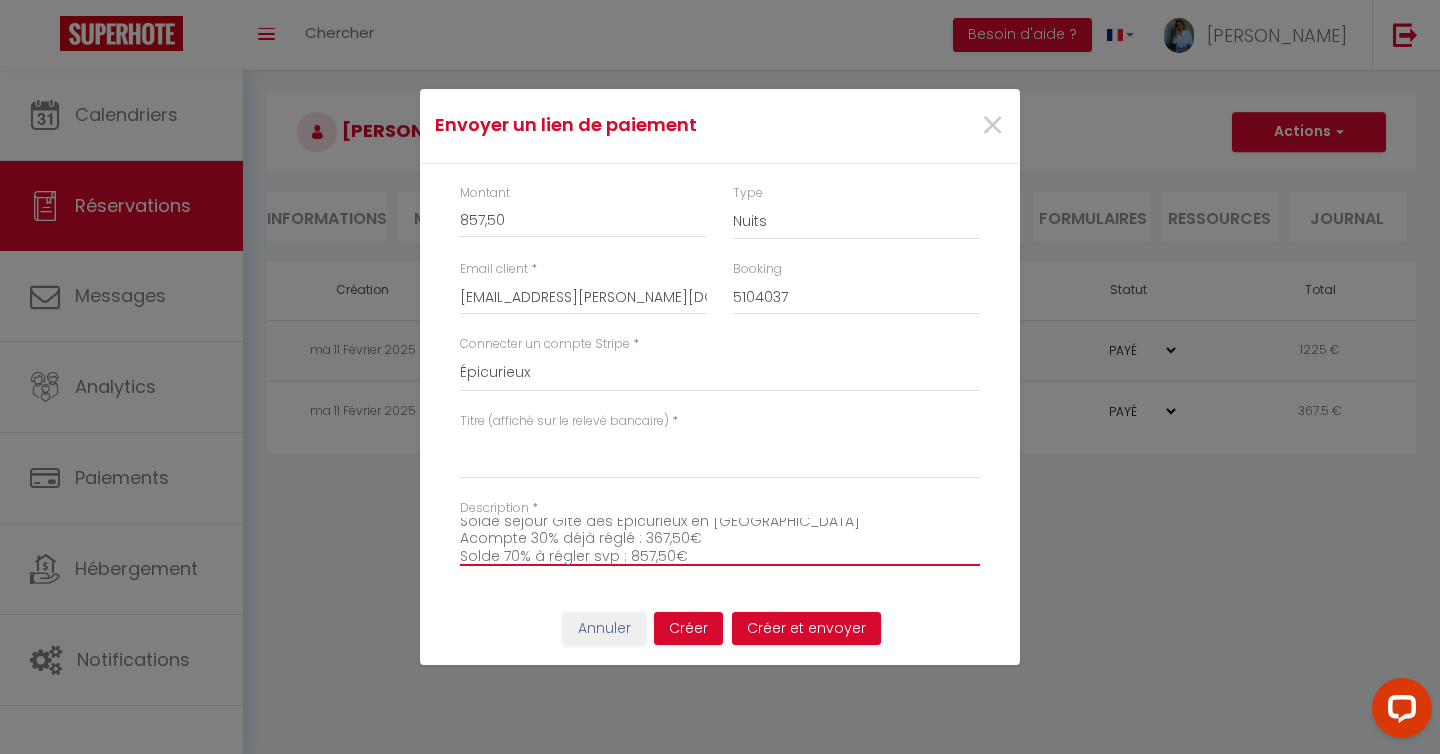 type on "Solde séjour Gîte des Epicurieux en [GEOGRAPHIC_DATA]
Acompte 30% déjà réglé : 367,50€
Solde 70% à régler svp : 857,50€" 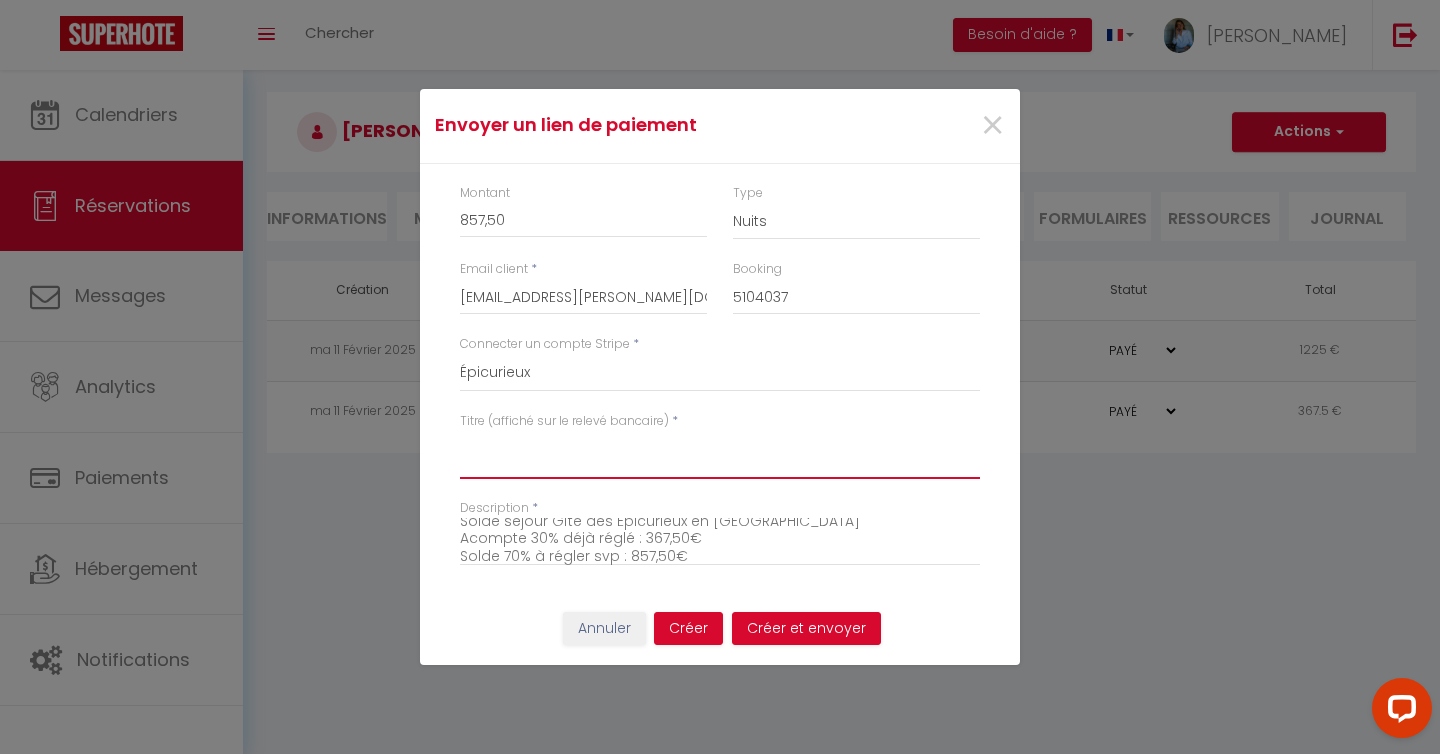 click on "Titre (affiché sur le relevé bancaire)" at bounding box center [720, 455] 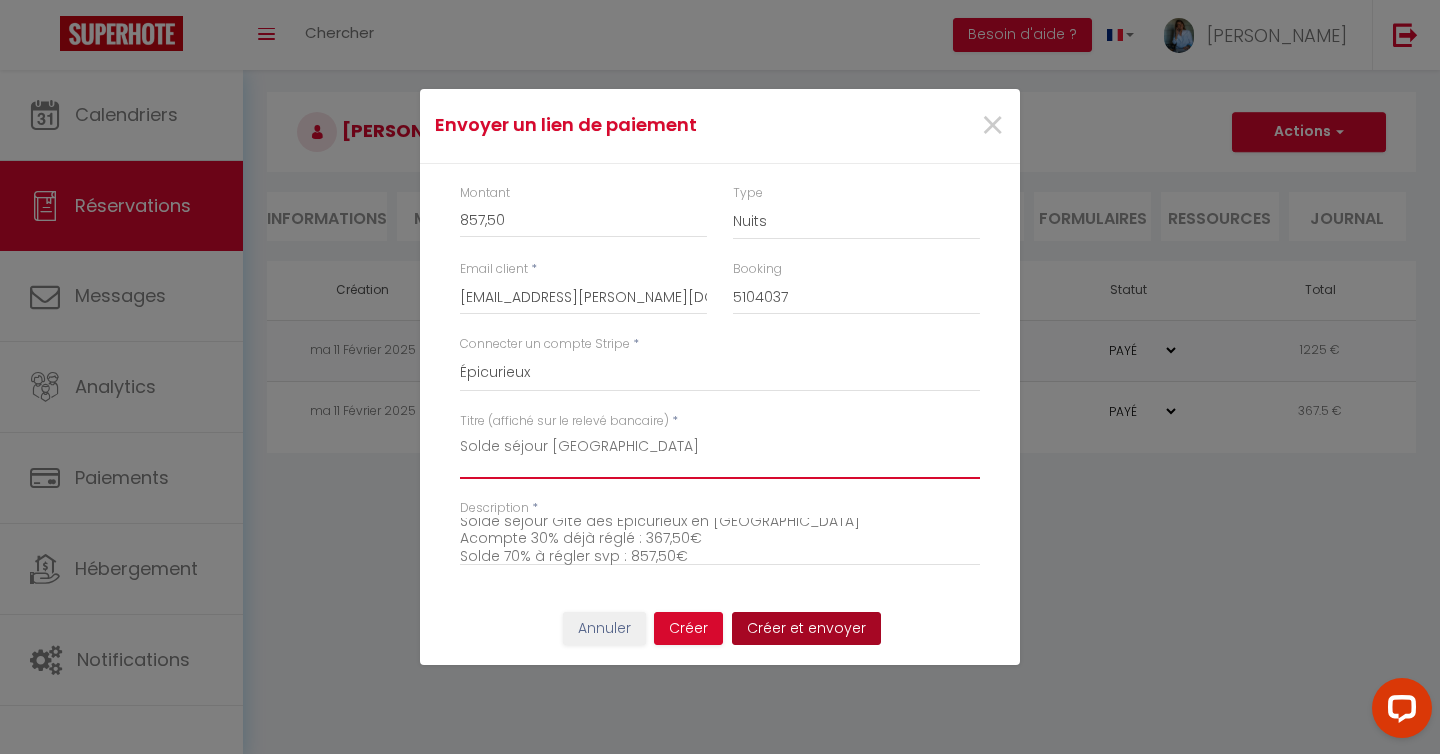 type on "Solde séjour [GEOGRAPHIC_DATA]" 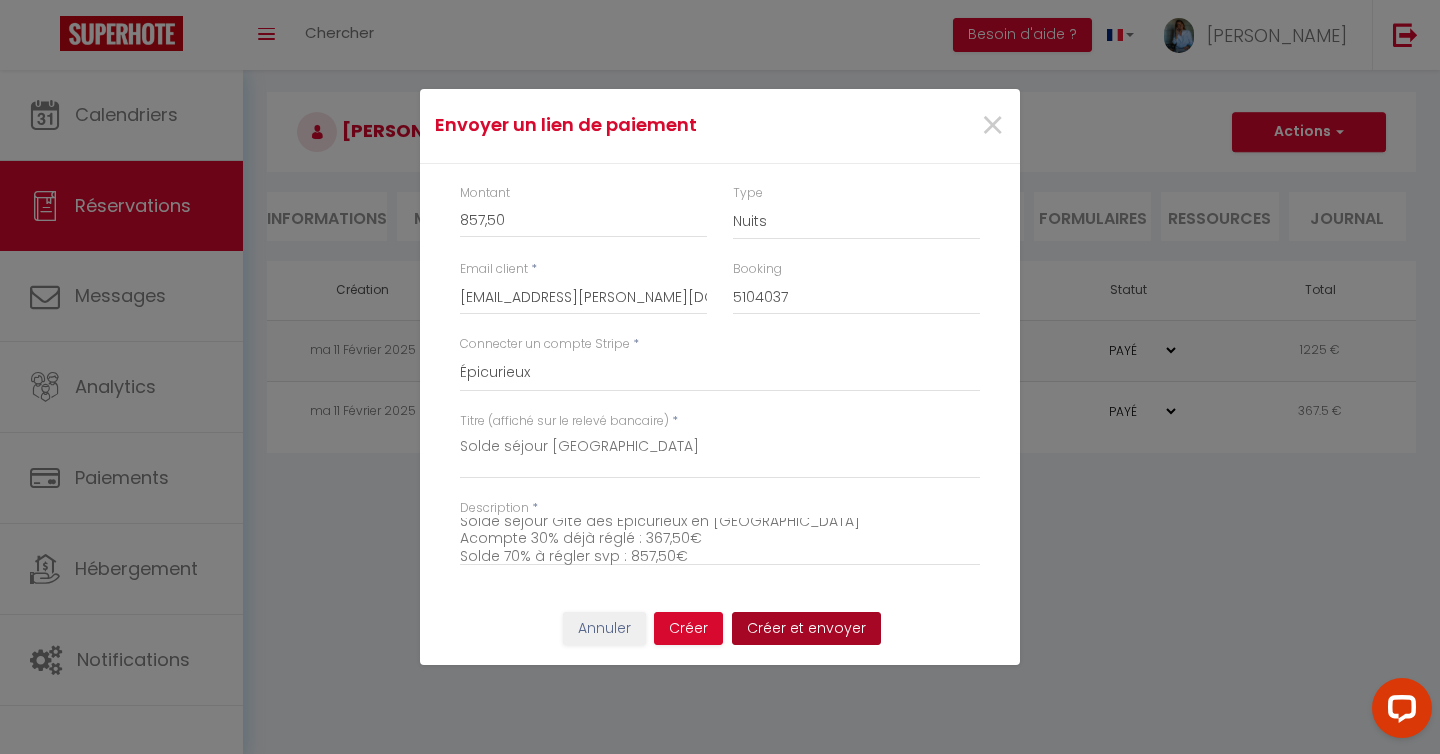 click on "Créer et envoyer" at bounding box center [806, 629] 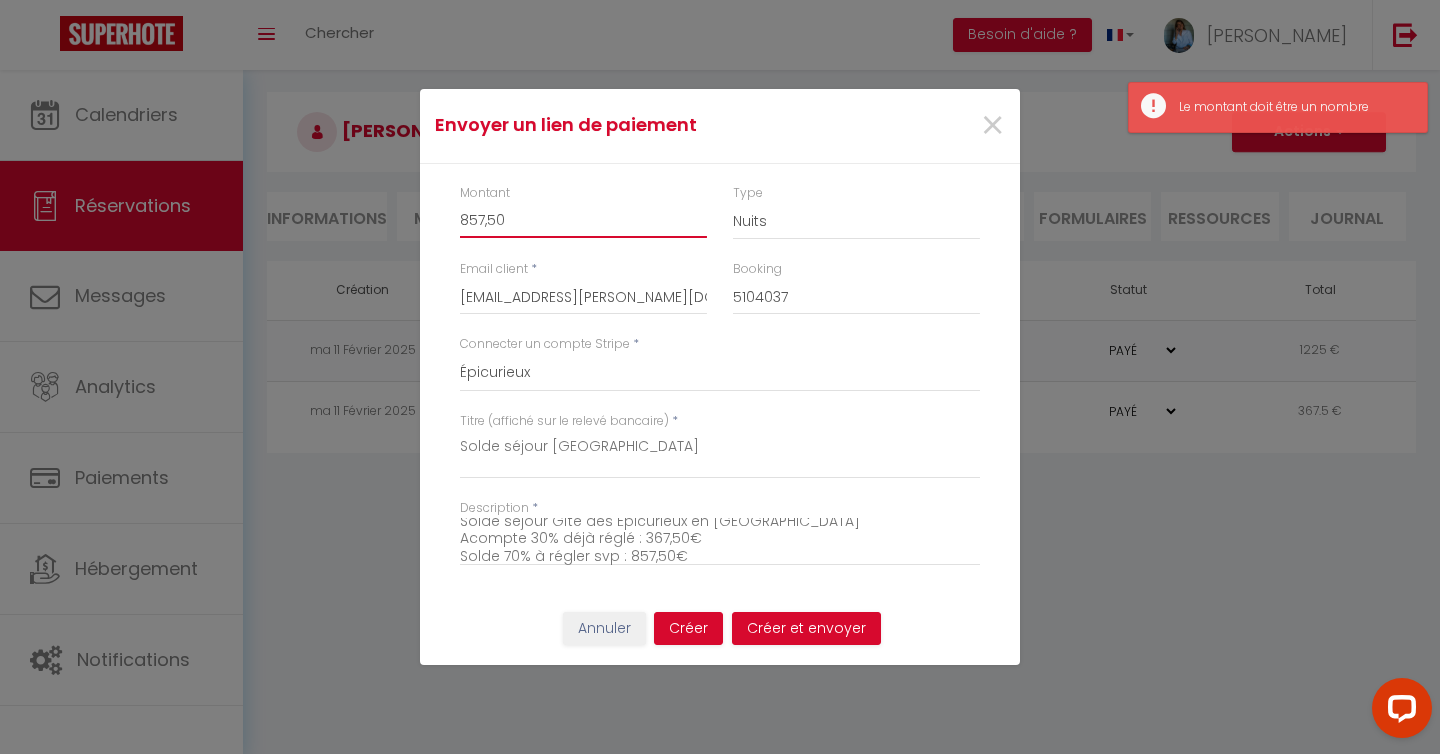 click on "857,50" at bounding box center (583, 220) 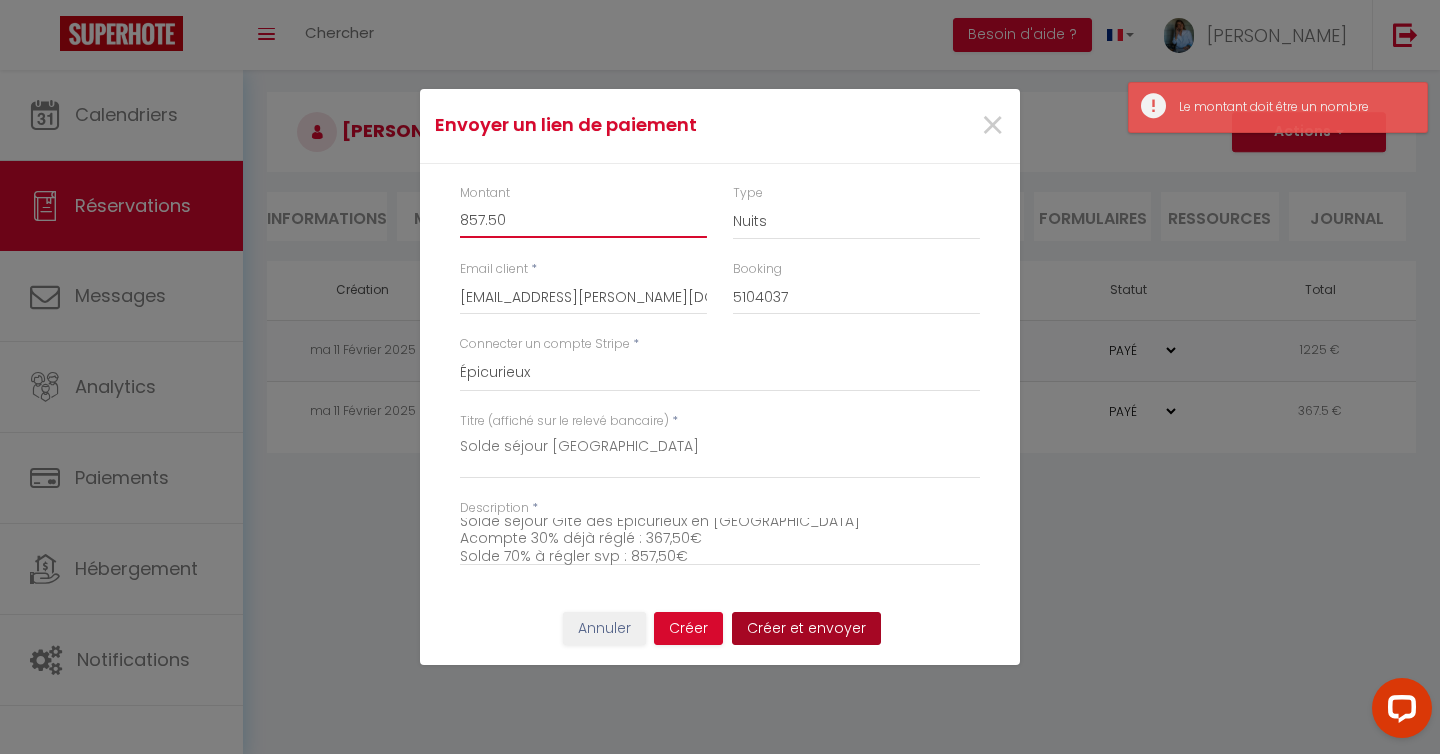 type on "857.50" 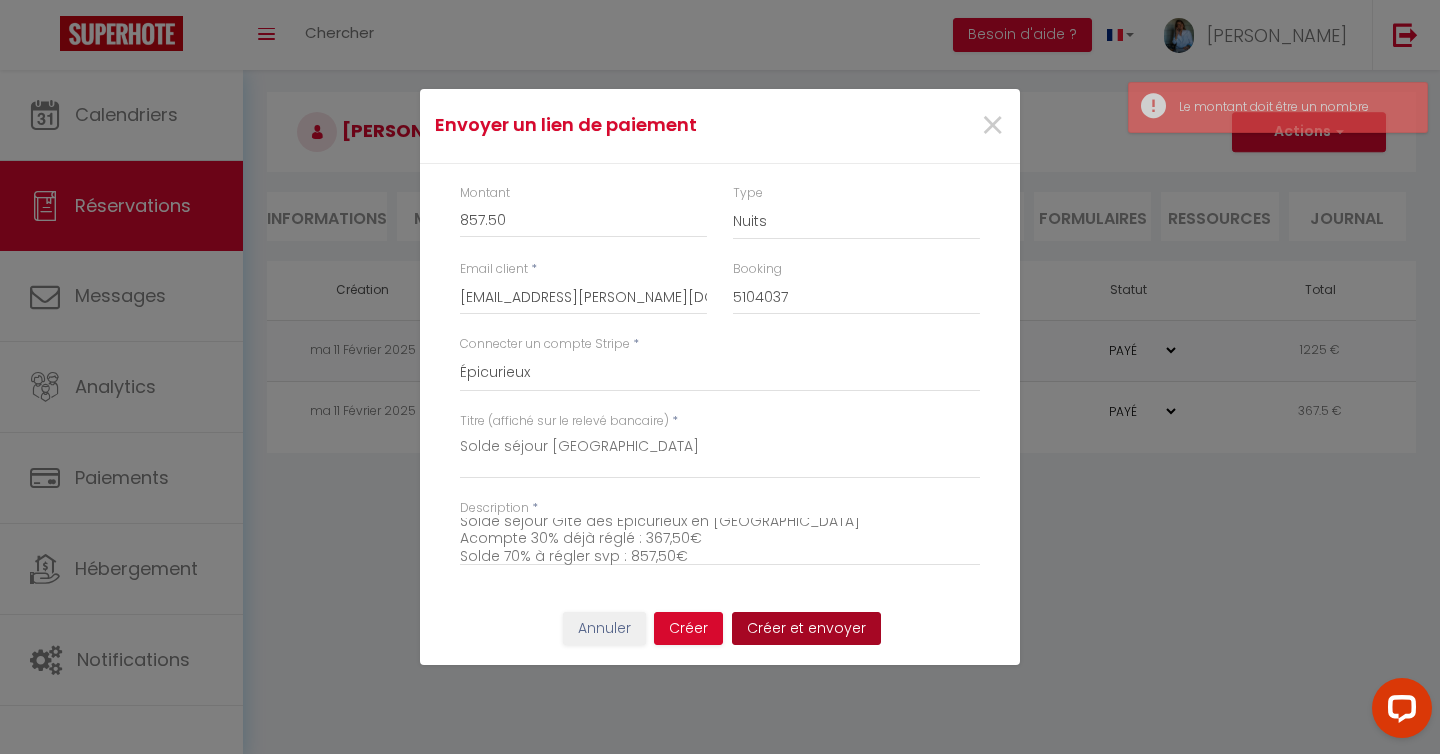 click on "Créer et envoyer" at bounding box center (806, 629) 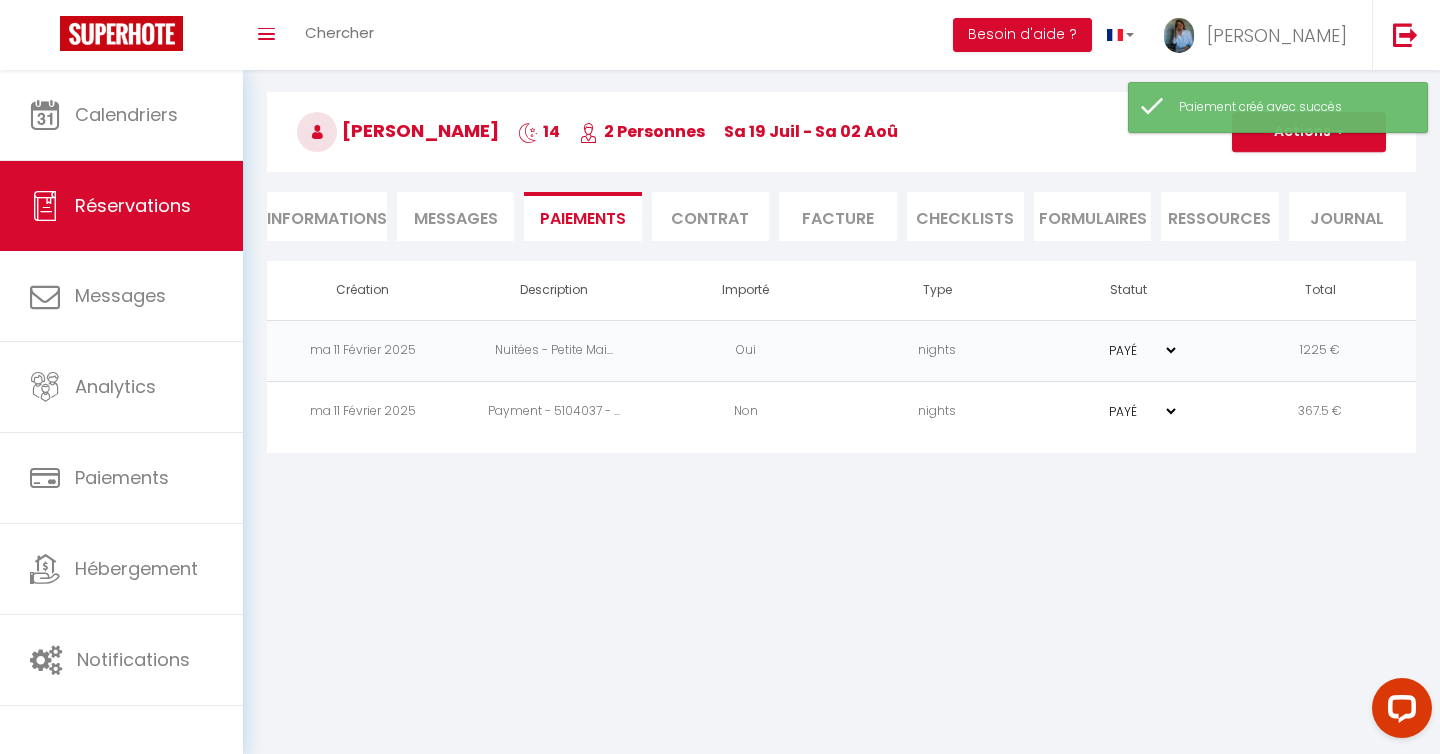 select on "fr" 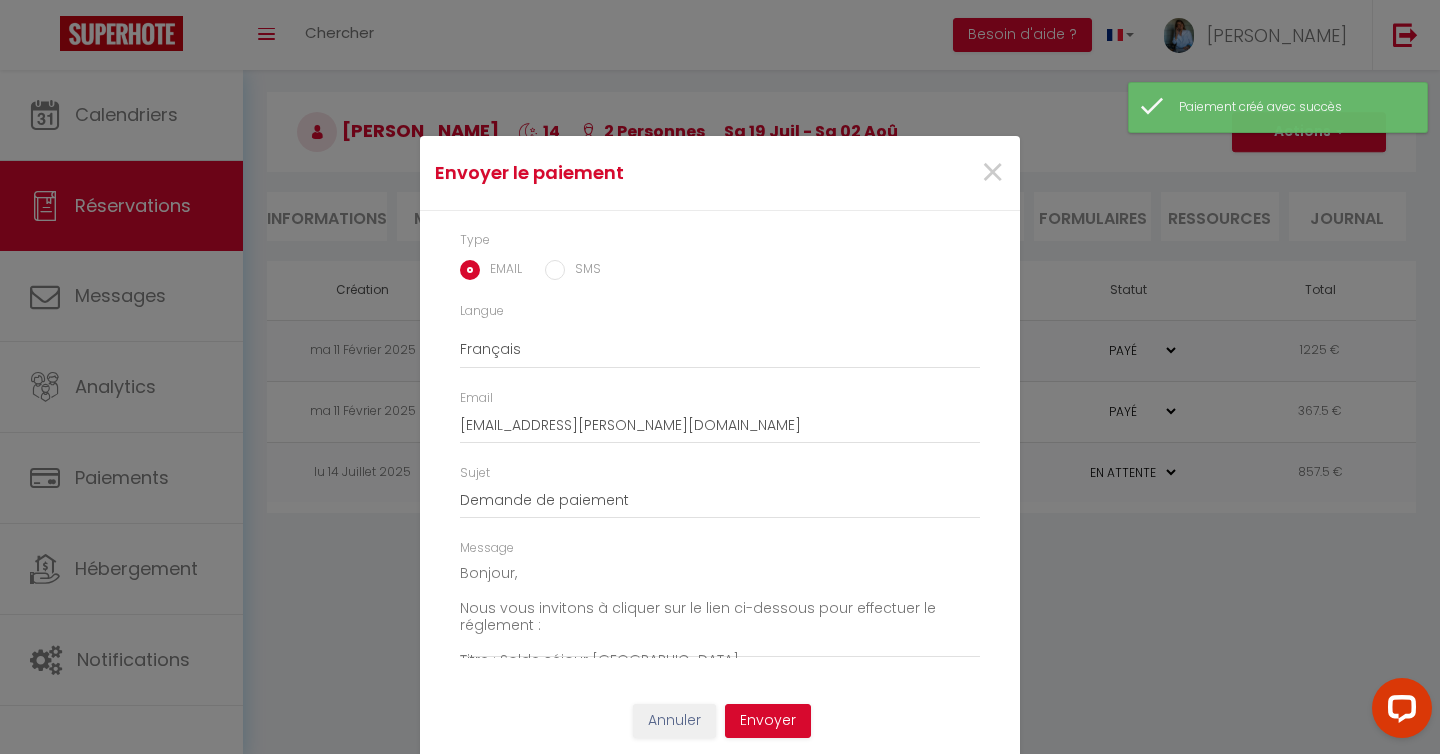scroll, scrollTop: 3, scrollLeft: 0, axis: vertical 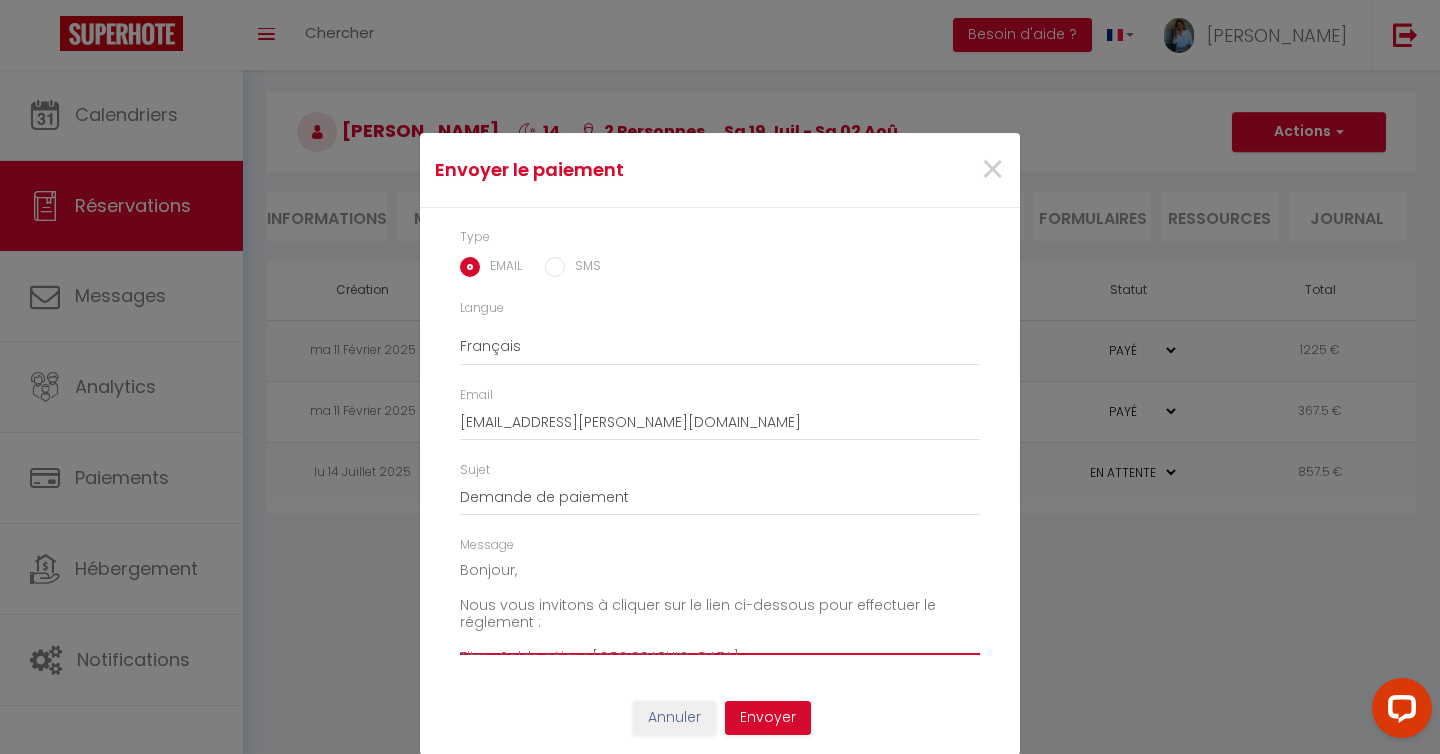 click on "Bonjour,
Nous vous invitons à cliquer sur le lien ci-dessous pour effectuer le réglement :
Titre : Solde séjour [GEOGRAPHIC_DATA]
Description : Solde séjour Gîte des Epicurieux en [GEOGRAPHIC_DATA]
Acompte 30% déjà réglé : 367,50€
Solde 70% à régler svp : 857,50€
Lien : [URL][DOMAIN_NAME]
A très vite,
--
Petite Maison avec Terrasse | Gîte des Épicurieux" at bounding box center (720, 605) 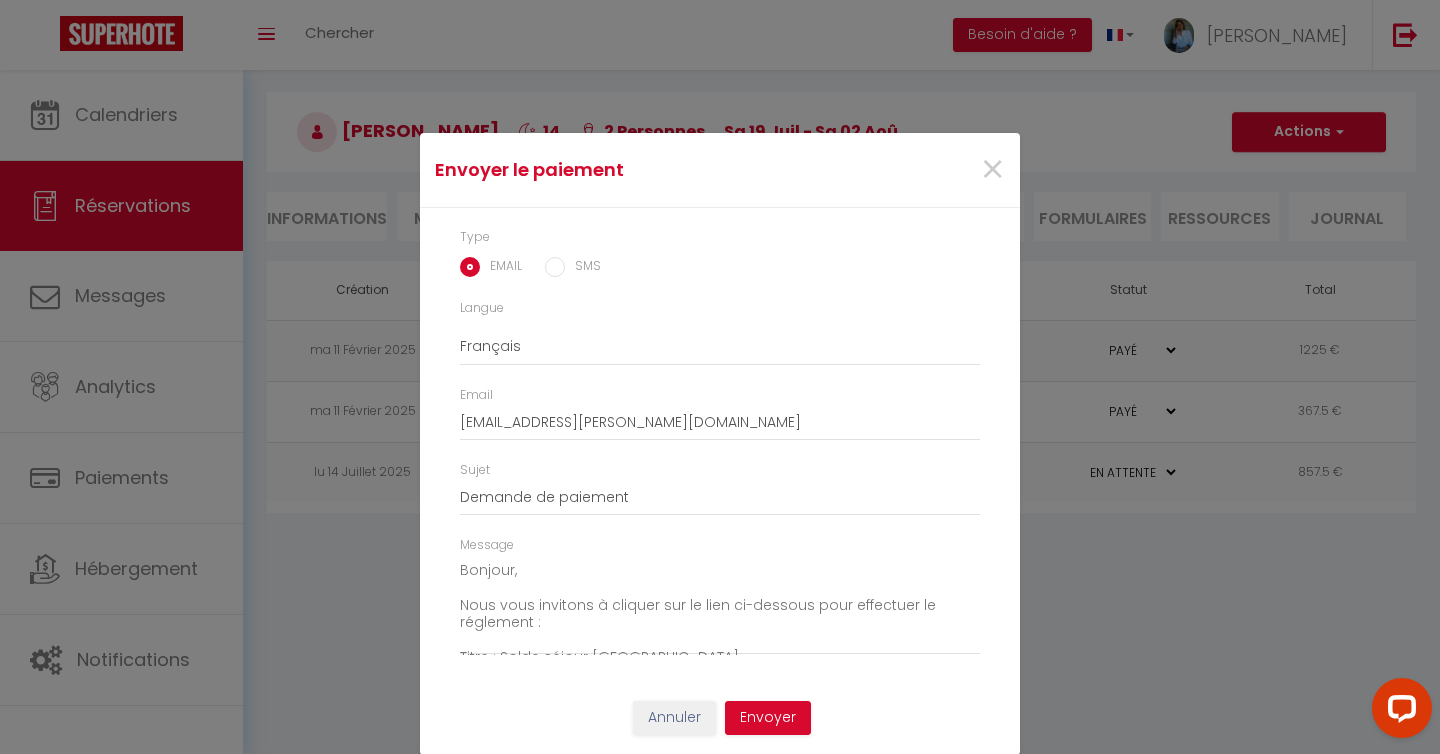 click on "Message   Bonjour,
Nous vous invitons à cliquer sur le lien ci-dessous pour effectuer le réglement :
Titre : Solde séjour [GEOGRAPHIC_DATA]
Description : Solde séjour Gîte des Epicurieux en [GEOGRAPHIC_DATA]
Acompte 30% déjà réglé : 367,50€
Solde 70% à régler svp : 857,50€
Lien : [URL][DOMAIN_NAME]
A très vite,
--
Petite Maison avec Terrasse | Gîte des Épicurieux" at bounding box center (720, 605) 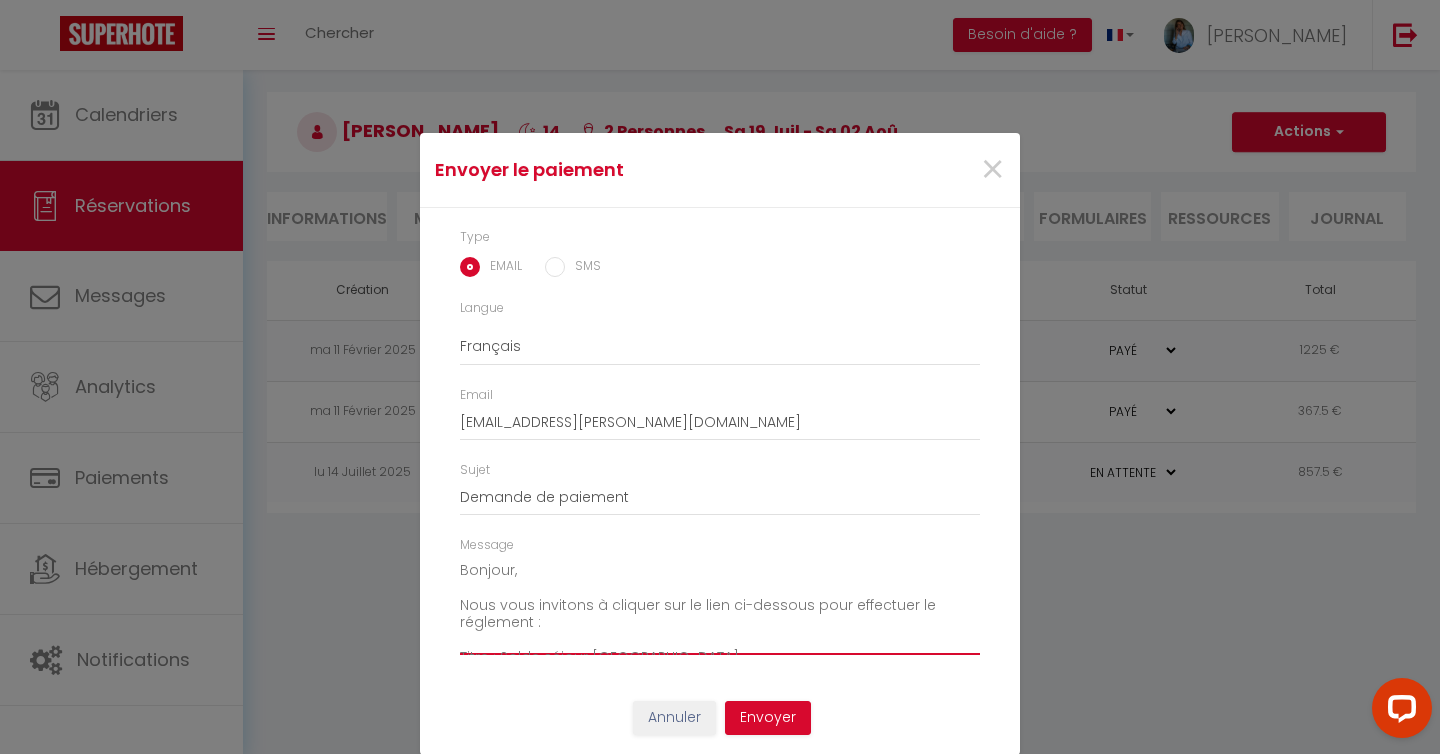 drag, startPoint x: 519, startPoint y: 570, endPoint x: 432, endPoint y: 572, distance: 87.02299 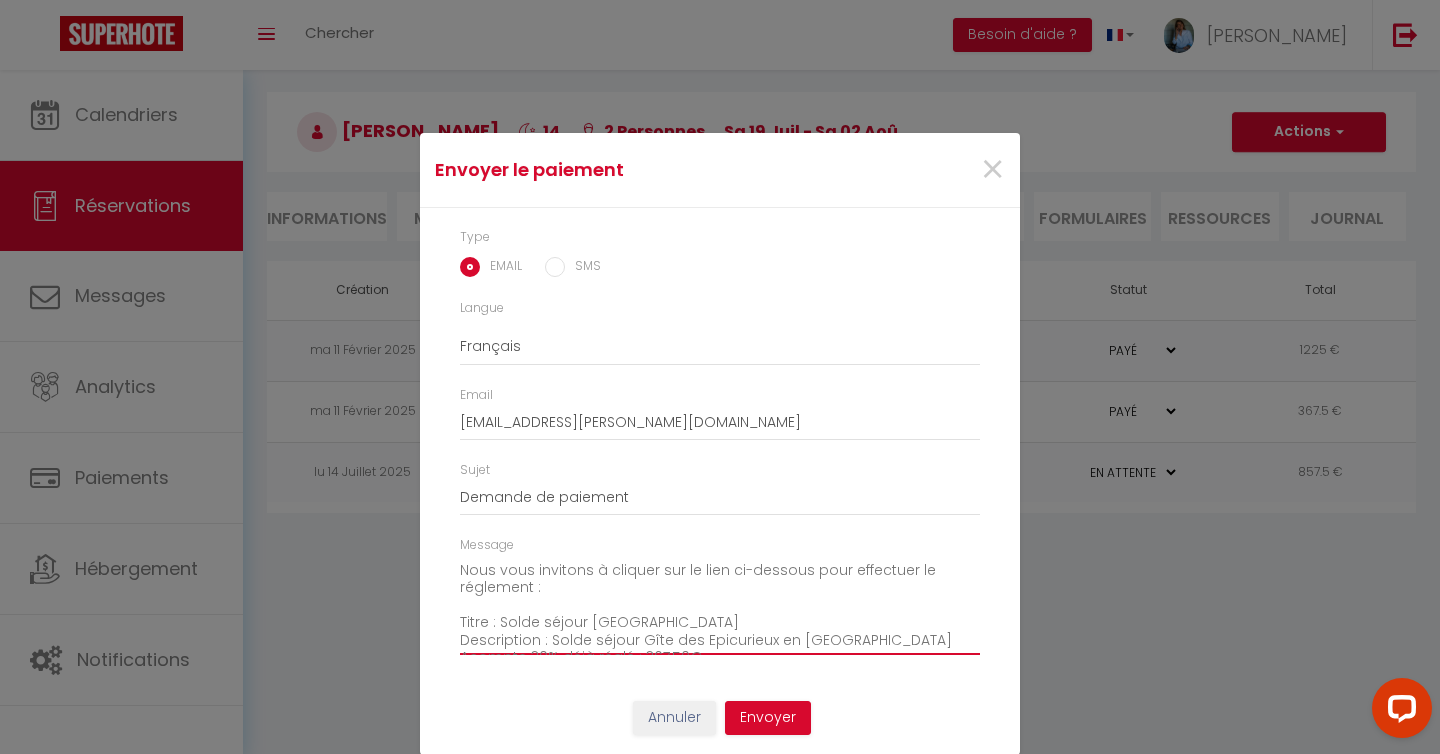 paste on "Bonjour [PERSON_NAME], 👋
Votre venue au Gîte des Épicurieux est dans une semaine ! 🤩
Comme convenu, nous vous demandons de bien vouloir régler les 70 % restants, correspondant au solde de votre séjour, en cliquant sur le lien suivant svp :
[PAYLINKPERCENT:70]
Vous recevrez tous les détails utiles pour votre séjour à la suite de cet email.
A bientôt !
[PERSON_NAME] et [PERSON_NAME] Gîte des Épicurieux
+ 33 659 43 70 92" 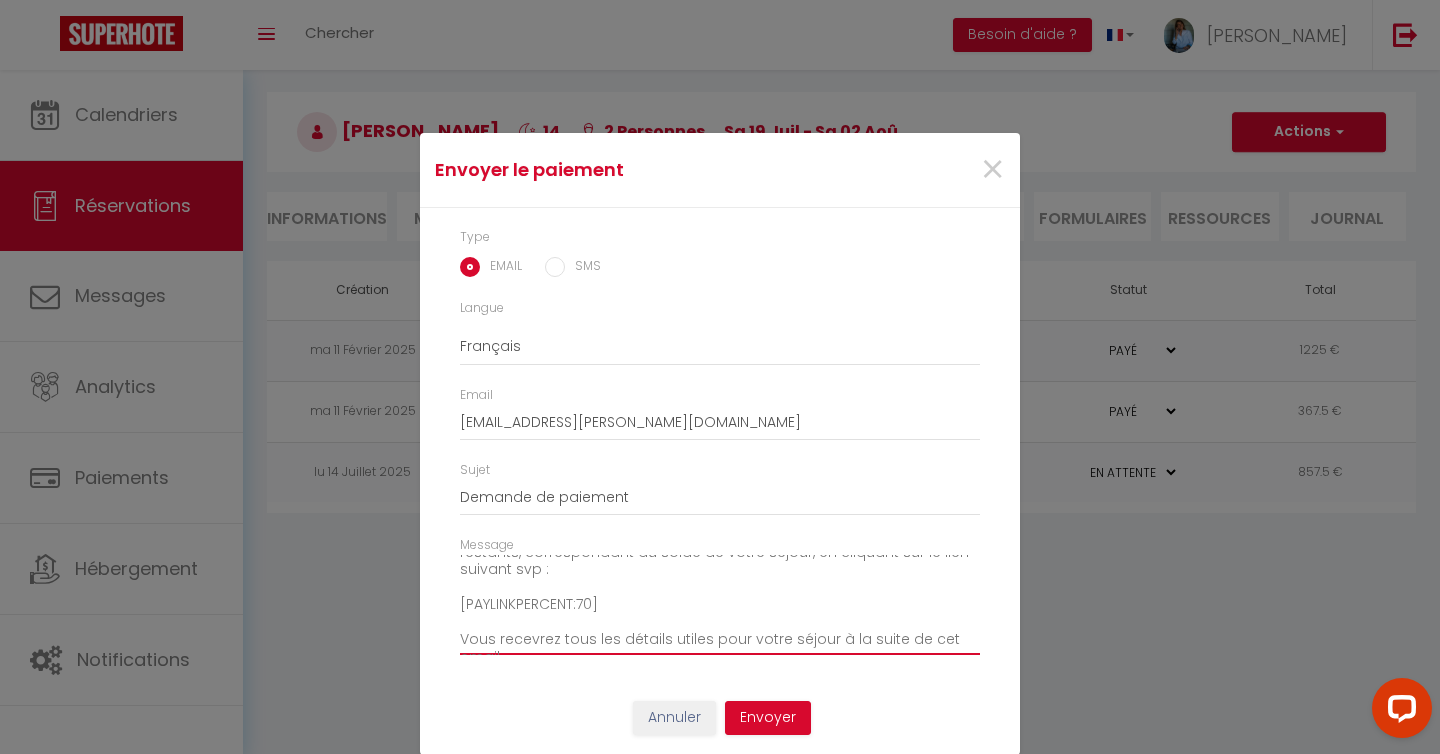 scroll, scrollTop: 0, scrollLeft: 0, axis: both 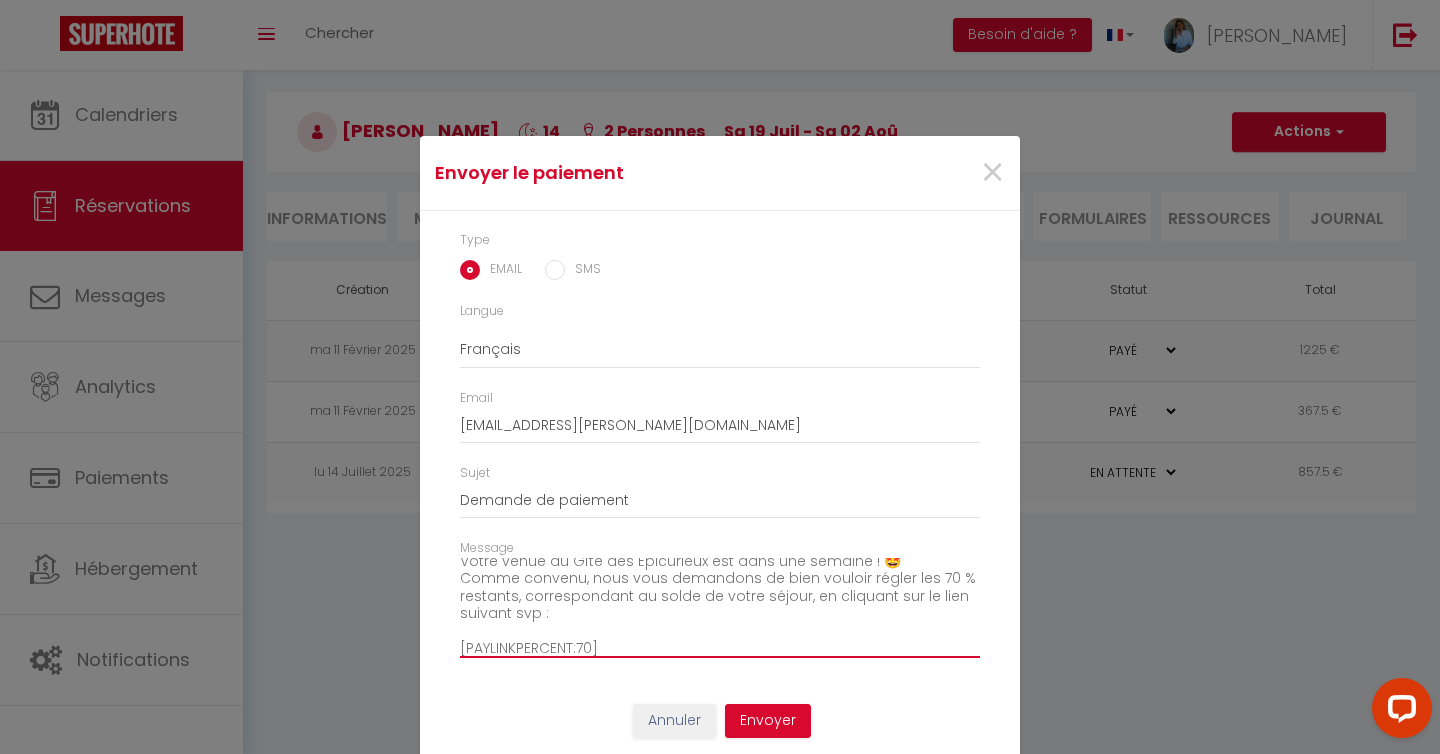 click on "Bonjour [PERSON_NAME], 👋
Votre venue au Gîte des Épicurieux est dans une semaine ! 🤩
Comme convenu, nous vous demandons de bien vouloir régler les 70 % restants, correspondant au solde de votre séjour, en cliquant sur le lien suivant svp :
[PAYLINKPERCENT:70]
Vous recevrez tous les détails utiles pour votre séjour à la suite de cet email.
A bientôt !
[PERSON_NAME] et [PERSON_NAME] Gîte des Épicurieux
+ 33 659 43 70 92
Nous vous invitons à cliquer sur le lien ci-dessous pour effectuer le réglement :
Titre : Solde séjour [GEOGRAPHIC_DATA]
Description : Solde séjour Gîte des Epicurieux en [GEOGRAPHIC_DATA]
Acompte 30% déjà réglé : 367,50€
Solde 70% à régler svp : 857,50€
Lien : [URL][DOMAIN_NAME]
A très vite,
--
Petite Maison avec Terrasse | Gîte des Épicurieux" at bounding box center [720, 608] 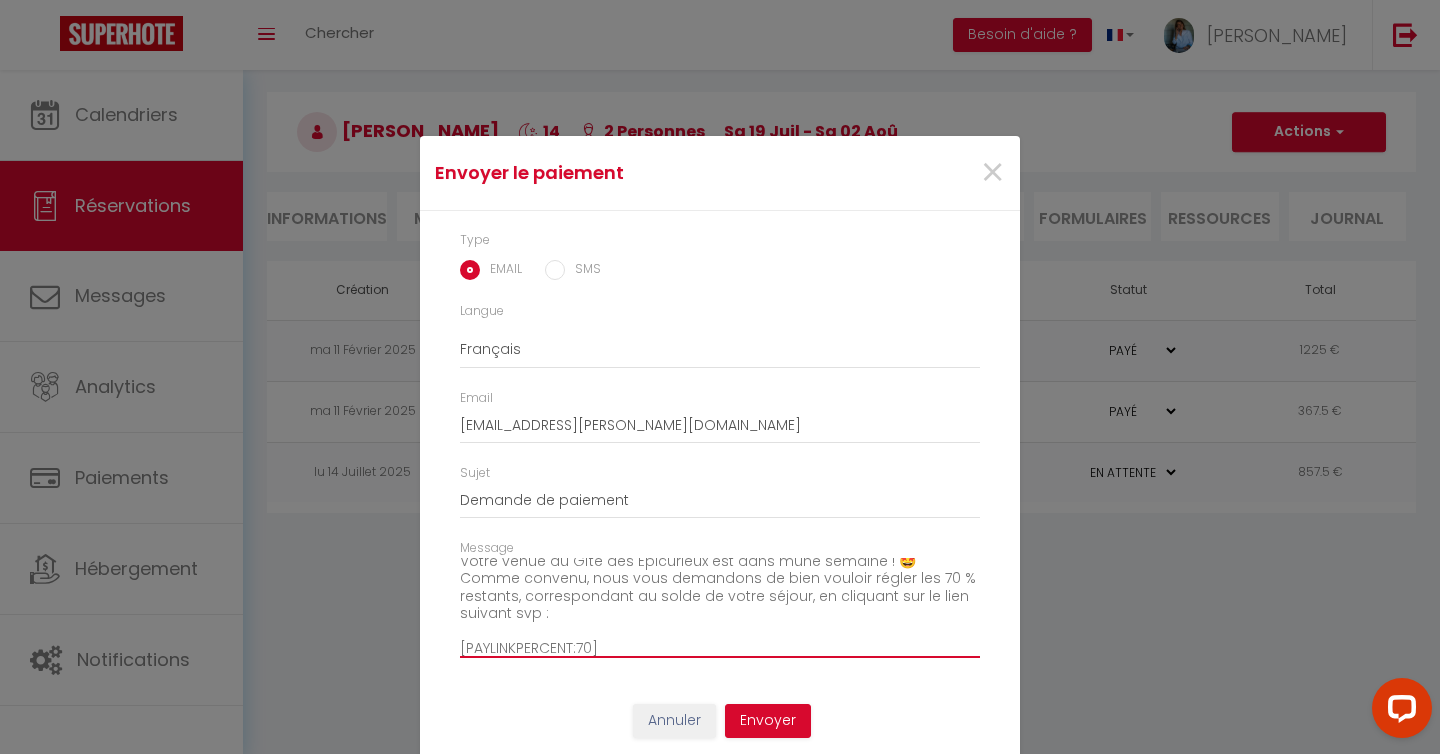 scroll, scrollTop: 41, scrollLeft: 0, axis: vertical 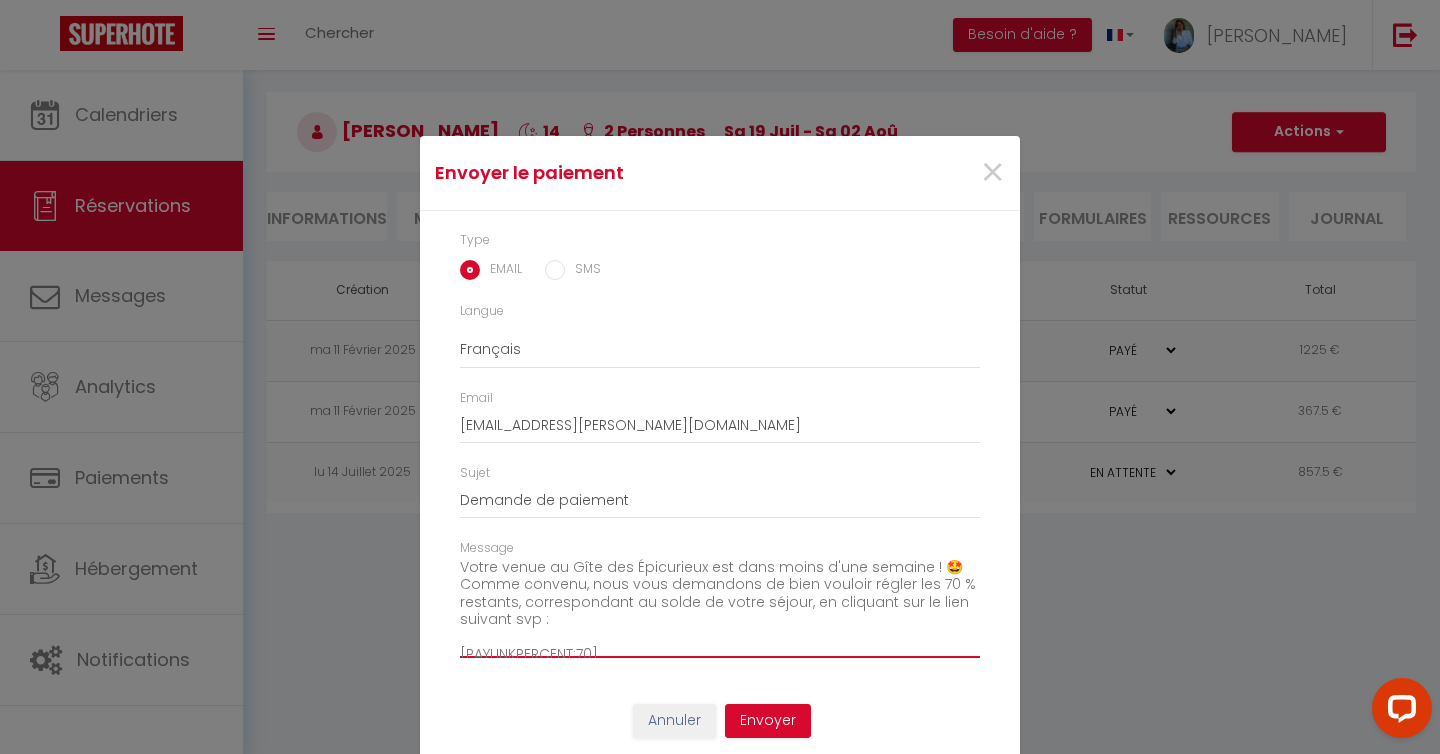 click on "Bonjour [PERSON_NAME], 👋
Votre venue au Gîte des Épicurieux est dans moins d'une semaine ! 🤩
Comme convenu, nous vous demandons de bien vouloir régler les 70 % restants, correspondant au solde de votre séjour, en cliquant sur le lien suivant svp :
[PAYLINKPERCENT:70]
Vous recevrez tous les détails utiles pour votre séjour à la suite de cet email.
A bientôt !
[PERSON_NAME] et [PERSON_NAME] Gîte des Épicurieux
+ 33 659 43 70 92
Nous vous invitons à cliquer sur le lien ci-dessous pour effectuer le réglement :
Titre : Solde séjour [GEOGRAPHIC_DATA]
Description : Solde séjour Gîte des Epicurieux en [GEOGRAPHIC_DATA]
Acompte 30% déjà réglé : 367,50€
Solde 70% à régler svp : 857,50€
Lien : [URL][DOMAIN_NAME]
A très vite,
--
Petite Maison avec Terrasse | Gîte des Épicurieux" at bounding box center (720, 608) 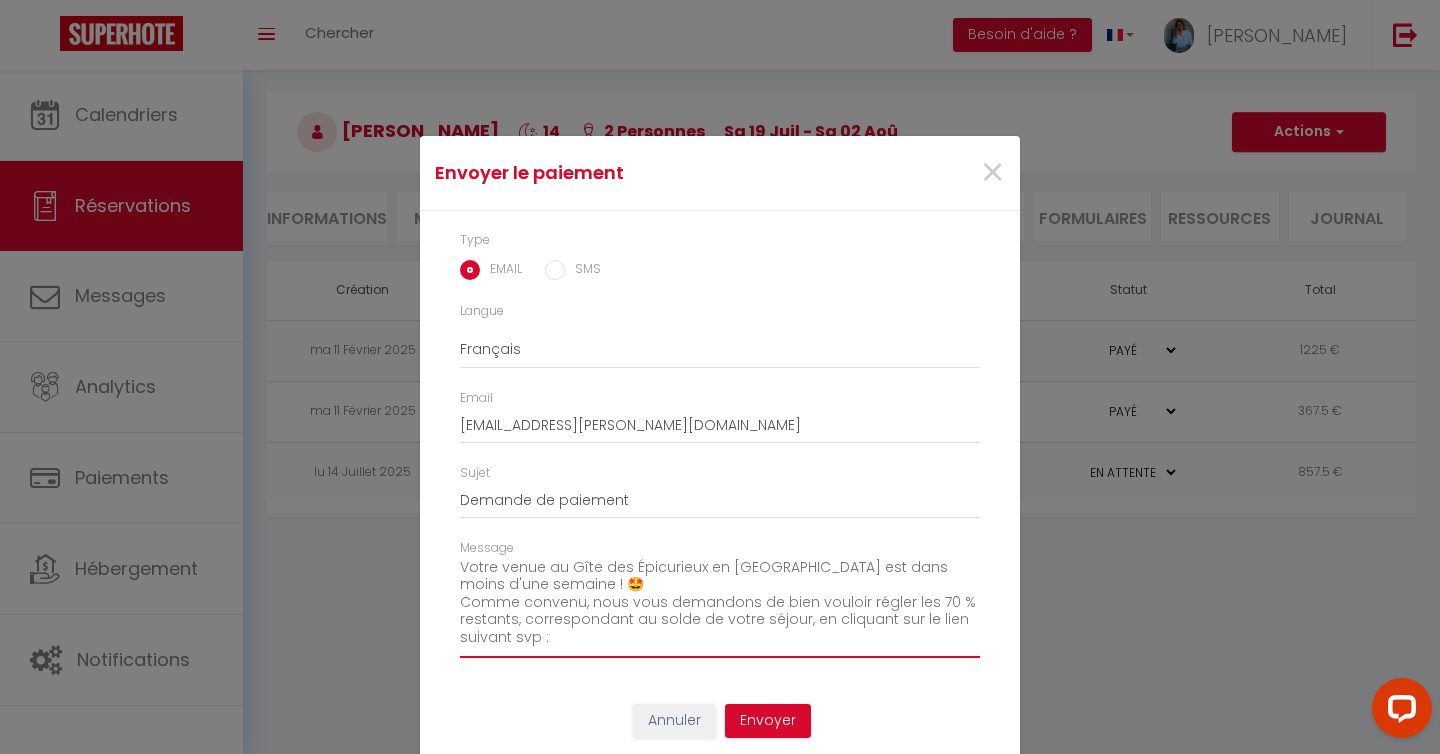 scroll, scrollTop: 3, scrollLeft: 0, axis: vertical 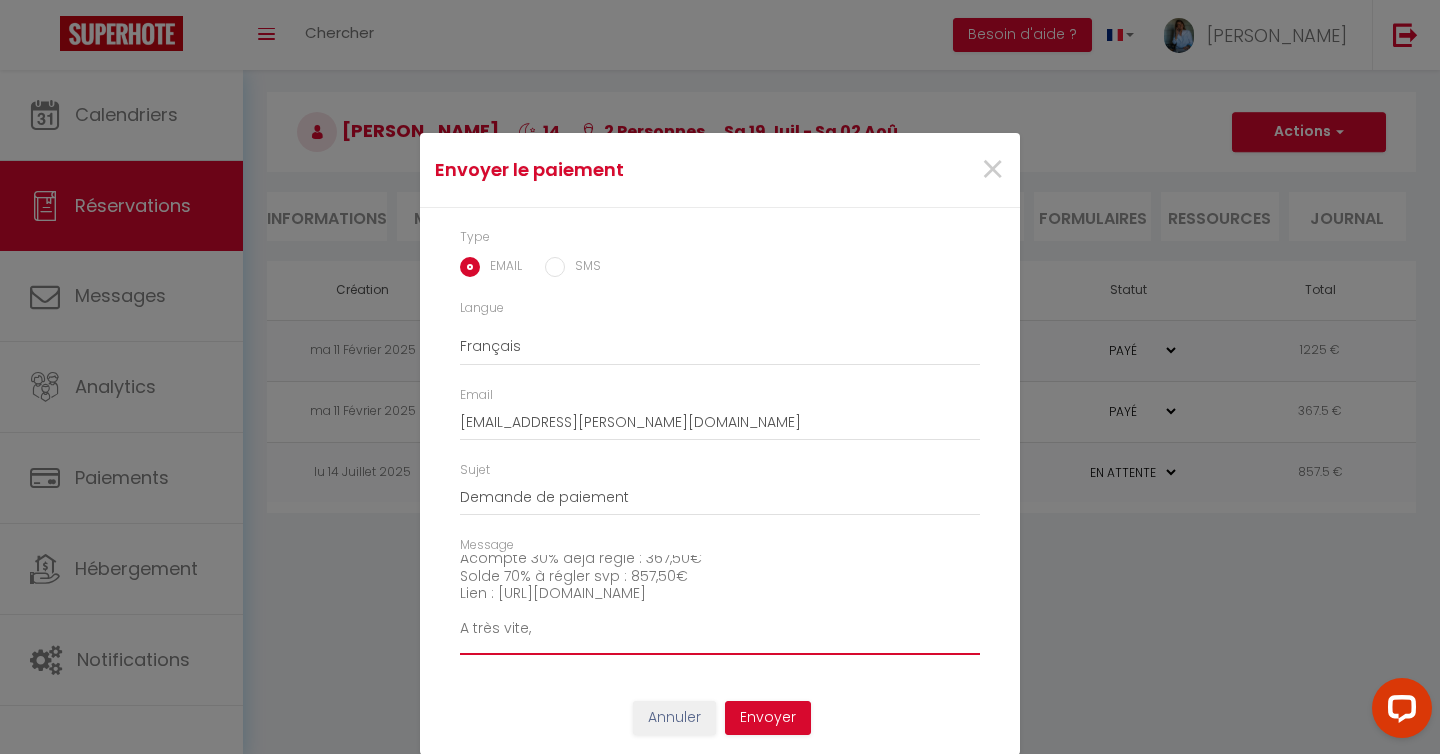 drag, startPoint x: 791, startPoint y: 614, endPoint x: 500, endPoint y: 610, distance: 291.0275 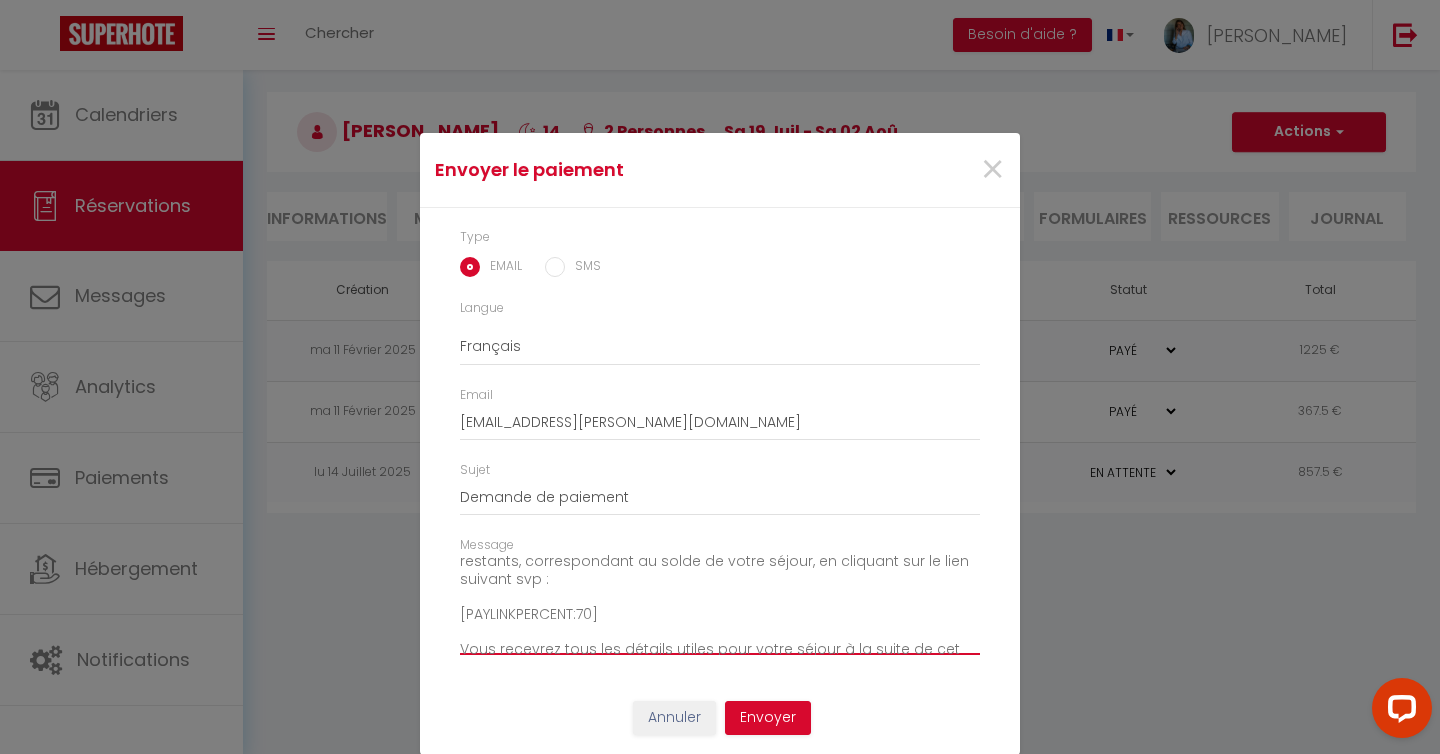 scroll, scrollTop: 99, scrollLeft: 0, axis: vertical 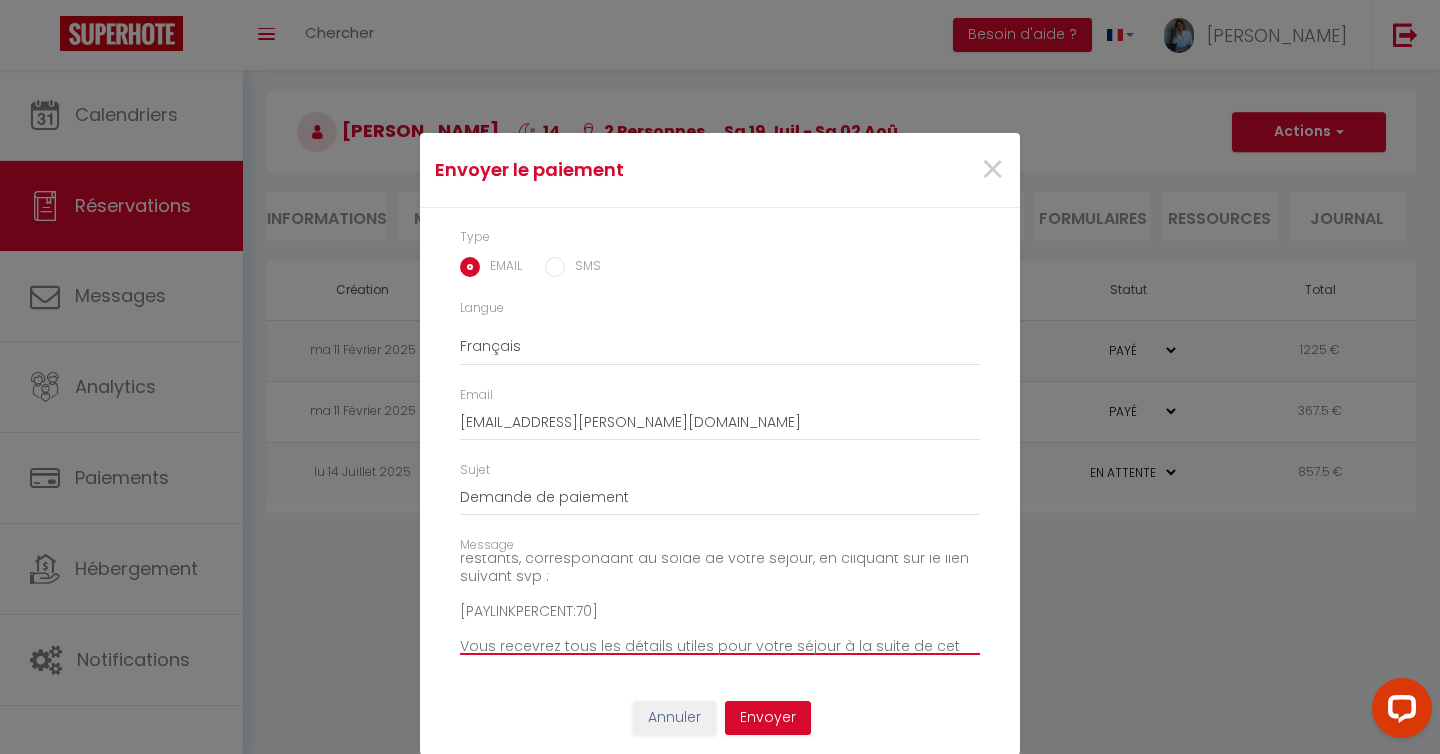 drag, startPoint x: 606, startPoint y: 611, endPoint x: 440, endPoint y: 607, distance: 166.04819 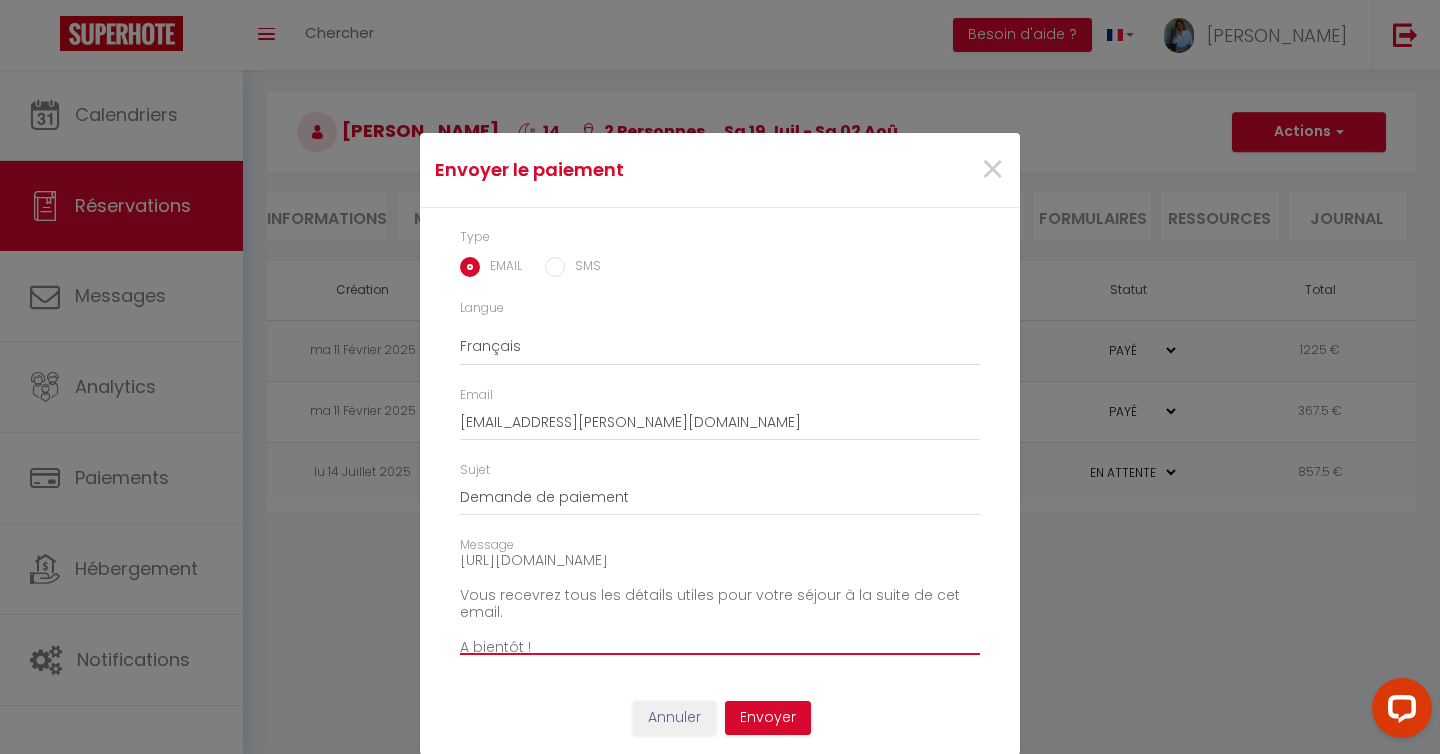 scroll, scrollTop: 151, scrollLeft: 0, axis: vertical 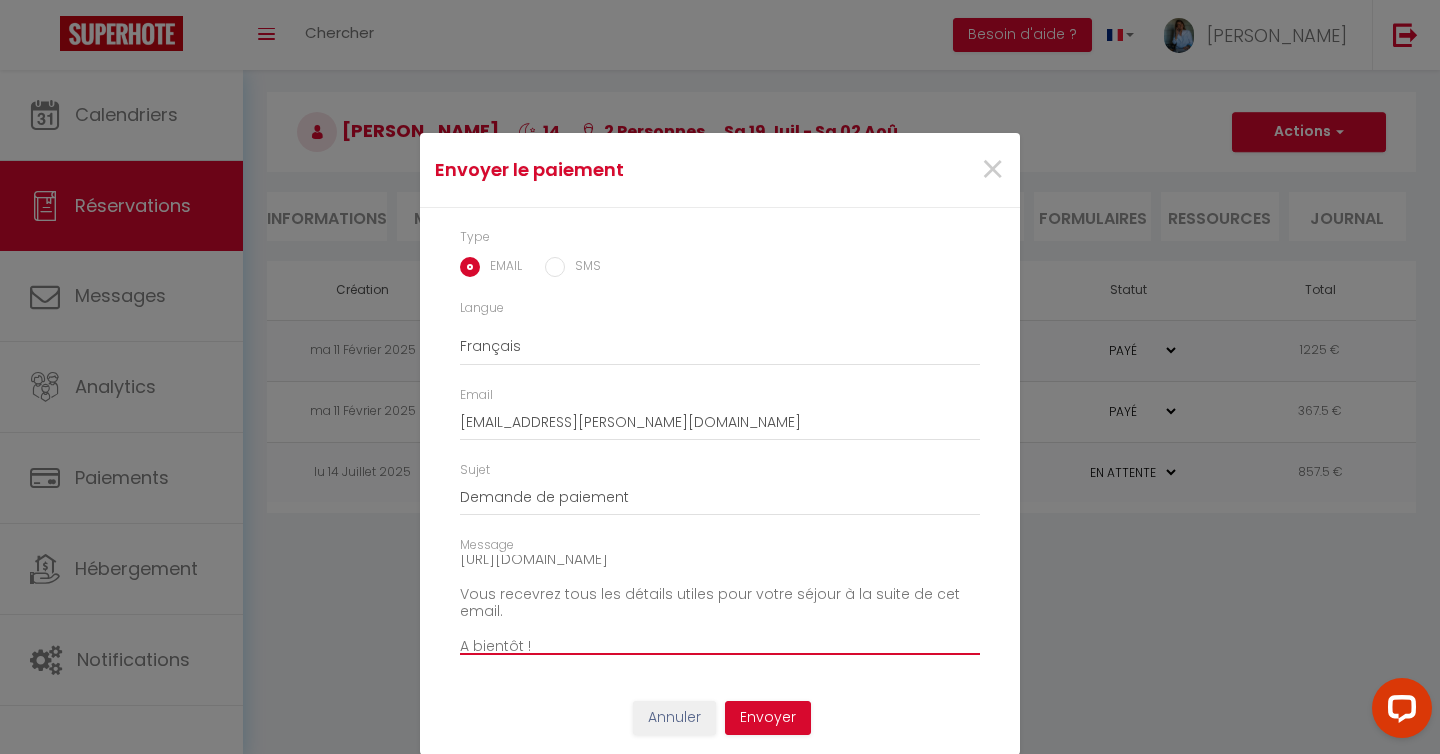 drag, startPoint x: 510, startPoint y: 618, endPoint x: 452, endPoint y: 601, distance: 60.440052 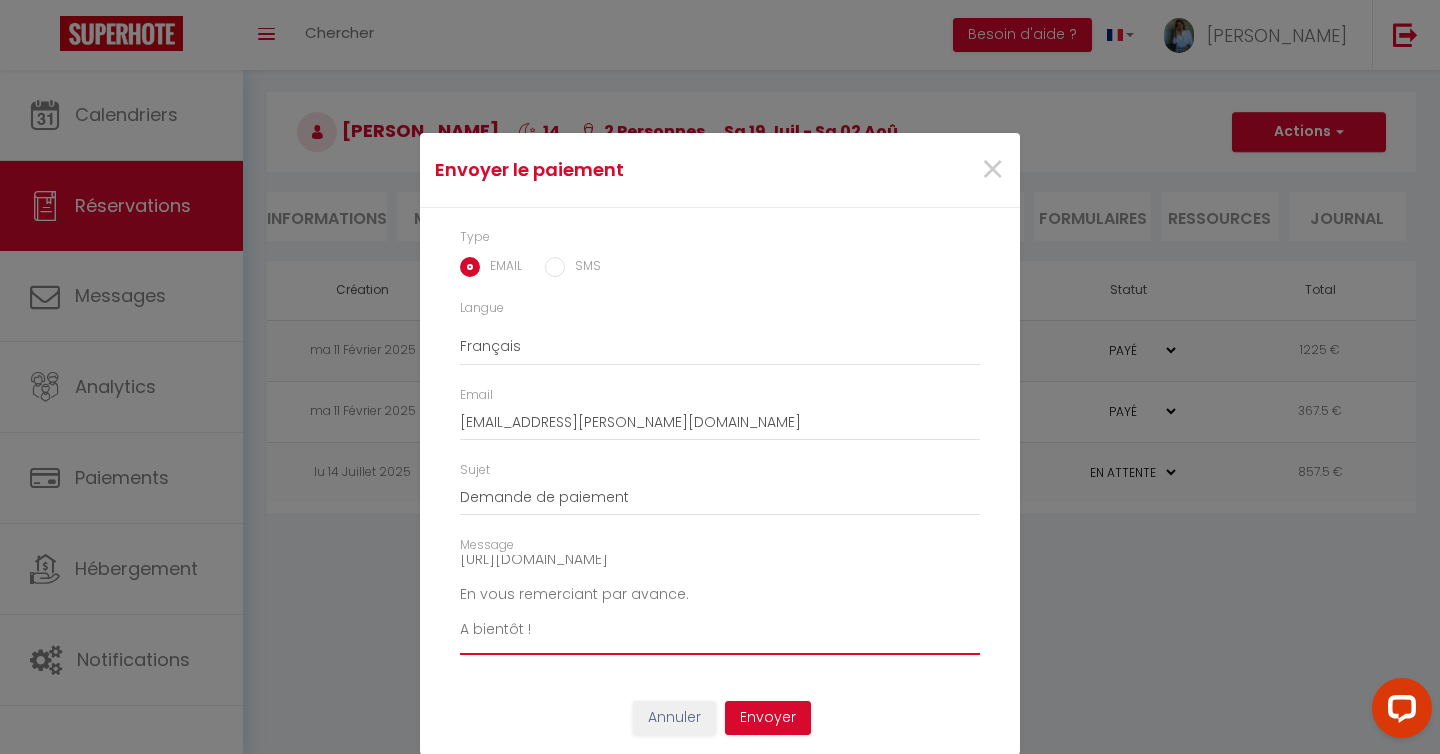 click on "Bonjour [PERSON_NAME], 👋
Votre venue au Gîte des Épicurieux en [GEOGRAPHIC_DATA] est dans moins d'une semaine ! 🤩
Comme convenu, nous vous demandons de bien vouloir régler les 70 % restants, correspondant au solde de votre séjour, en cliquant sur le lien suivant svp :
[URL][DOMAIN_NAME]
En vous remerciant par avance.
A bientôt !
[PERSON_NAME] et [PERSON_NAME] Gîte des Épicurieux
+ 33 659 43 70 92
Nous vous invitons à cliquer sur le lien ci-dessous pour effectuer le réglement :
Titre : Solde séjour [GEOGRAPHIC_DATA]
Description : Solde séjour Gîte des Epicurieux en [GEOGRAPHIC_DATA]
Acompte 30% déjà réglé : 367,50€
Solde 70% à régler svp : 857,50€
Lien : [URL][DOMAIN_NAME]
A très vite,
--
Petite Maison avec Terrasse | Gîte des Épicurieux" at bounding box center [720, 605] 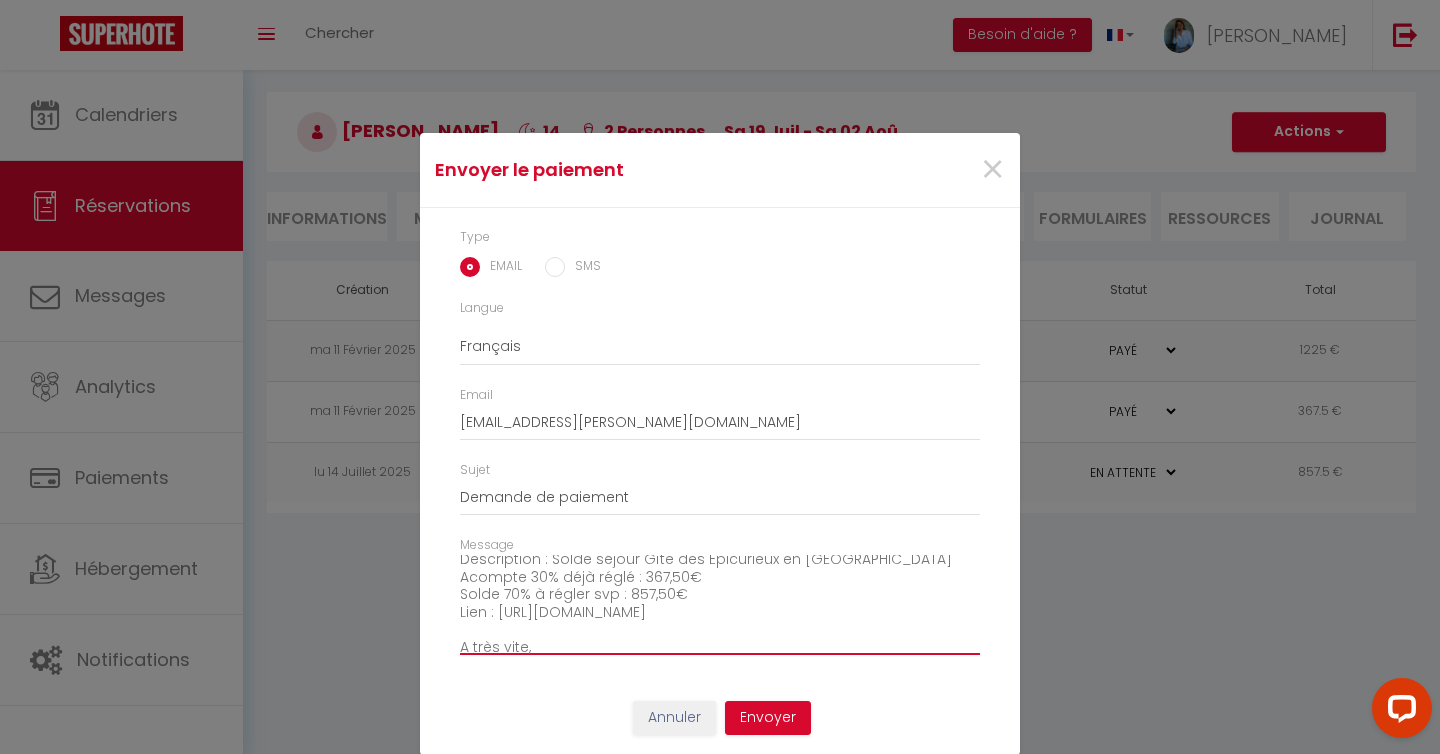 scroll, scrollTop: 385, scrollLeft: 0, axis: vertical 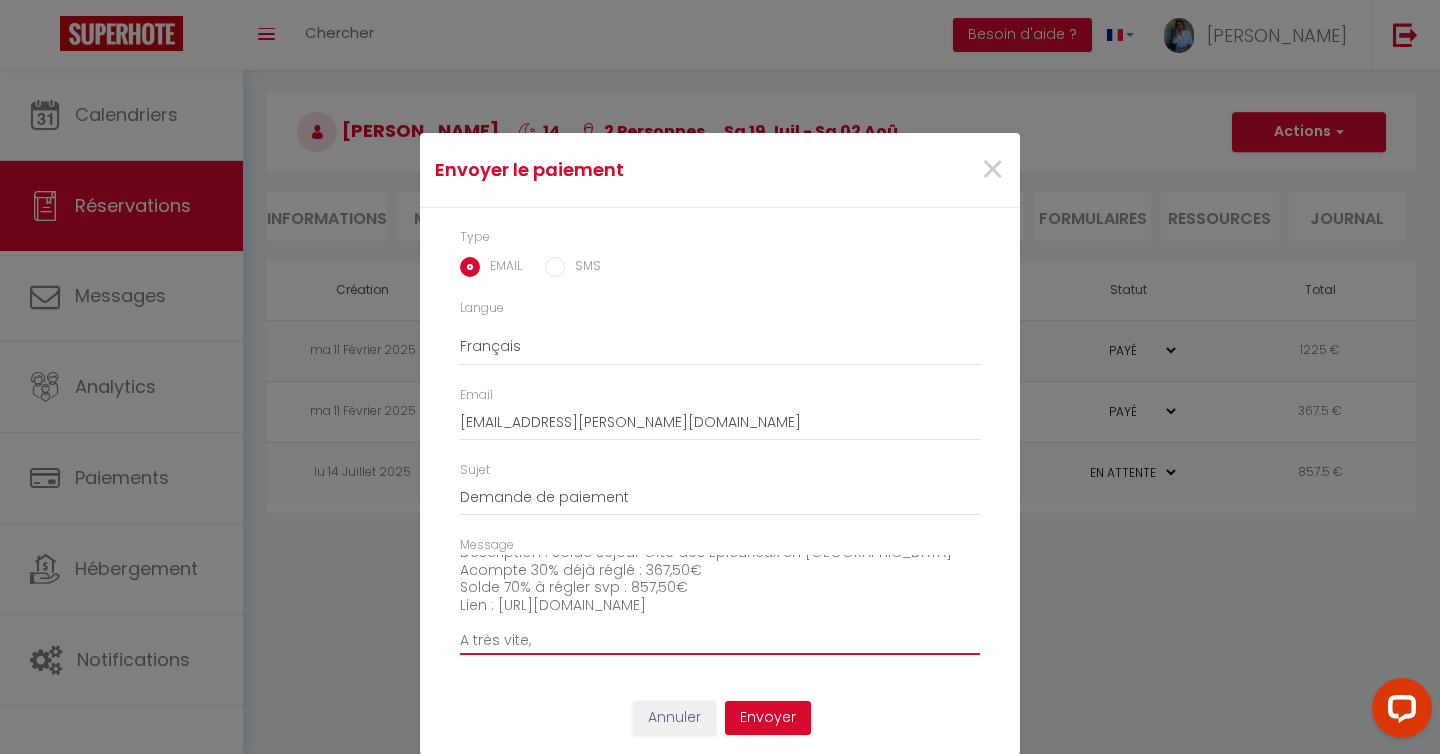 drag, startPoint x: 684, startPoint y: 608, endPoint x: 457, endPoint y: 577, distance: 229.10696 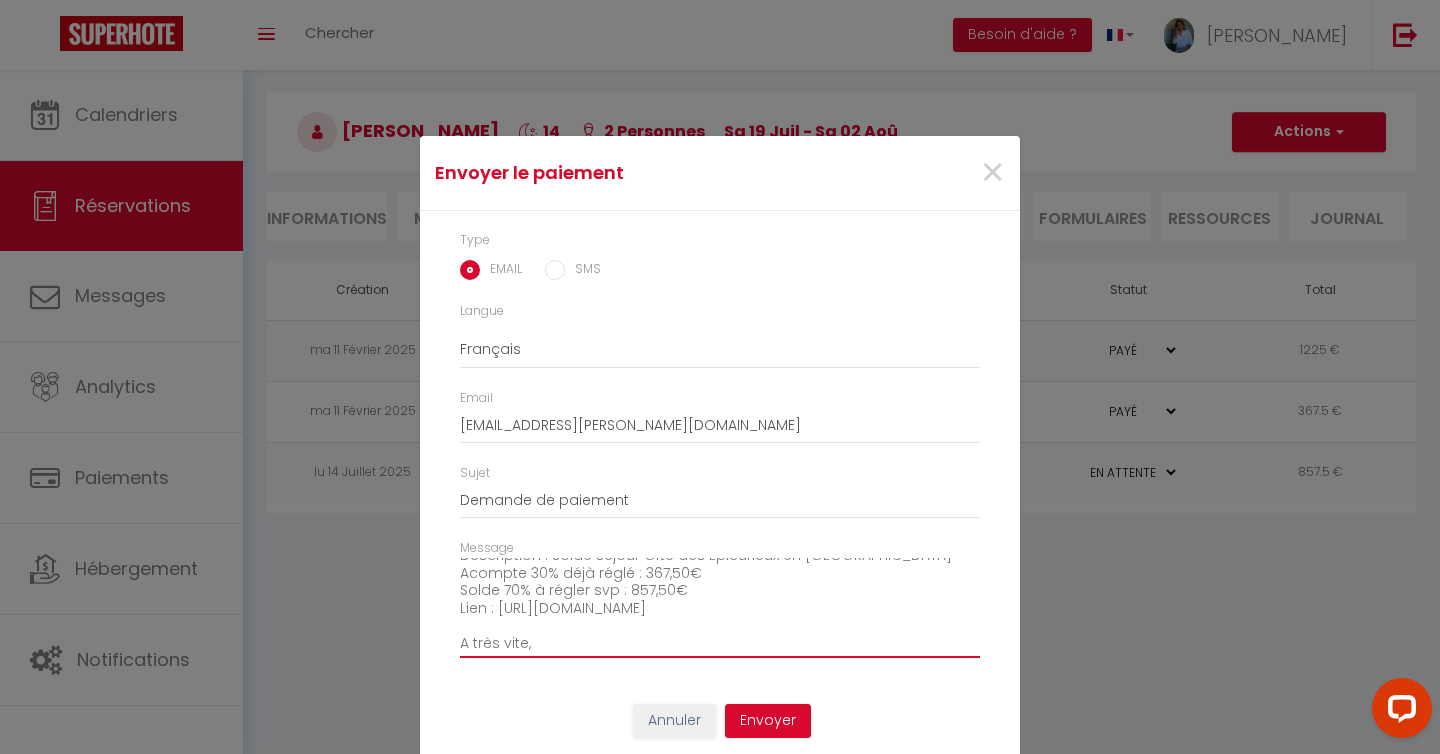 click on "Bonjour [PERSON_NAME], 👋
Votre venue au Gîte des Épicurieux en [GEOGRAPHIC_DATA] est dans moins d'une semaine ! 🤩
Comme convenu, nous vous demandons de bien vouloir régler les 70 % restants, correspondant au solde de votre séjour, en cliquant sur le lien suivant svp :
[URL][DOMAIN_NAME]
En vous remerciant par avance.
Bon [DATE] et à très vite !
[PERSON_NAME] et [PERSON_NAME] Gîte des Épicurieux
+ 33 659 43 70 92
Nous vous invitons à cliquer sur le lien ci-dessous pour effectuer le réglement :
Titre : Solde séjour [GEOGRAPHIC_DATA]
Description : Solde séjour Gîte des Epicurieux en [GEOGRAPHIC_DATA]
Acompte 30% déjà réglé : 367,50€
Solde 70% à régler svp : 857,50€
Lien : [URL][DOMAIN_NAME]
A très vite,
--
Petite Maison avec Terrasse | Gîte des Épicurieux" at bounding box center (720, 608) 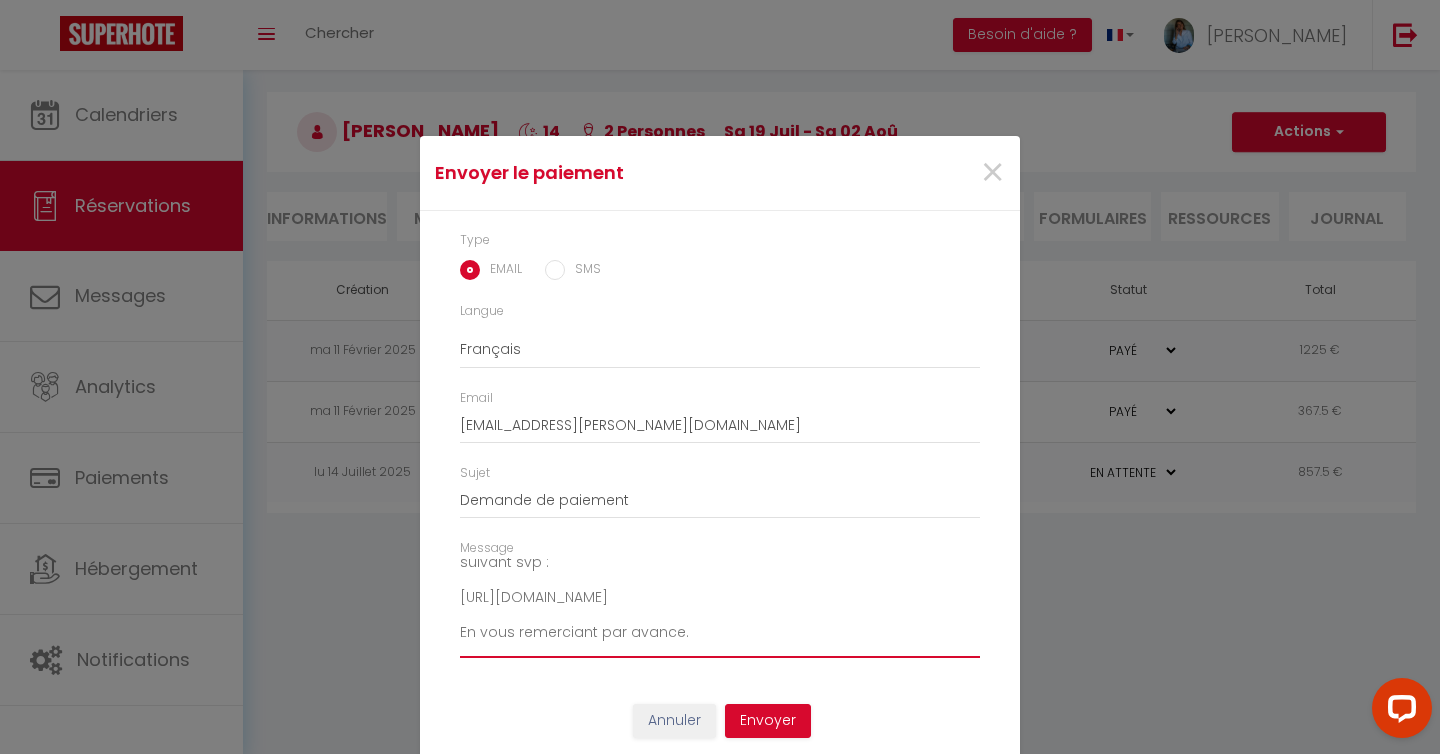 scroll, scrollTop: 112, scrollLeft: 0, axis: vertical 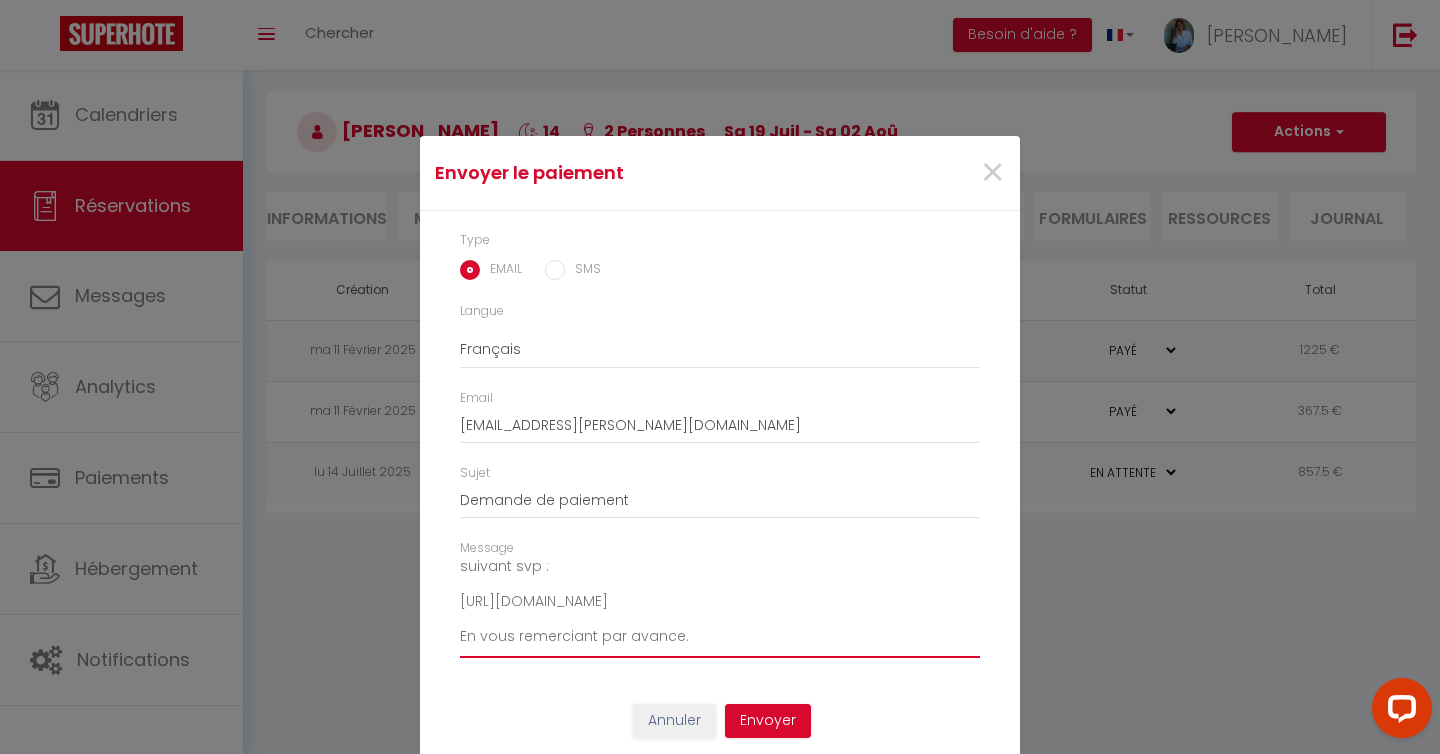 click on "Bonjour [PERSON_NAME], 👋
Votre venue au Gîte des Épicurieux en [GEOGRAPHIC_DATA] est dans moins d'une semaine ! 🤩
Comme convenu, nous vous demandons de bien vouloir régler les 70 % restants, correspondant au solde de votre séjour, en cliquant sur le lien suivant svp :
[URL][DOMAIN_NAME]
En vous remerciant par avance.
Bon [DATE] et à très vite !
[PERSON_NAME] et [PERSON_NAME] Gîte des Épicurieux
+ 33 659 43 70 92
Nous vous invitons à cliquer sur le lien ci-dessous pour effectuer le réglement :
Titre : Solde séjour [GEOGRAPHIC_DATA]
Description : Solde séjour Gîte des Epicurieux en [GEOGRAPHIC_DATA]
Acompte 30% déjà réglé : 367,50€
Solde 70% à régler svp : 857,50€
Lien : [URL][DOMAIN_NAME]
A très vite,
--
Petite Maison avec Terrasse | Gîte des Épicurieux" at bounding box center [720, 608] 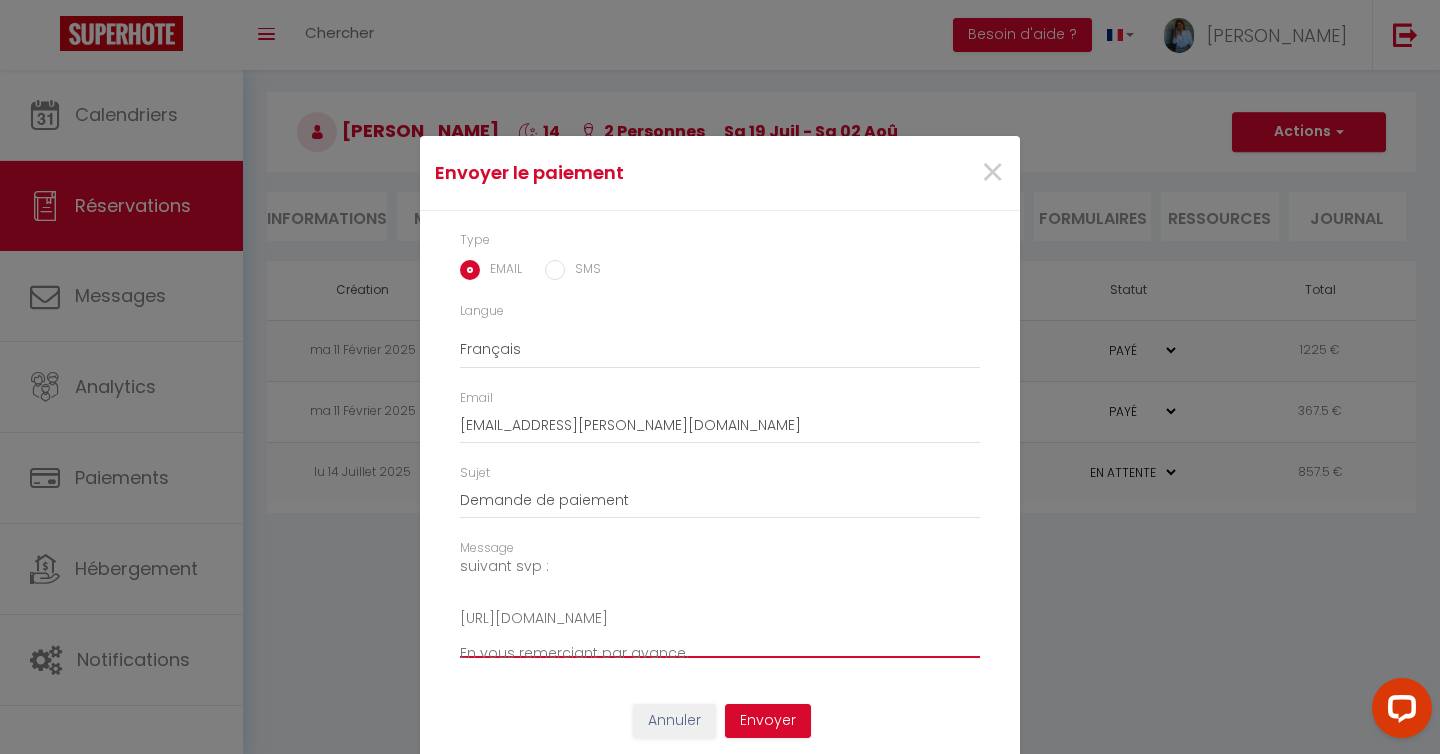 paste on "Description : Solde séjour Gîte des Epicurieux en [GEOGRAPHIC_DATA]
Acompte 30% déjà réglé : 367,50€
Solde 70% à régler svp : 857,50€" 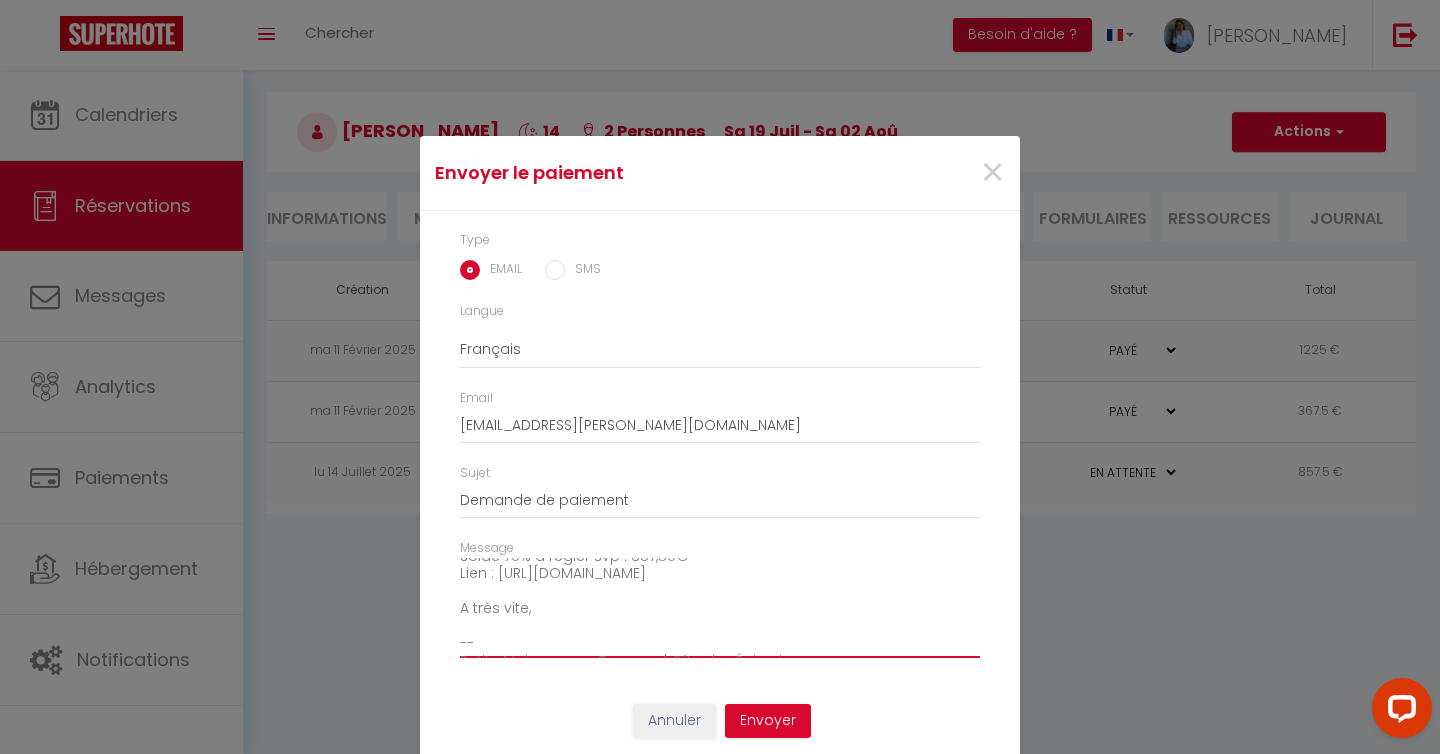 scroll, scrollTop: 507, scrollLeft: 0, axis: vertical 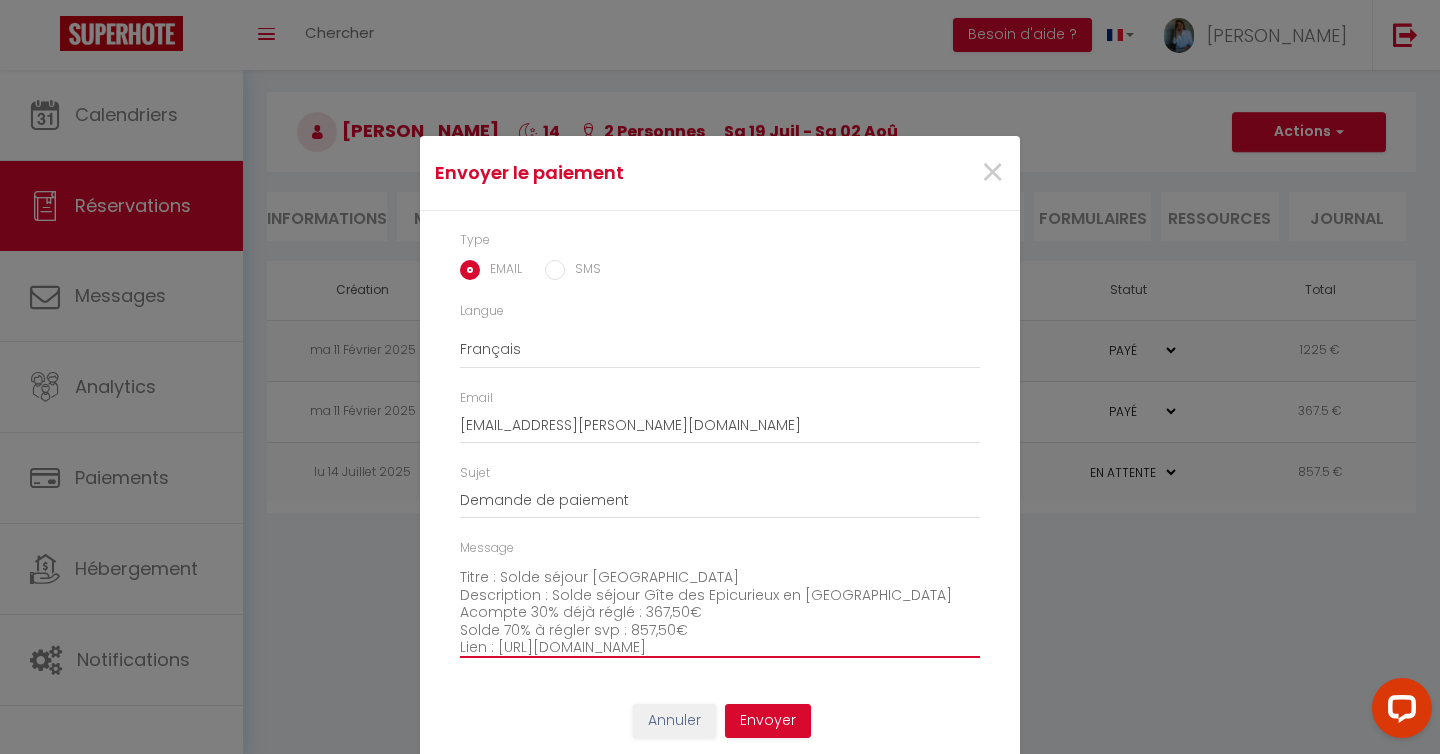 drag, startPoint x: 555, startPoint y: 597, endPoint x: 460, endPoint y: 598, distance: 95.005264 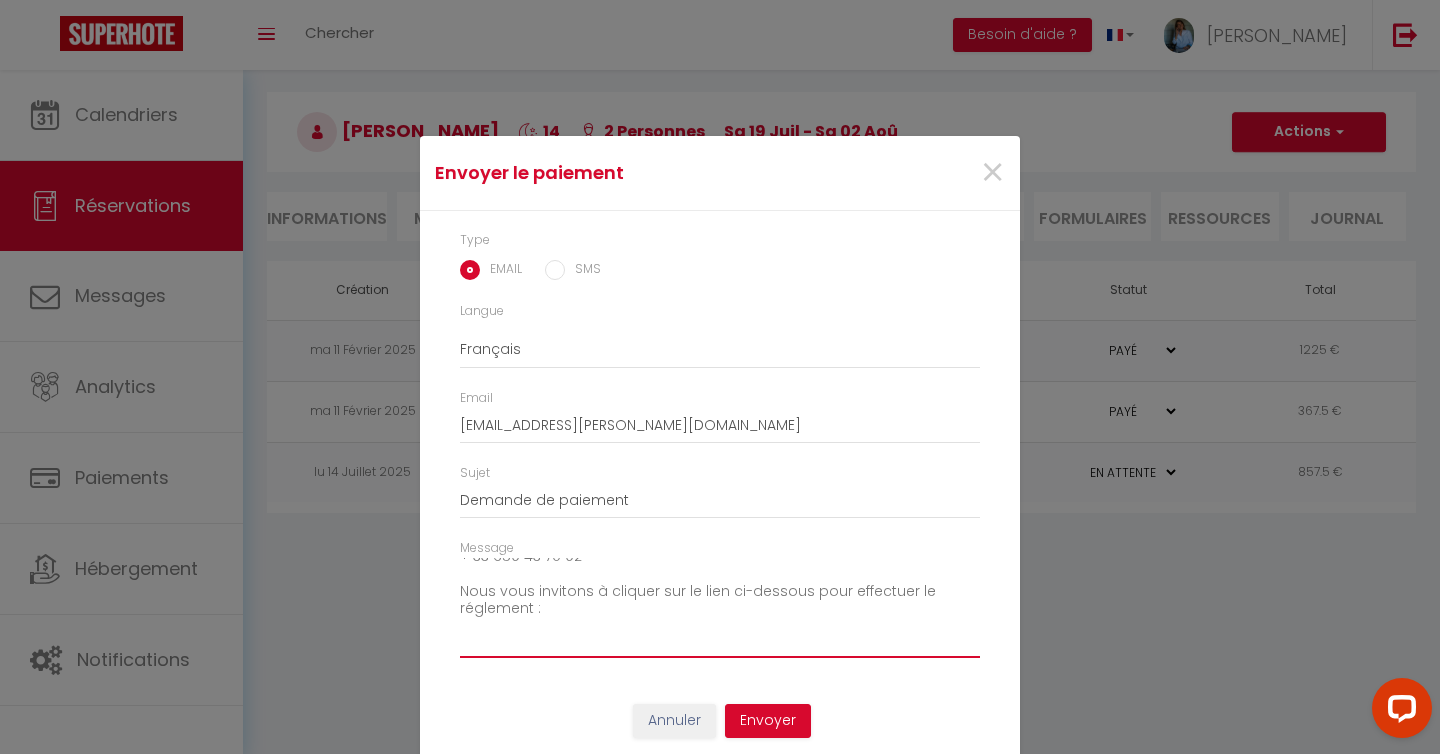 scroll, scrollTop: 331, scrollLeft: 0, axis: vertical 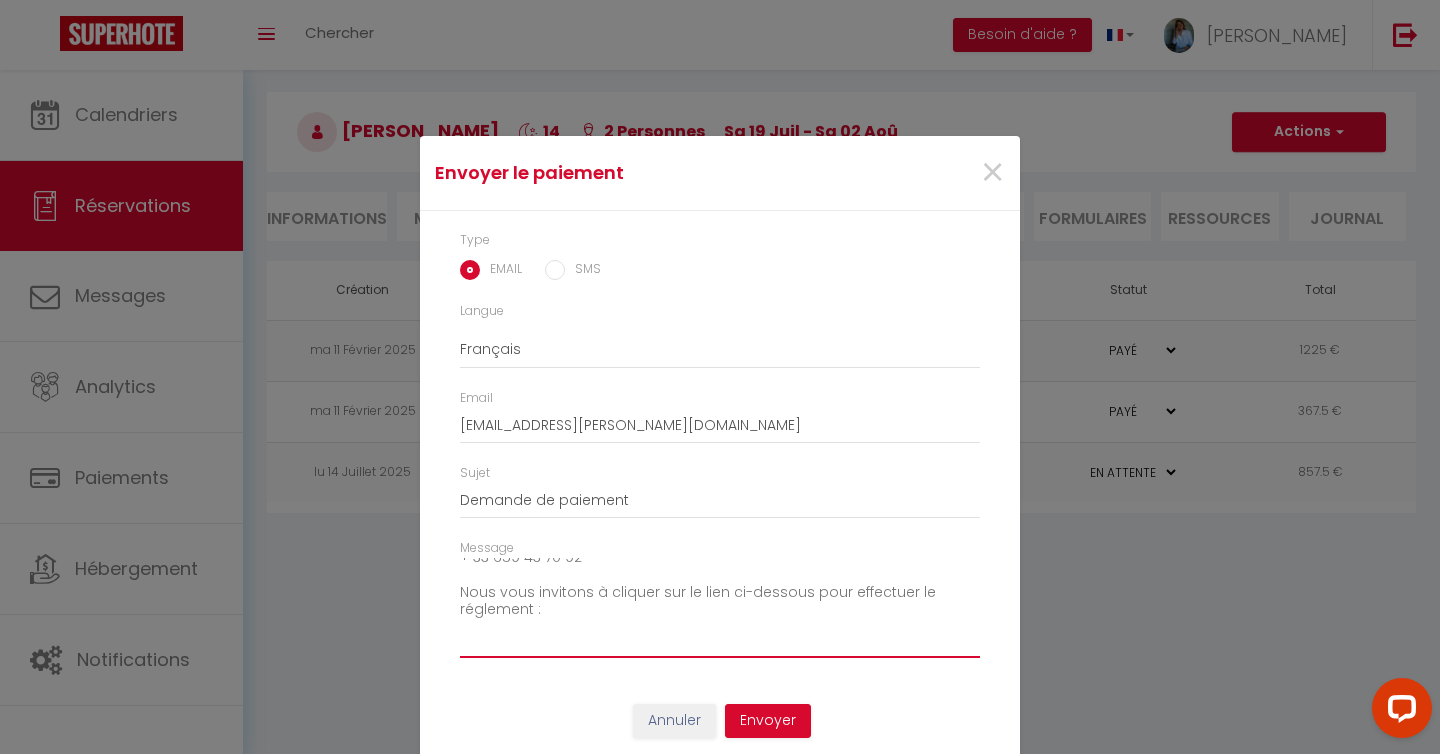 drag, startPoint x: 565, startPoint y: 641, endPoint x: 458, endPoint y: 610, distance: 111.40018 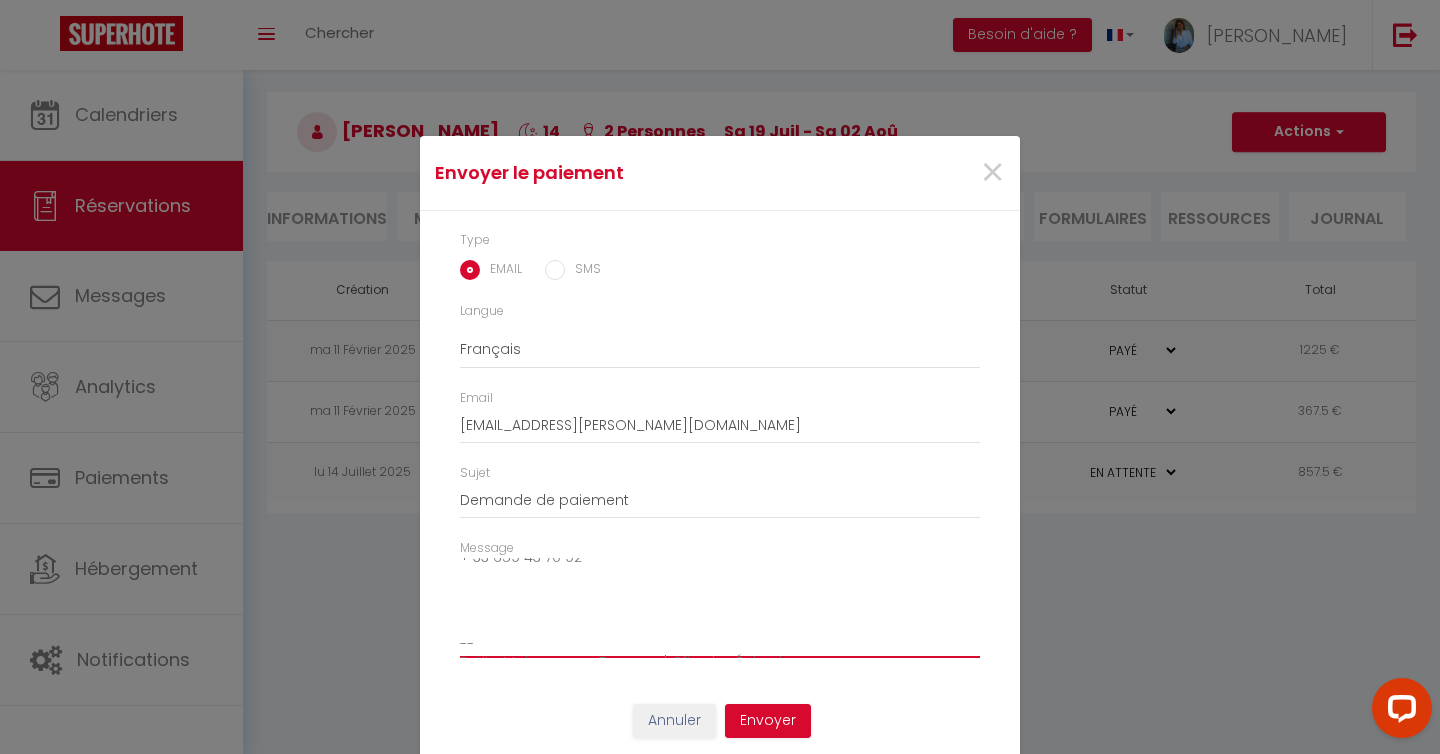 scroll, scrollTop: 3, scrollLeft: 0, axis: vertical 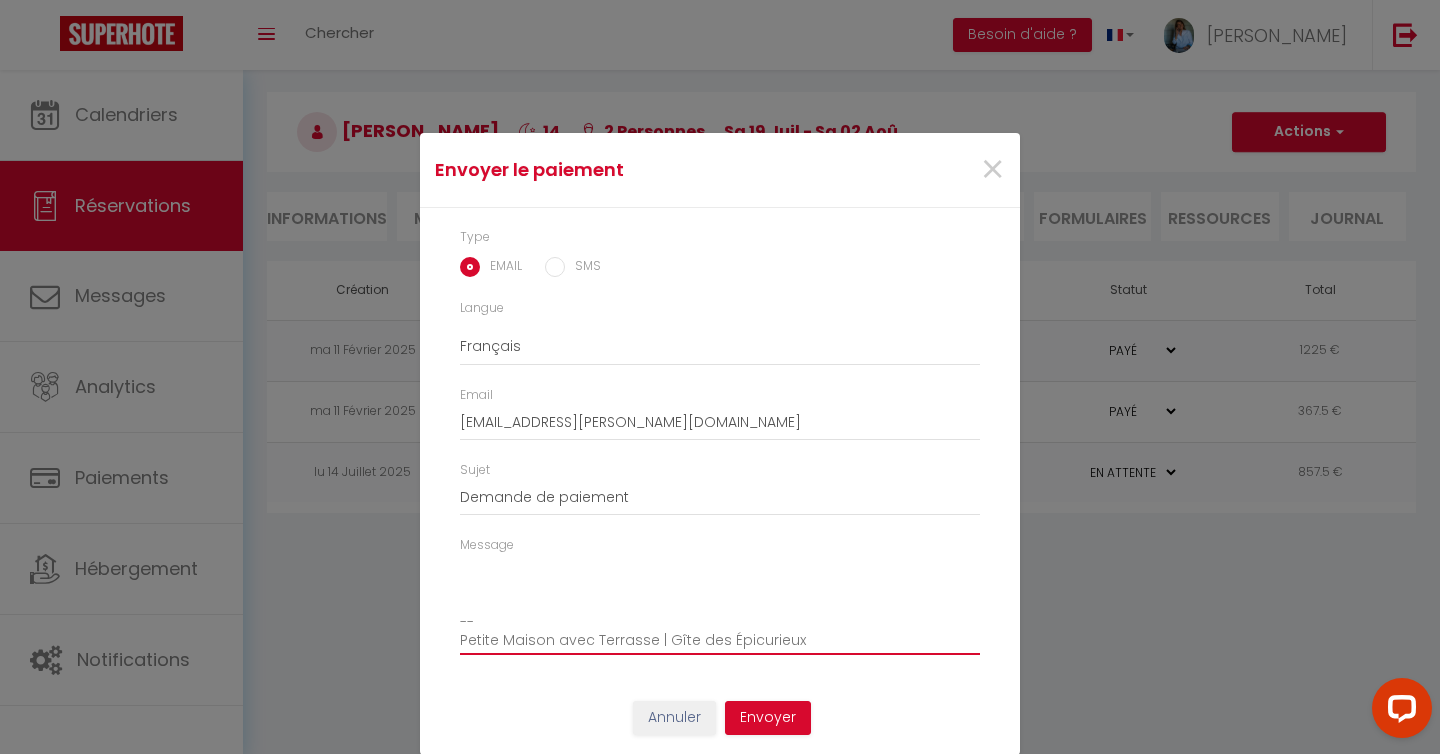 drag, startPoint x: 805, startPoint y: 643, endPoint x: 559, endPoint y: 578, distance: 254.44254 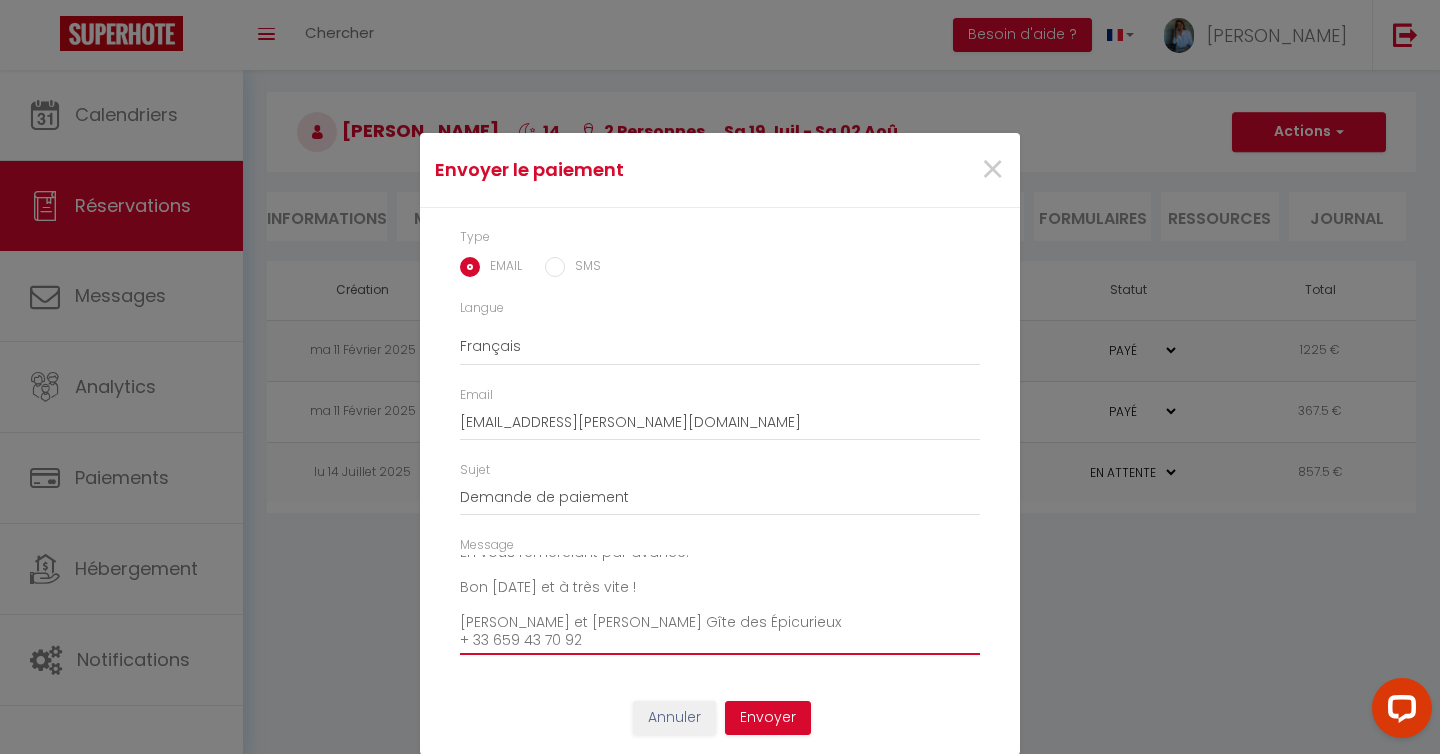 scroll, scrollTop: 262, scrollLeft: 0, axis: vertical 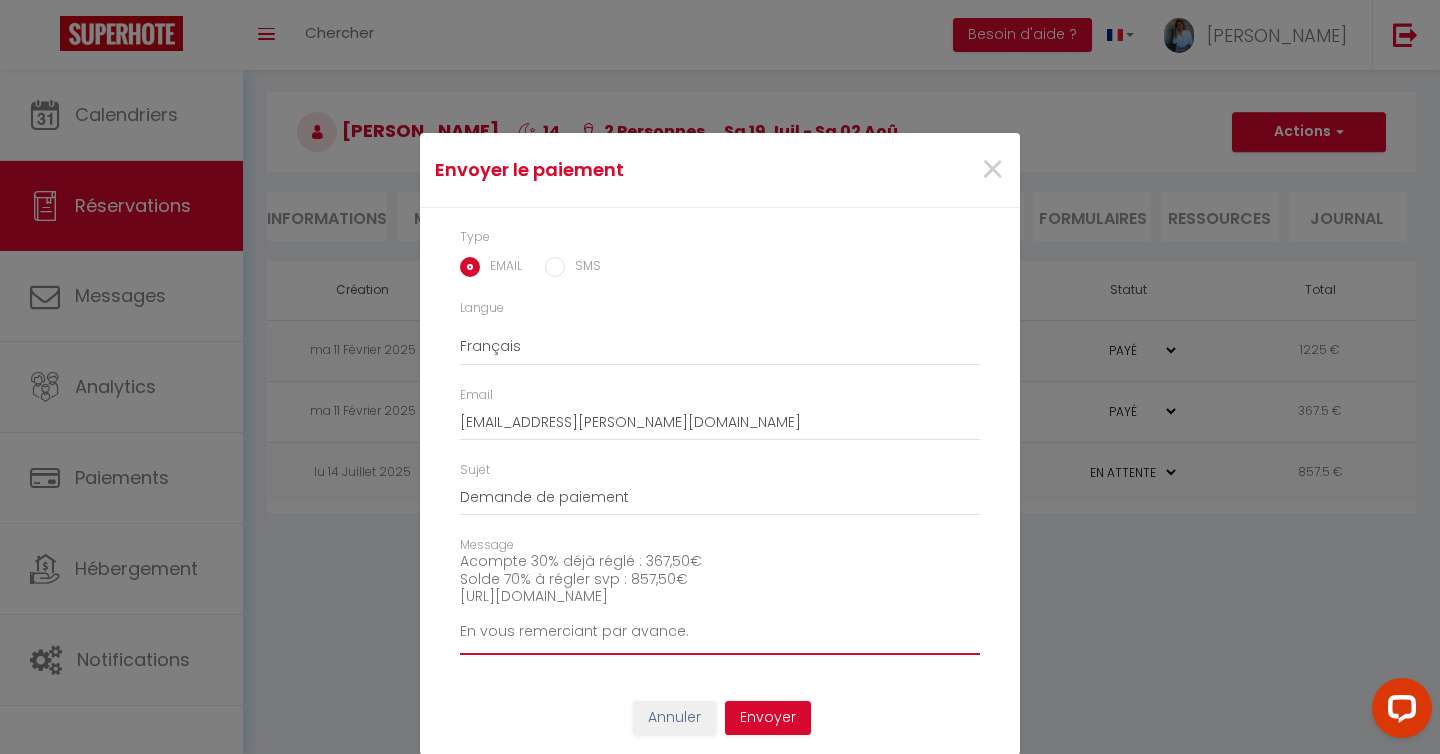 drag, startPoint x: 774, startPoint y: 599, endPoint x: 432, endPoint y: 596, distance: 342.01315 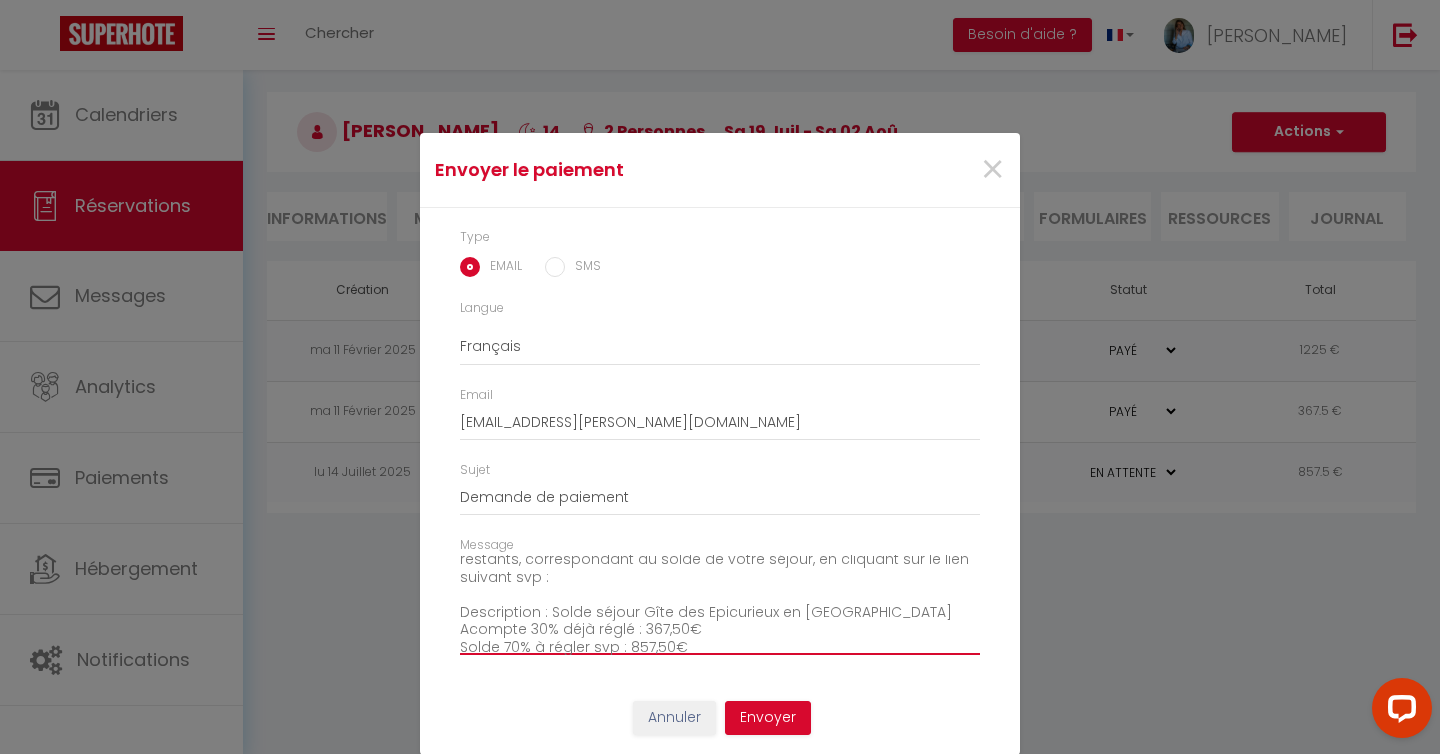 scroll, scrollTop: 97, scrollLeft: 0, axis: vertical 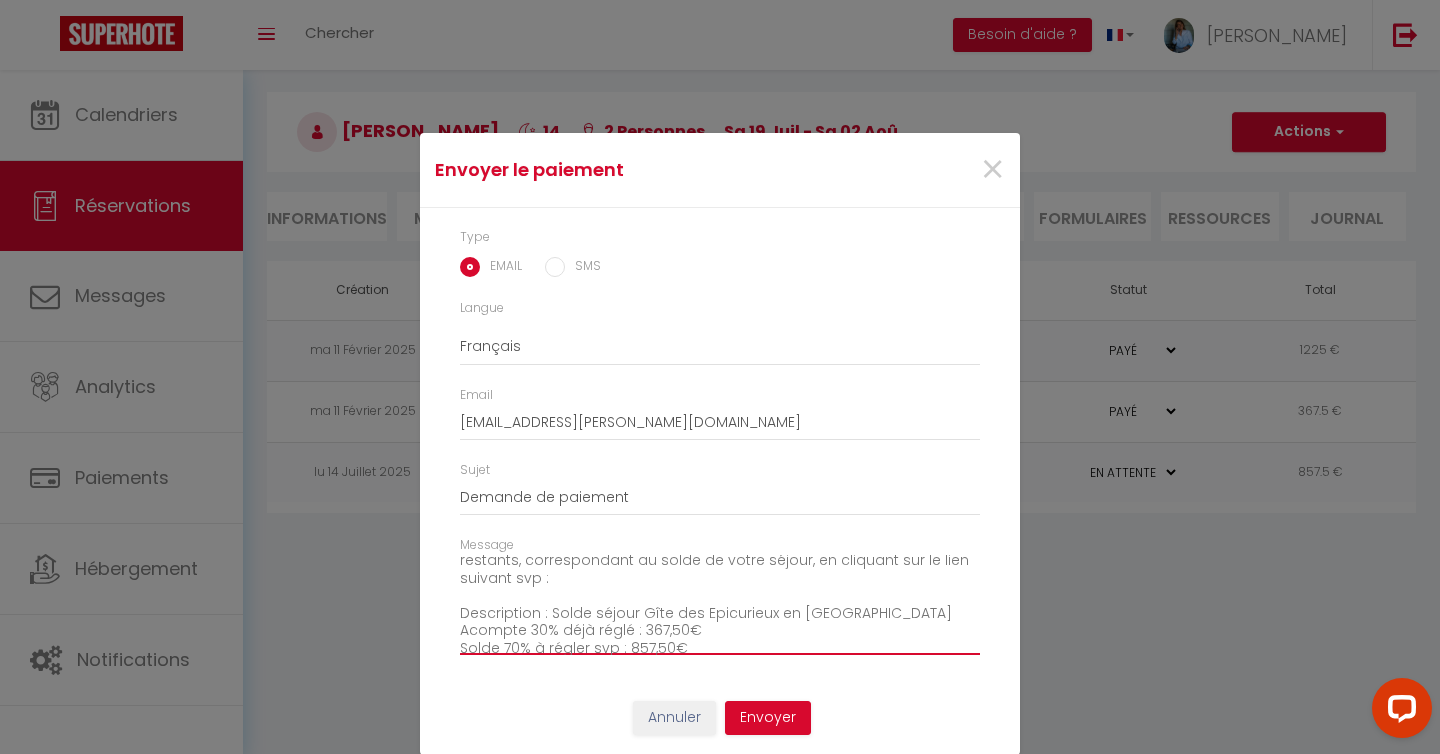 click on "Bonjour [PERSON_NAME], 👋
Votre venue au Gîte des Épicurieux en [GEOGRAPHIC_DATA] est dans moins d'une semaine ! 🤩
Comme convenu, nous vous demandons de bien vouloir régler les 70 % restants, correspondant au solde de votre séjour, en cliquant sur le lien suivant svp :
Description : Solde séjour Gîte des Epicurieux en [GEOGRAPHIC_DATA]
Acompte 30% déjà réglé : 367,50€
Solde 70% à régler svp : 857,50€
En vous remerciant par avance.
Bon [DATE] et à très vite !
[PERSON_NAME] et [PERSON_NAME] Gîte des Épicurieux
+ 33 659 43 70 92" at bounding box center (720, 605) 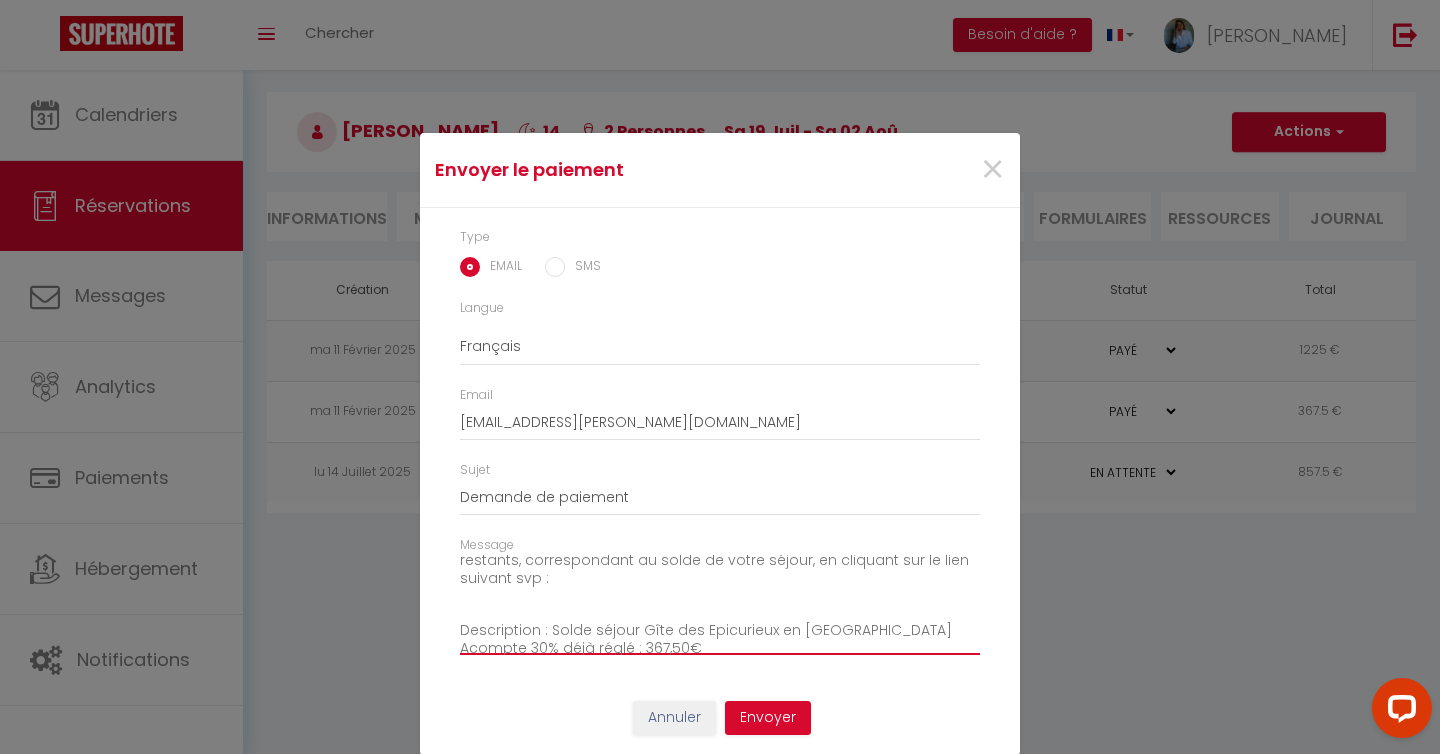 paste on "[URL][DOMAIN_NAME]" 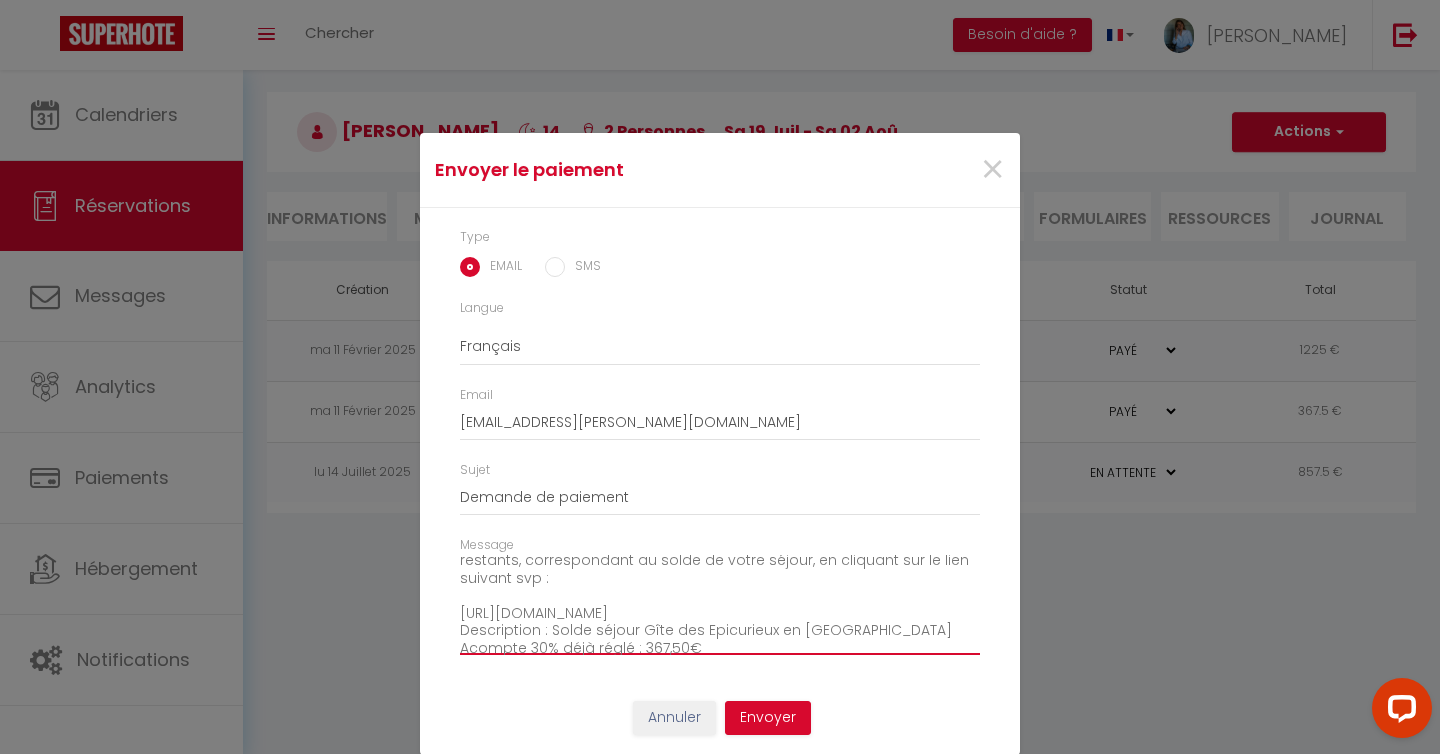 scroll, scrollTop: 92, scrollLeft: 0, axis: vertical 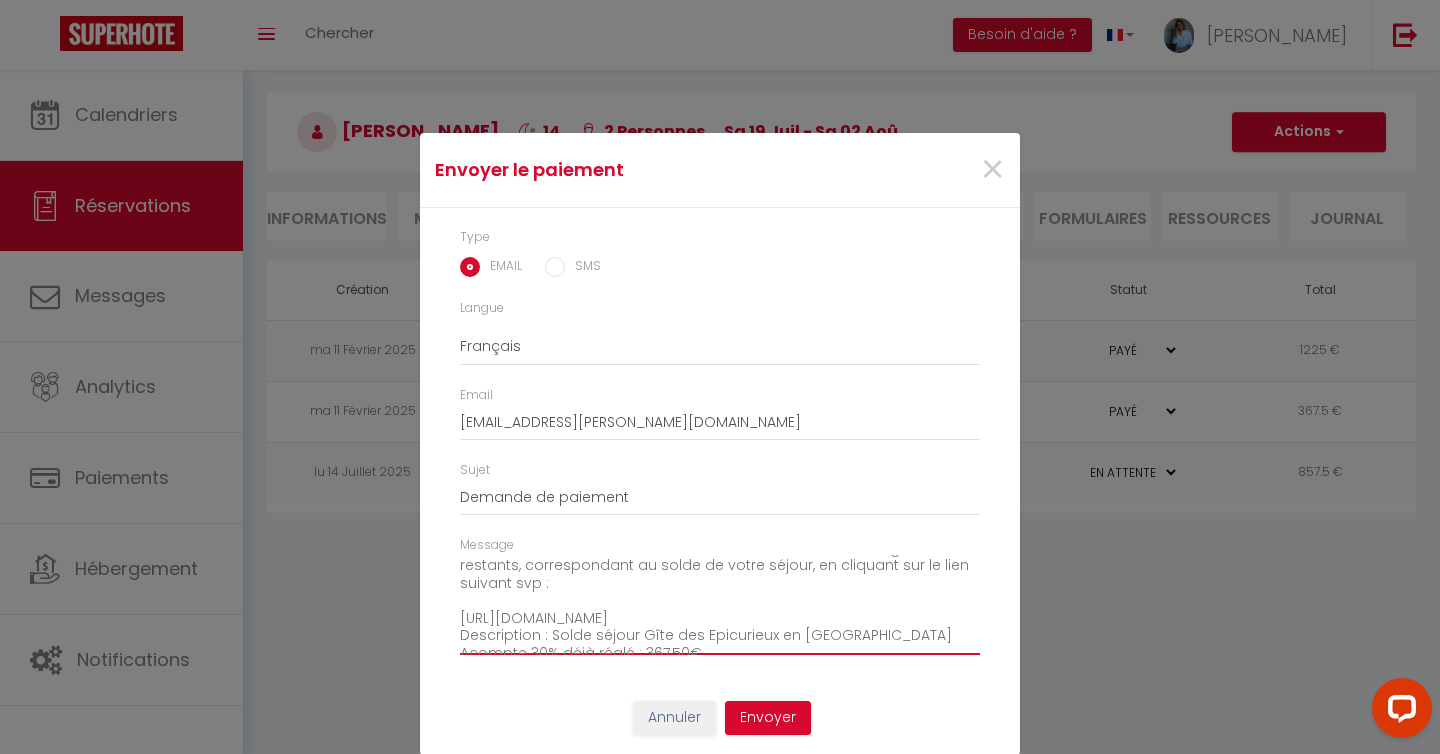 type on "Bonjour [PERSON_NAME], 👋
Votre venue au Gîte des Épicurieux en [GEOGRAPHIC_DATA] est dans moins d'une semaine ! 🤩
Comme convenu, nous vous demandons de bien vouloir régler les 70 % restants, correspondant au solde de votre séjour, en cliquant sur le lien suivant svp :
[URL][DOMAIN_NAME]
Description : Solde séjour Gîte des Epicurieux en [GEOGRAPHIC_DATA]
Acompte 30% déjà réglé : 367,50€
Solde 70% à régler svp : 857,50€
En vous remerciant par avance.
Bon [DATE] et à très vite !
[PERSON_NAME] et [PERSON_NAME] Gîte des Épicurieux
+ 33 659 43 70 92" 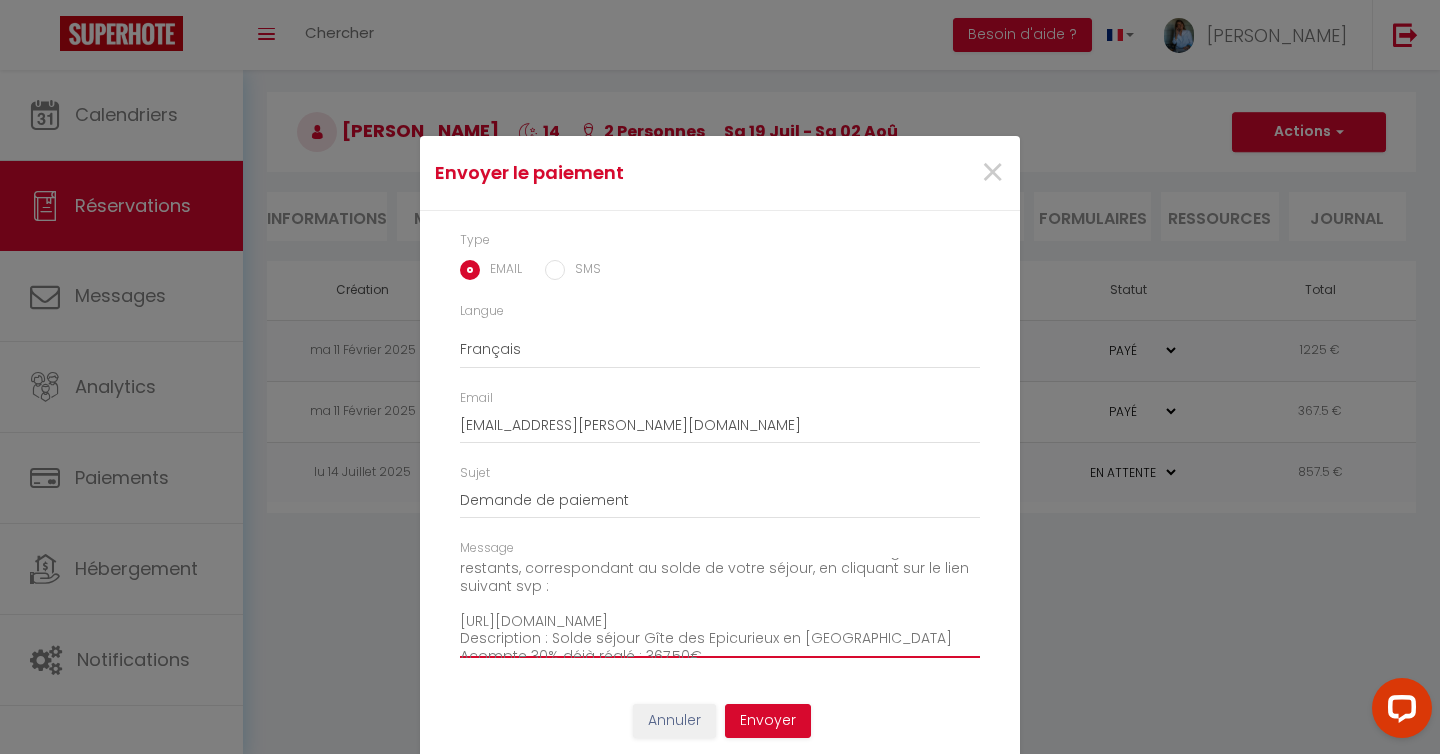 scroll, scrollTop: 3, scrollLeft: 0, axis: vertical 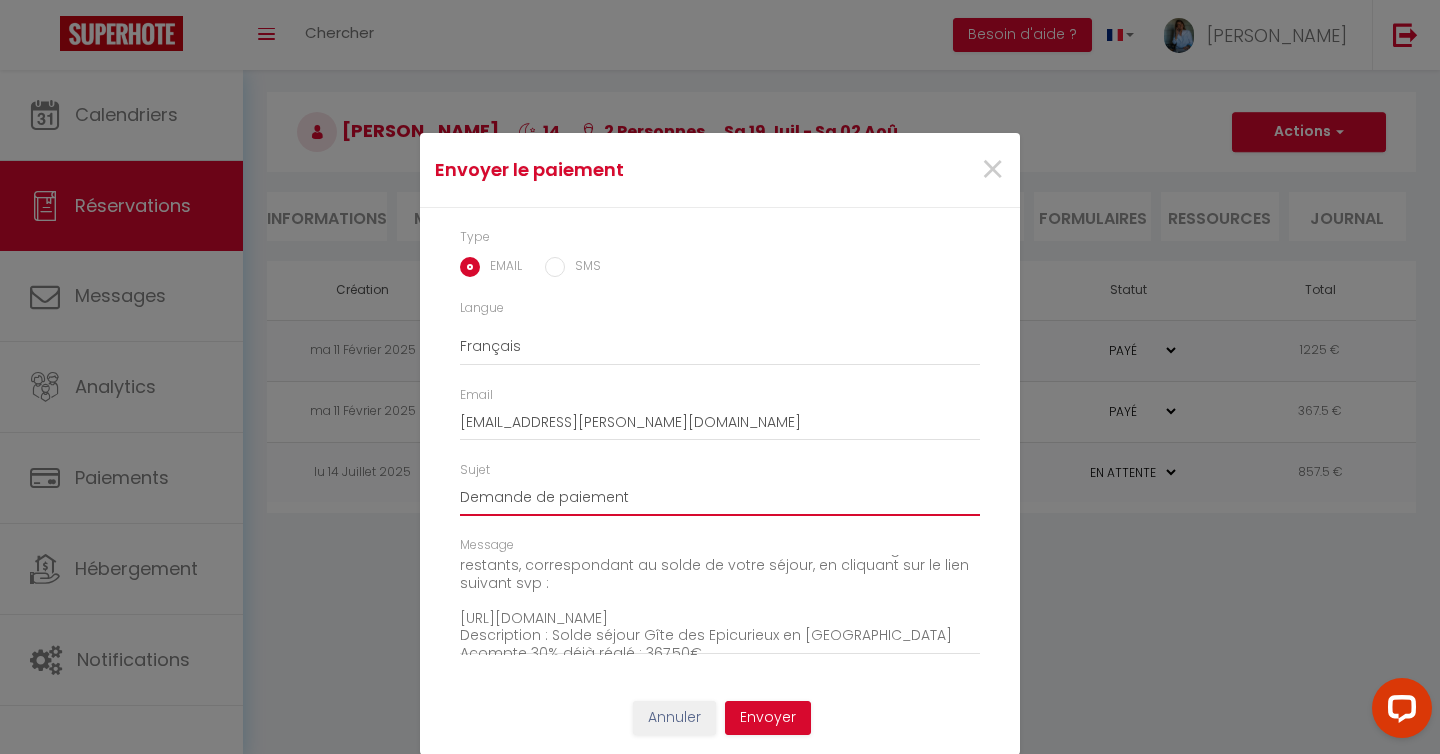 click on "Demande de paiement" at bounding box center (720, 498) 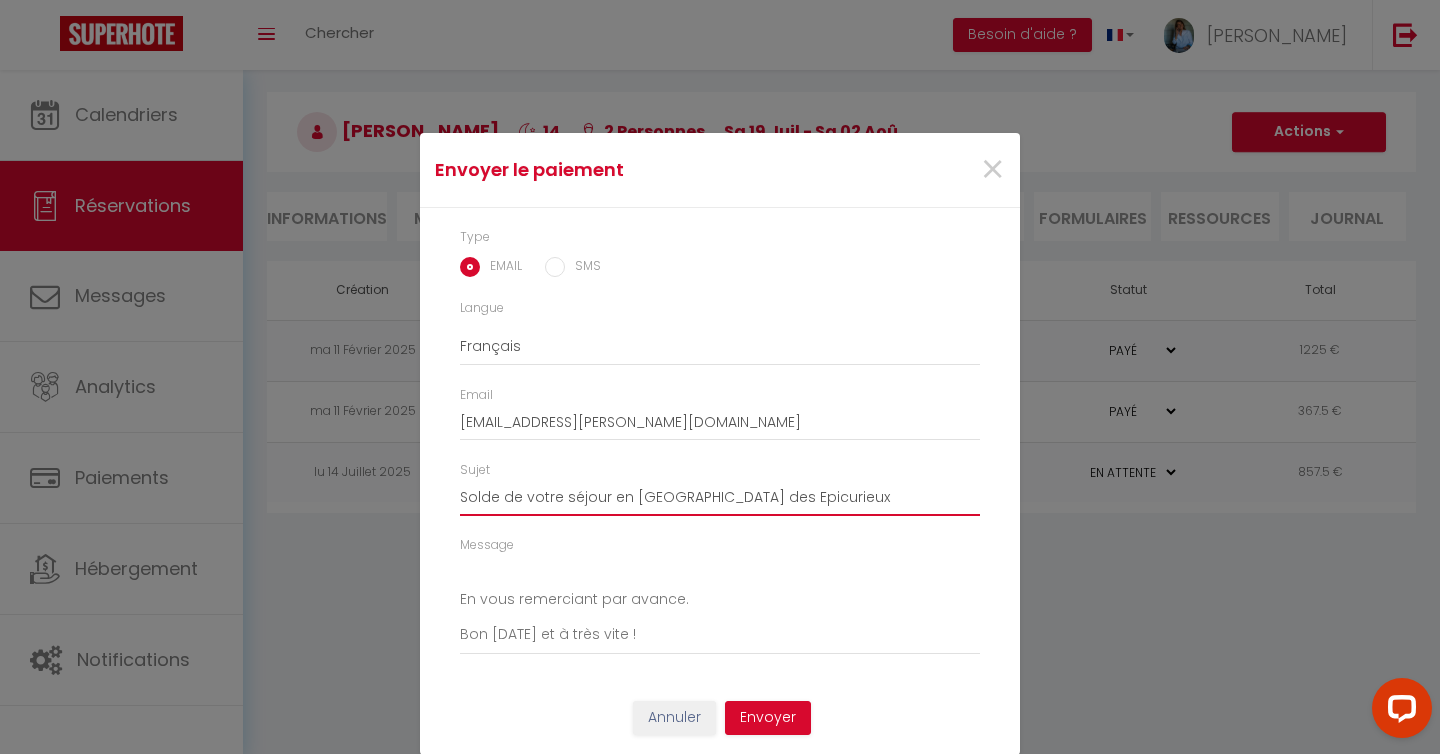 scroll, scrollTop: 280, scrollLeft: 0, axis: vertical 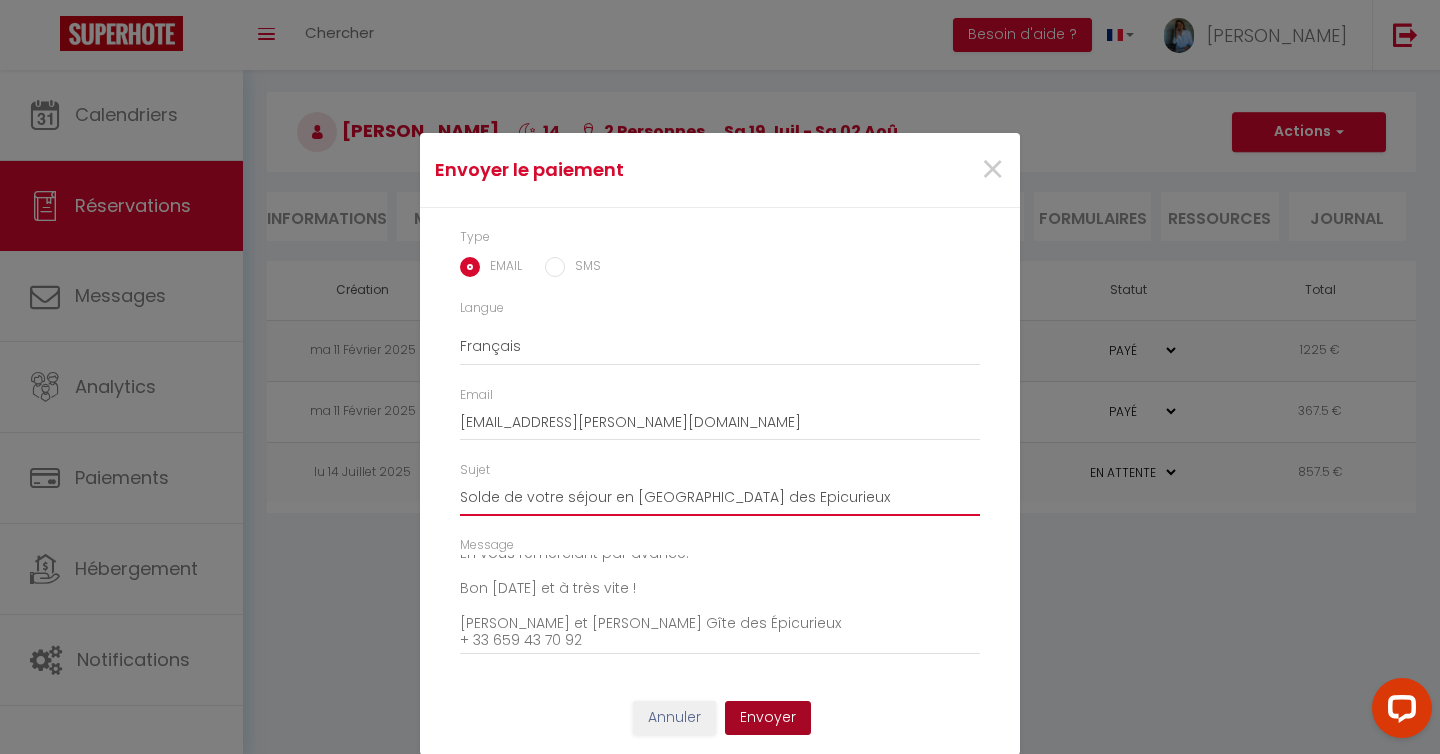 type on "Solde de votre séjour en [GEOGRAPHIC_DATA] des Epicurieux" 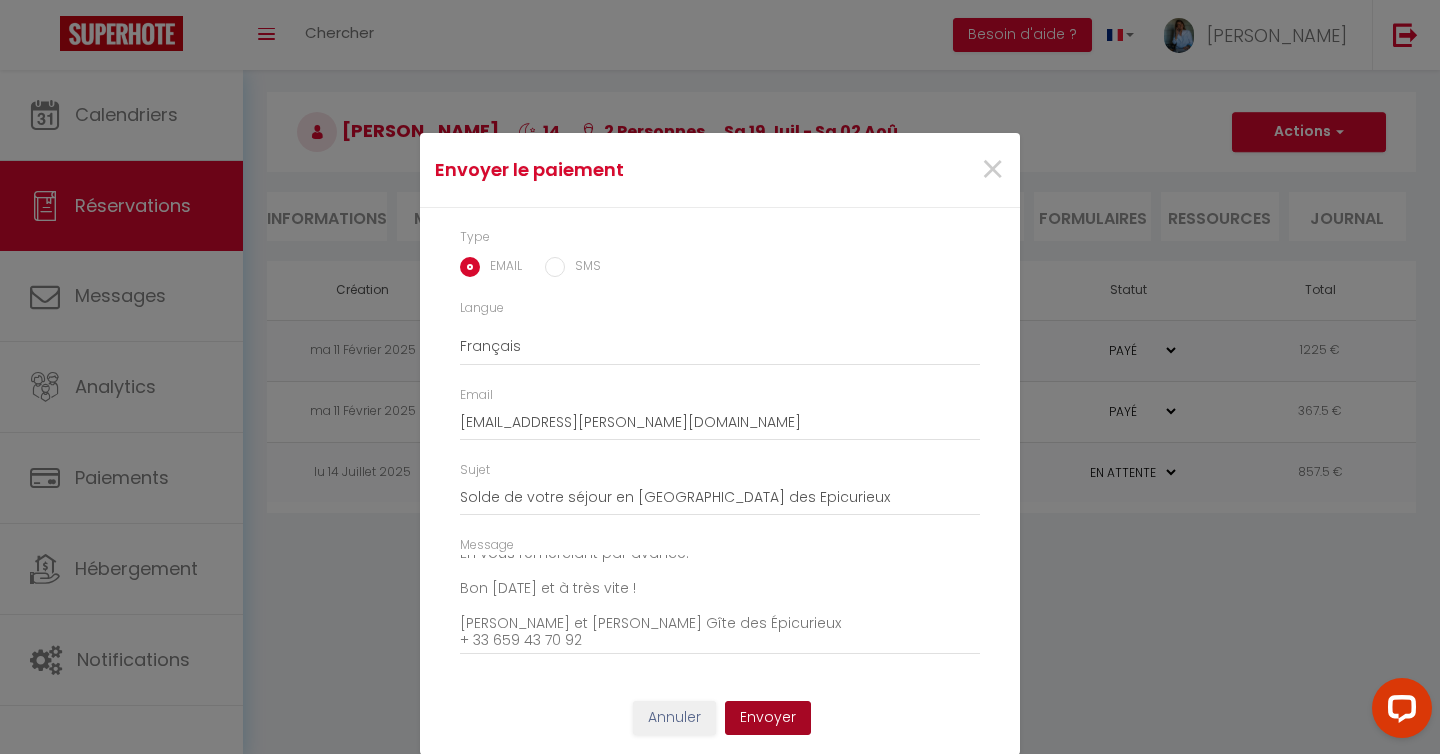 click on "Envoyer" at bounding box center [768, 718] 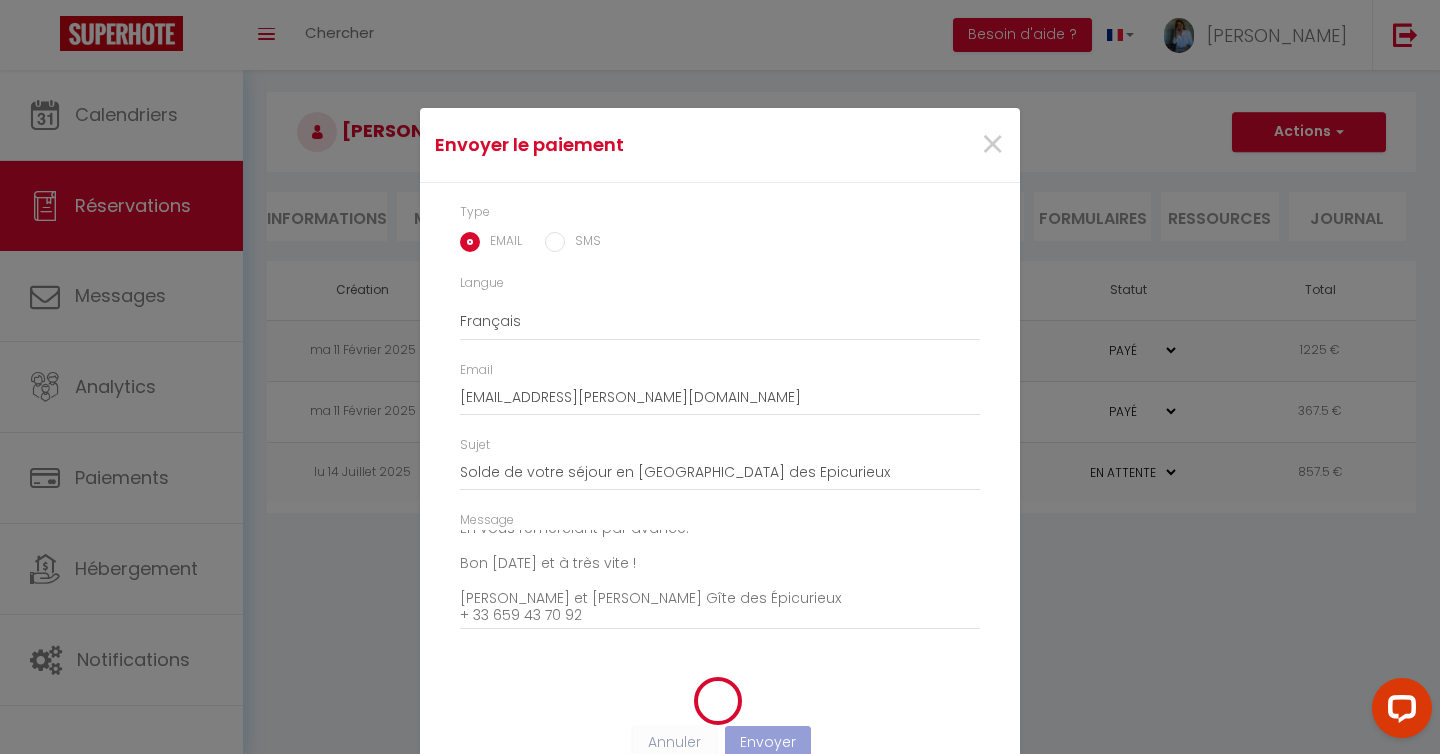 scroll, scrollTop: 0, scrollLeft: 0, axis: both 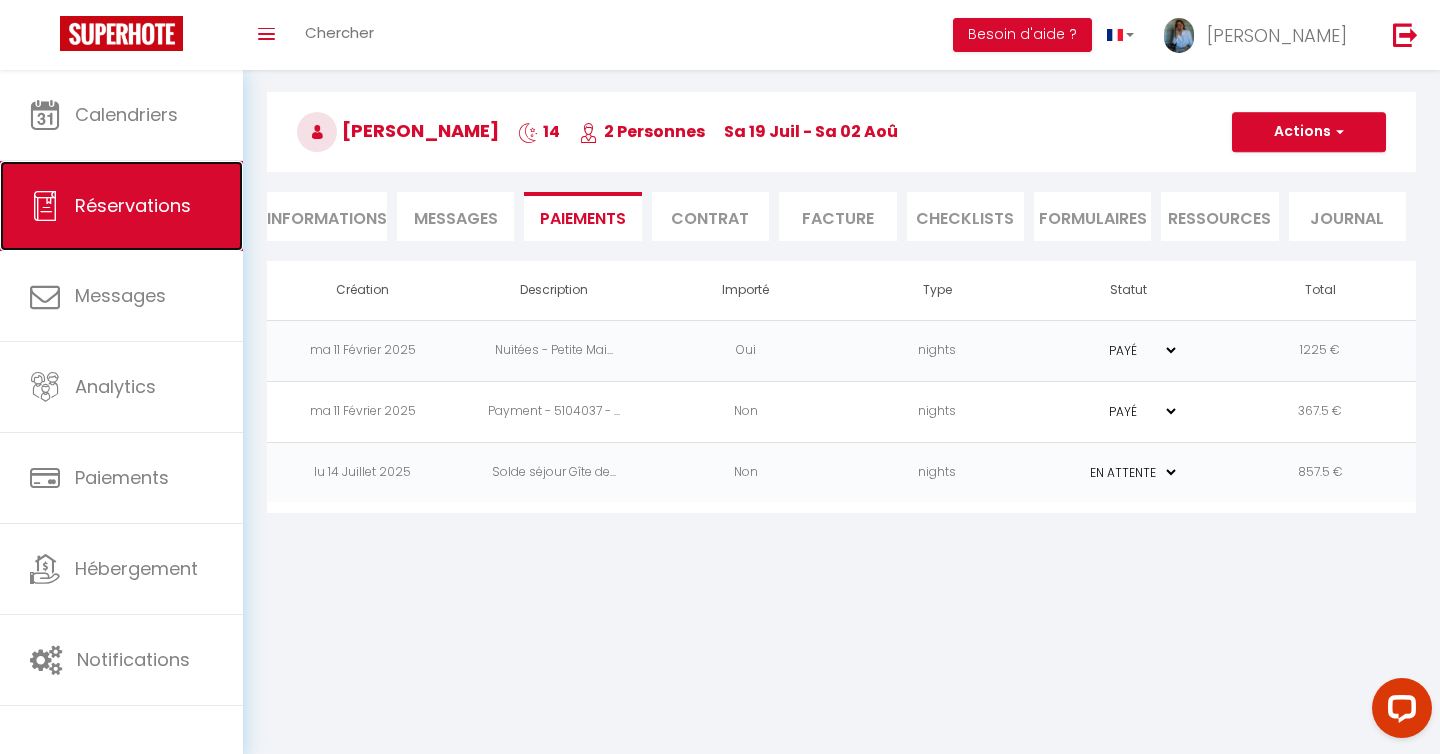 click on "Réservations" at bounding box center [133, 205] 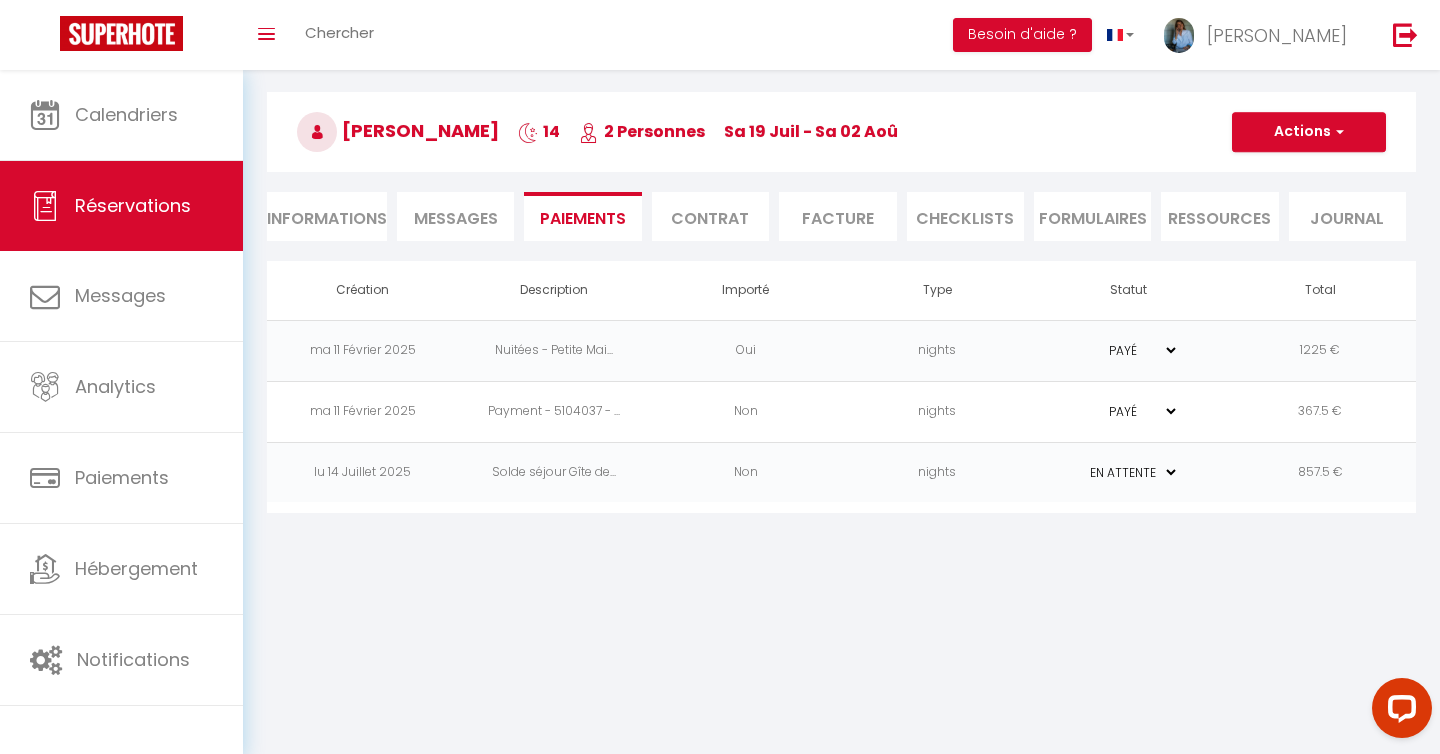 scroll, scrollTop: 0, scrollLeft: 0, axis: both 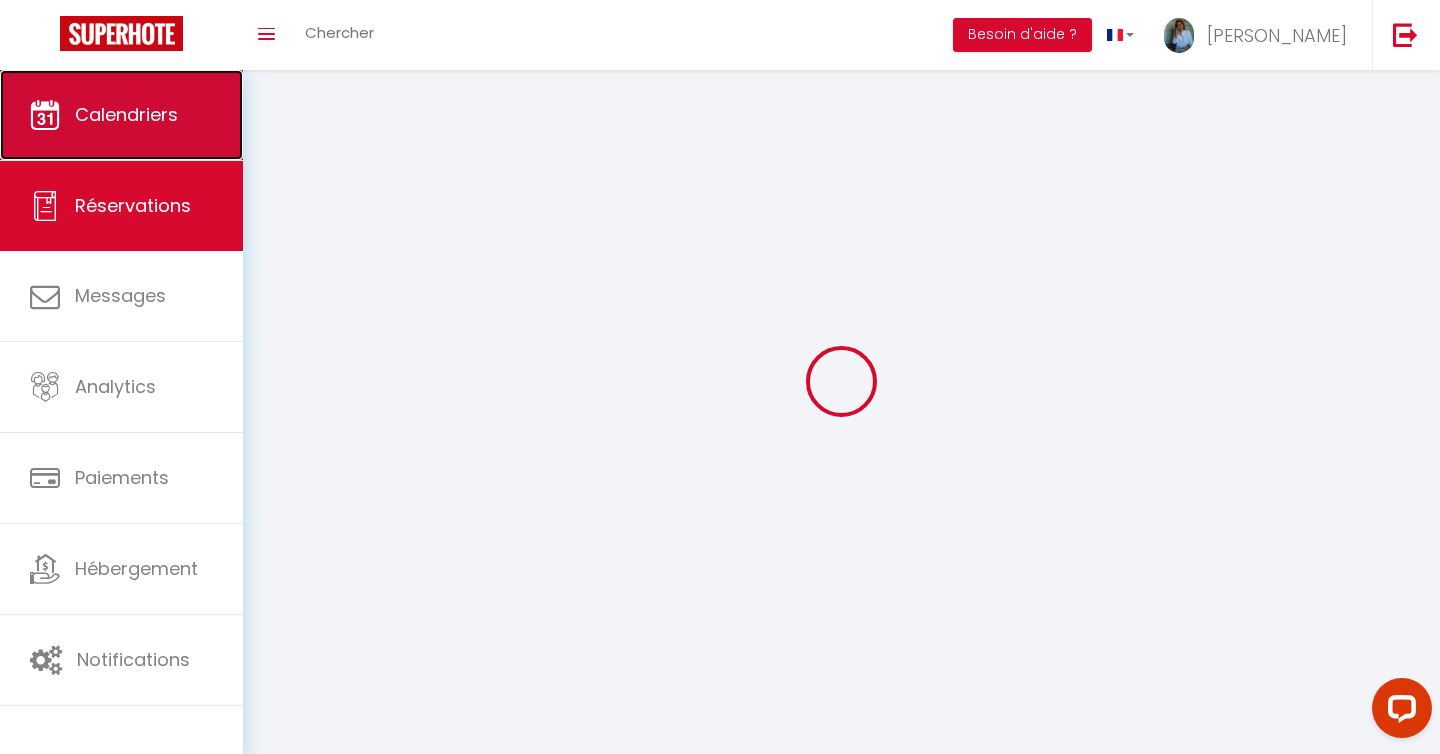 click on "Calendriers" at bounding box center (126, 114) 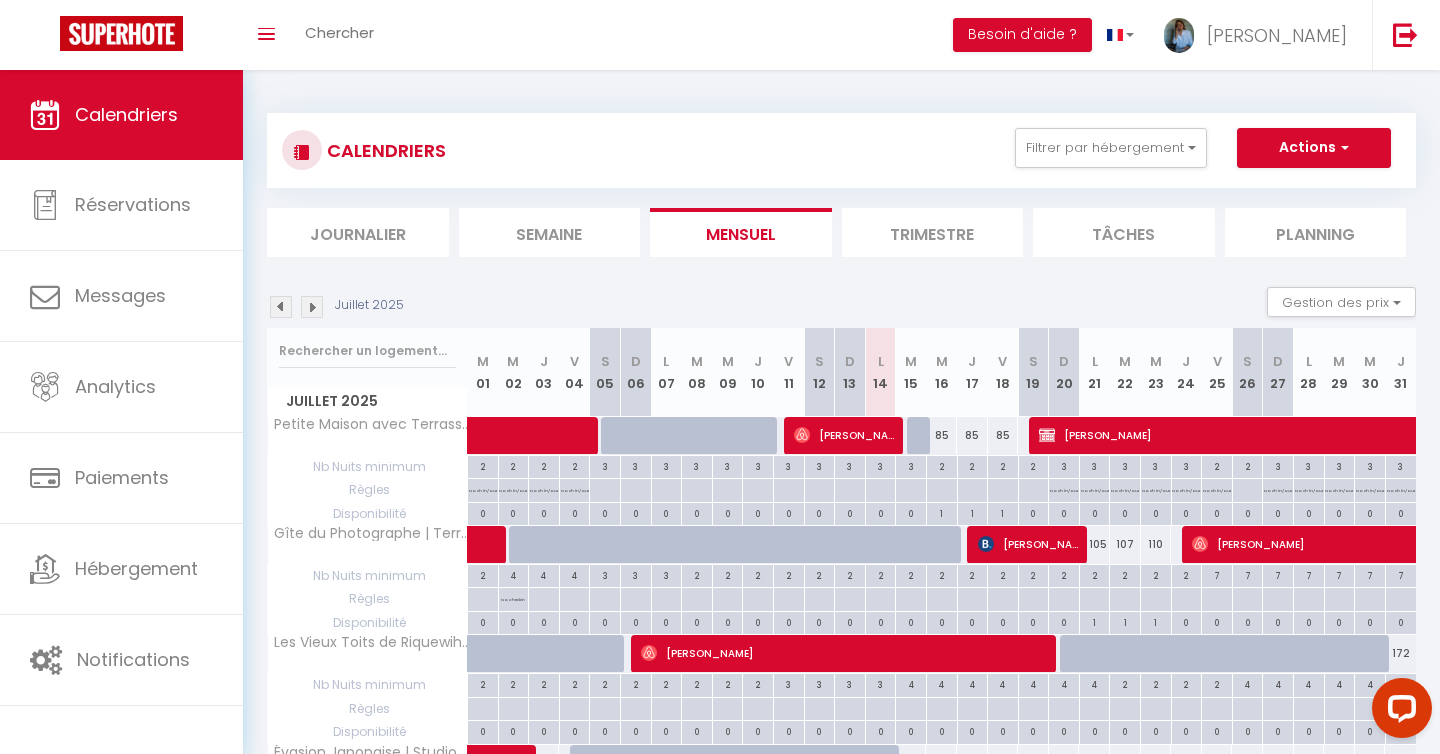 click on "105" at bounding box center [1094, 544] 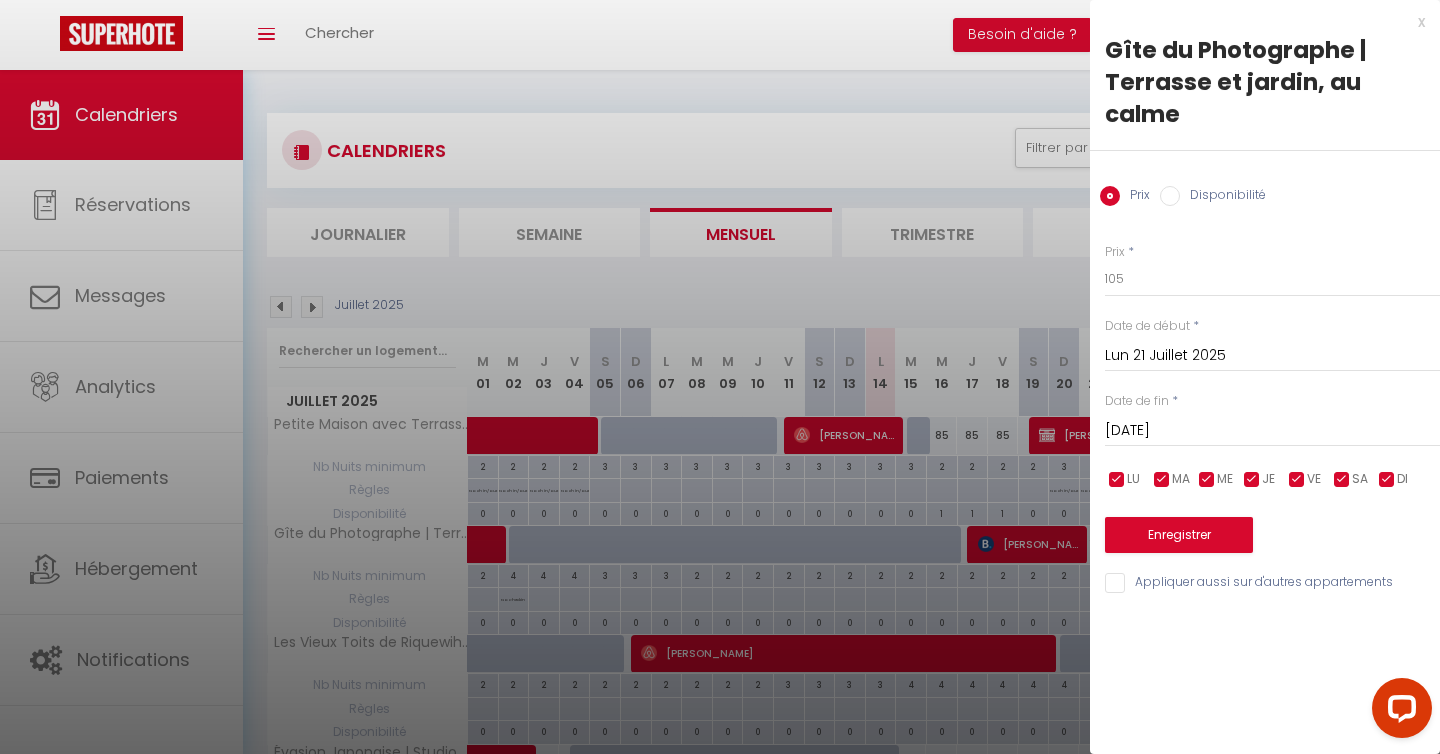 click on "Disponibilité" at bounding box center [1170, 196] 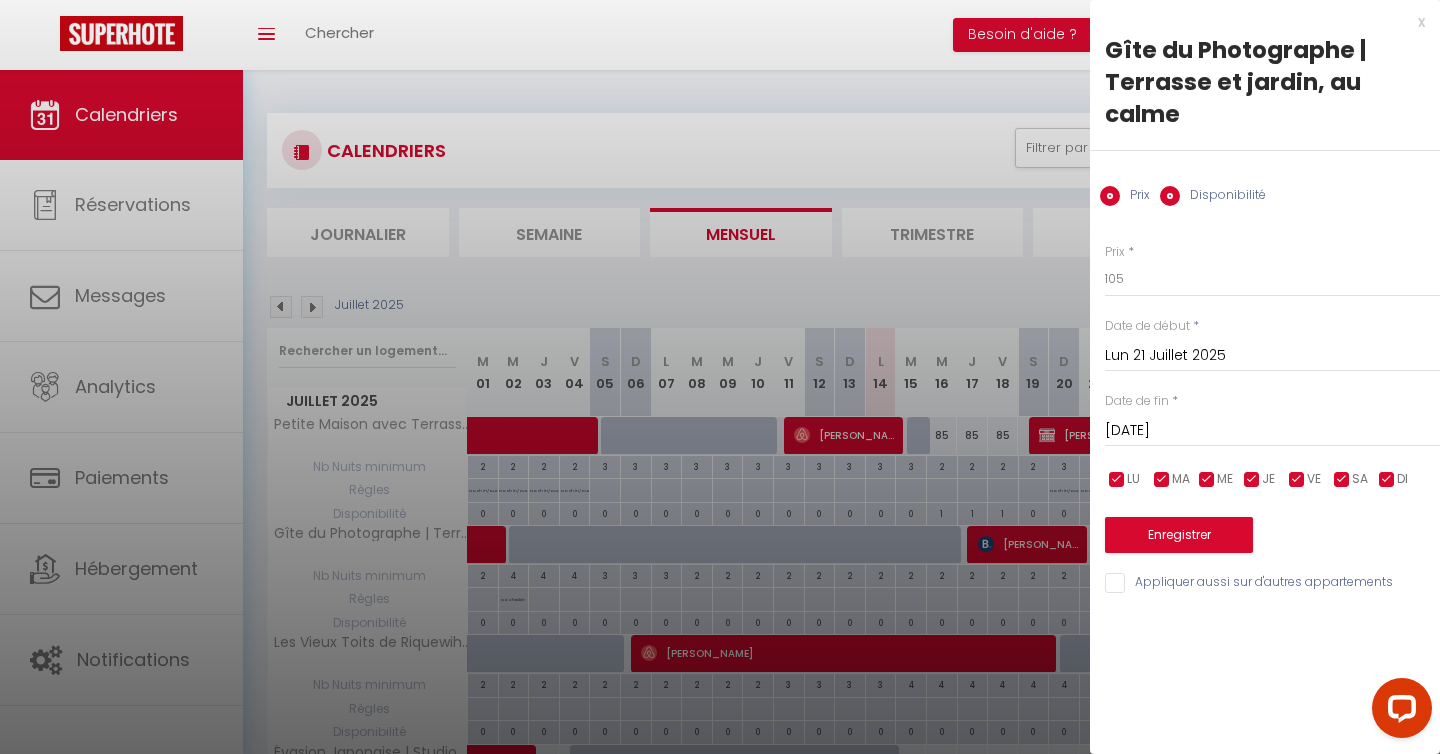radio on "false" 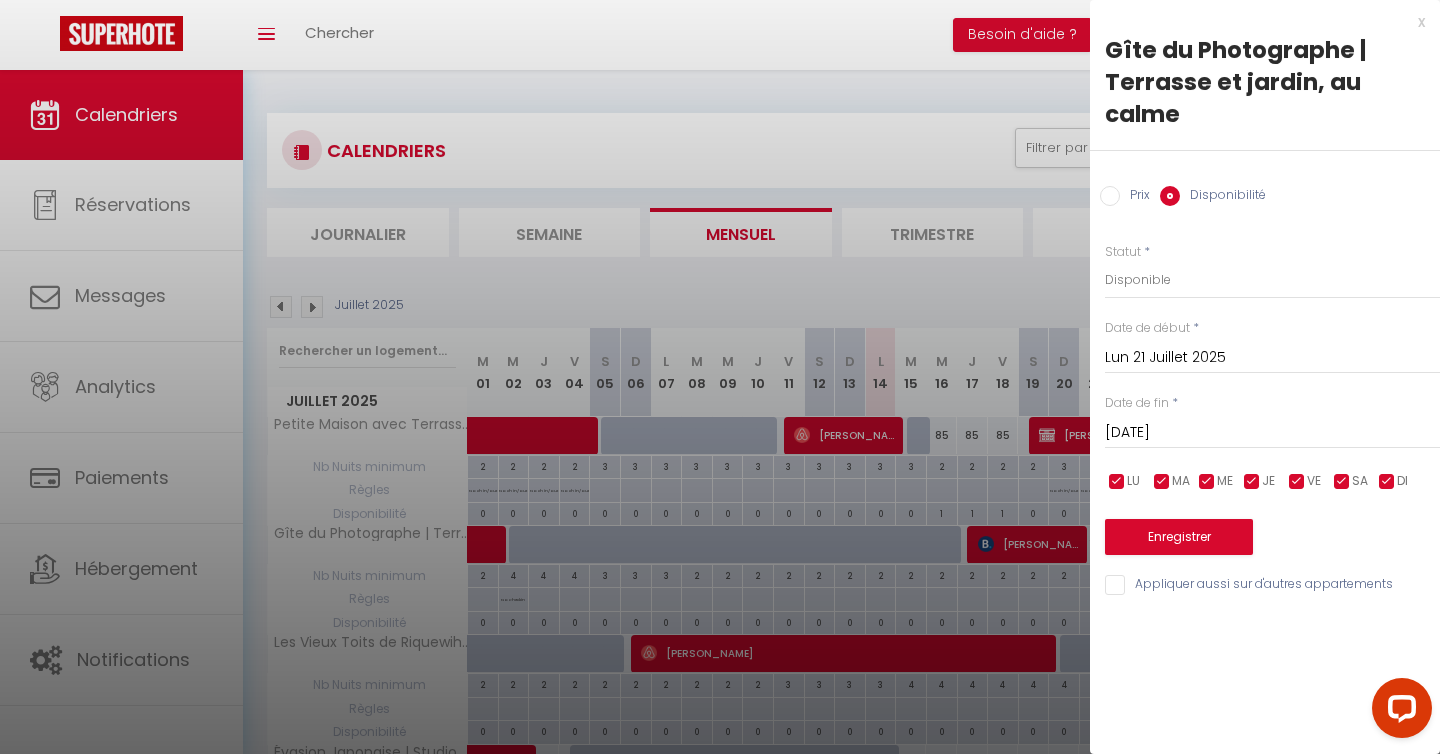 click on "[DATE]" at bounding box center [1272, 433] 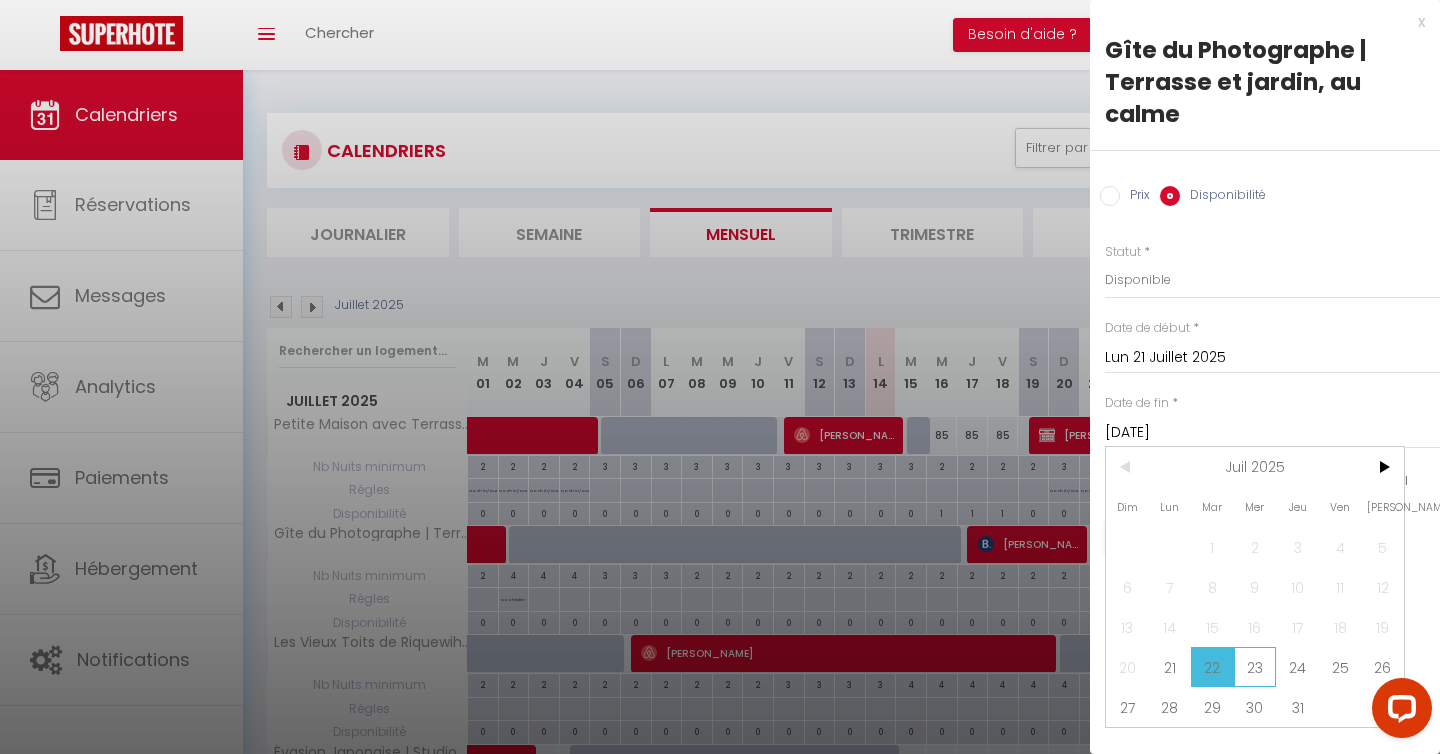 click on "23" at bounding box center (1255, 667) 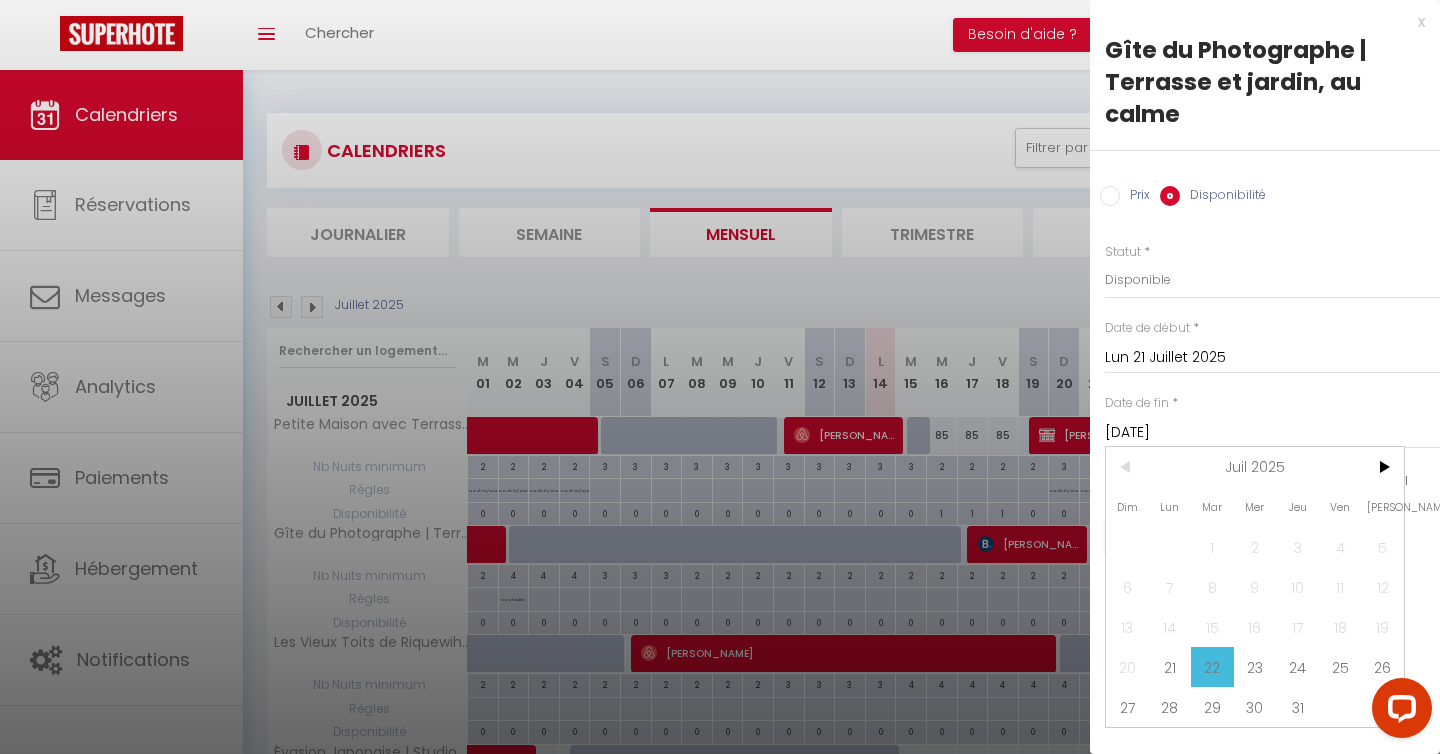 type on "Mer 23 Juillet 2025" 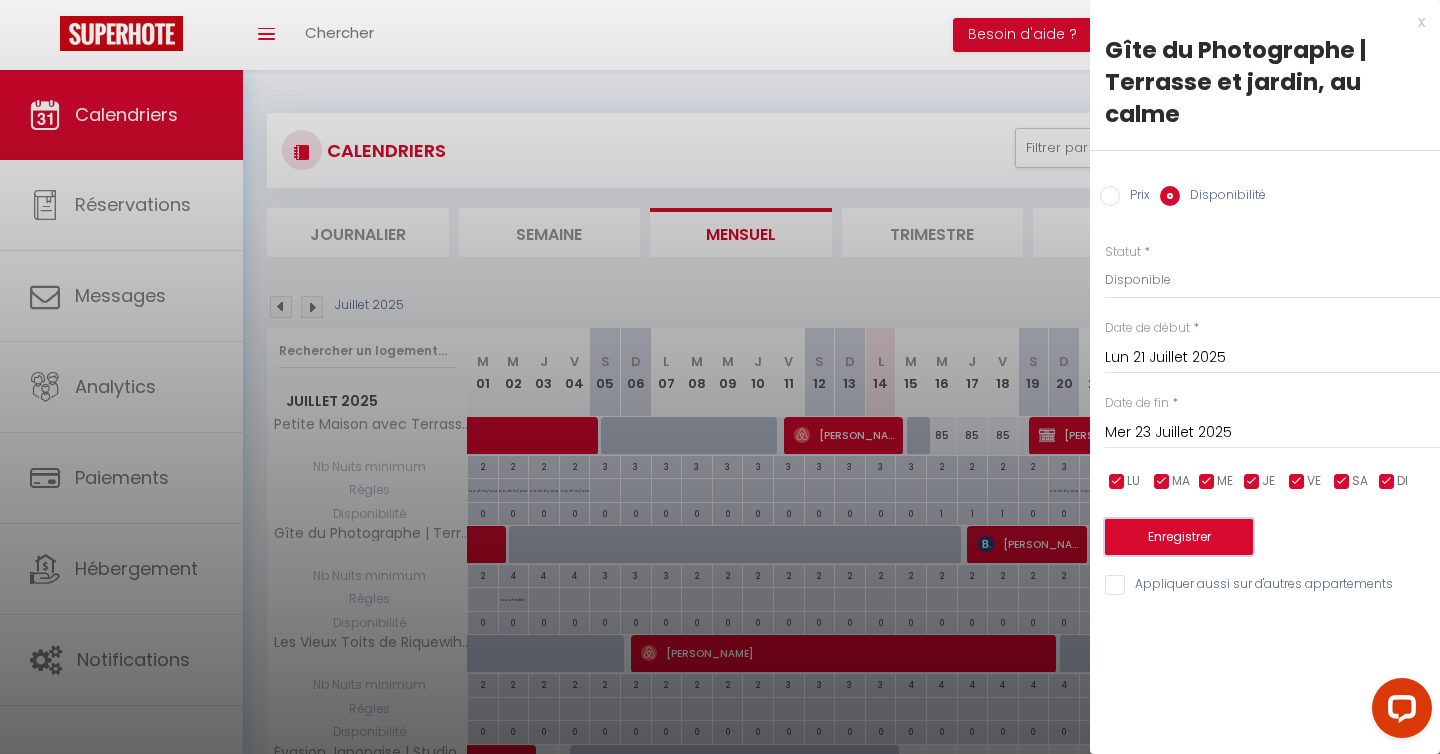 click on "Enregistrer" at bounding box center (1179, 537) 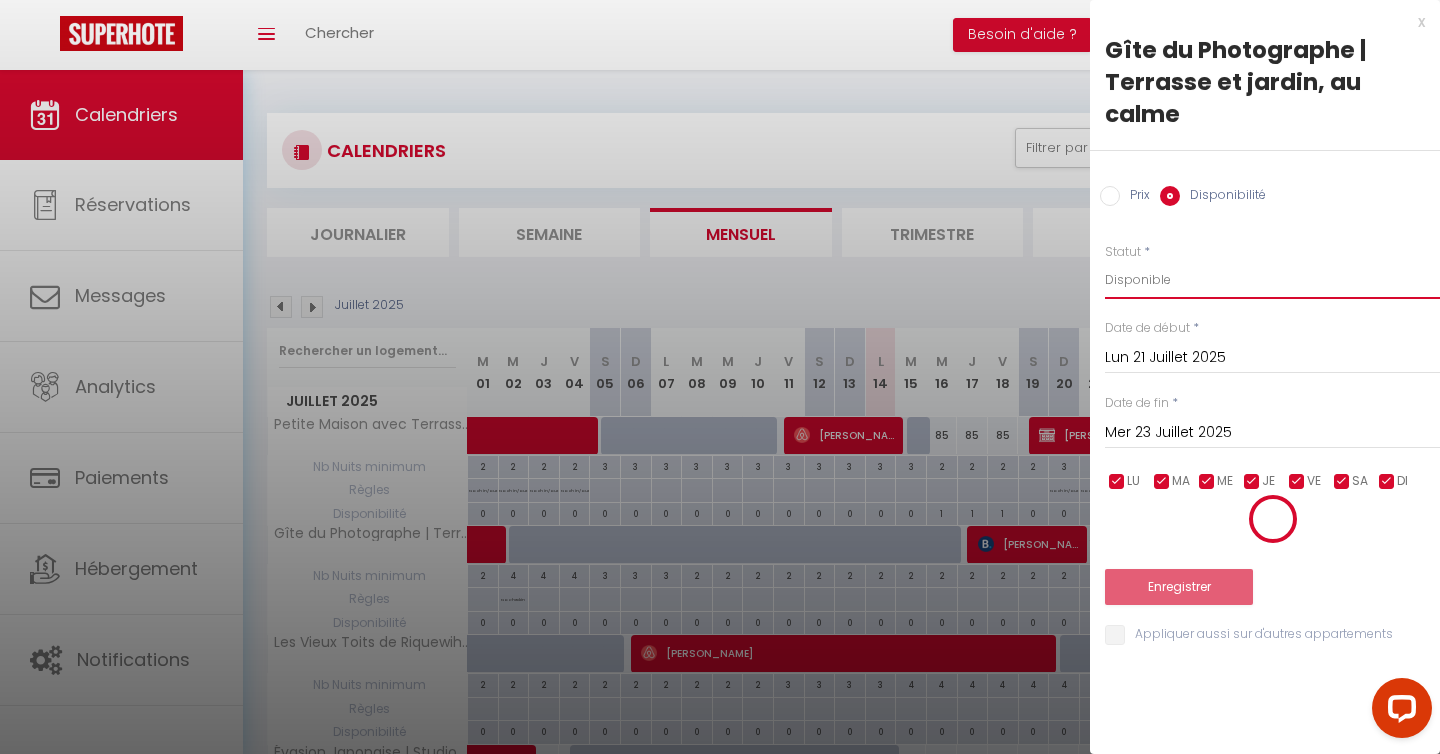 click on "Disponible
Indisponible" at bounding box center [1272, 280] 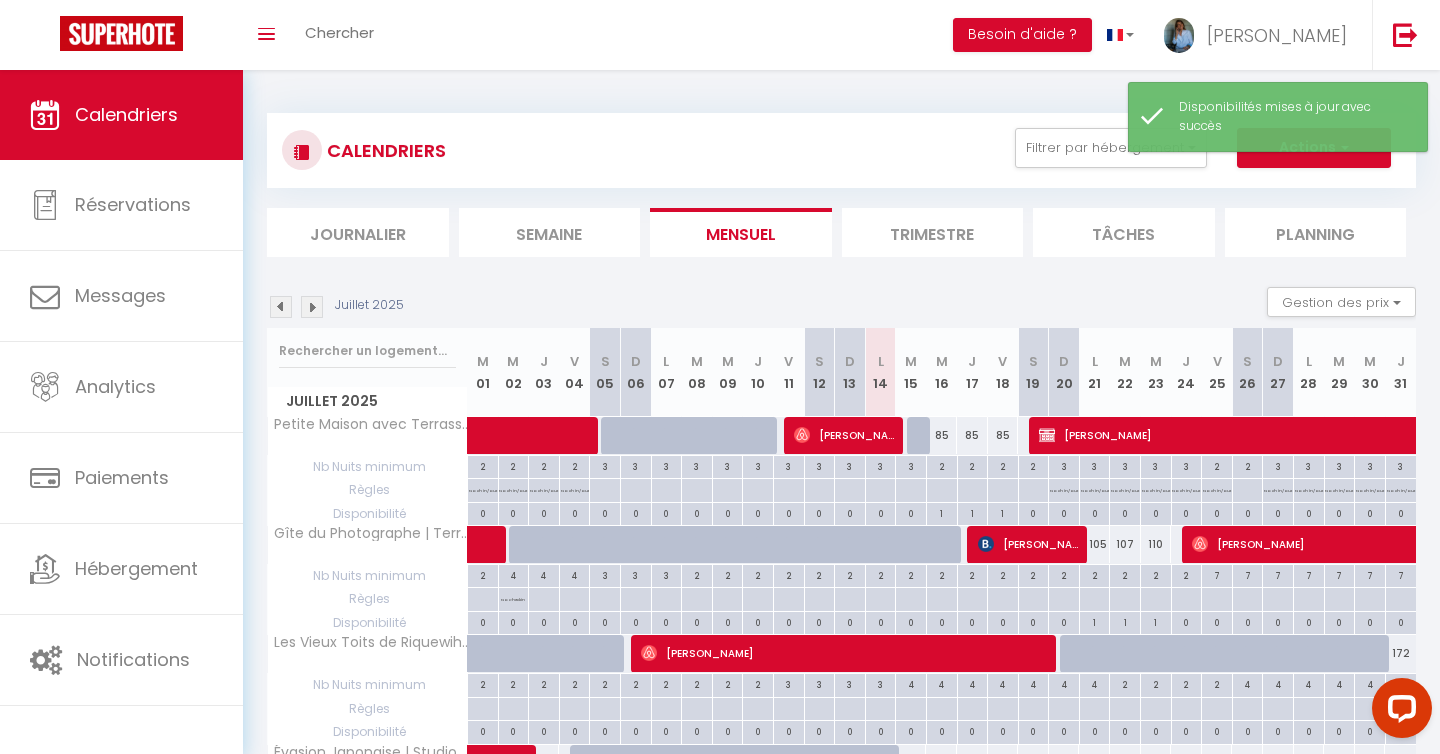 click on "105" at bounding box center (1094, 544) 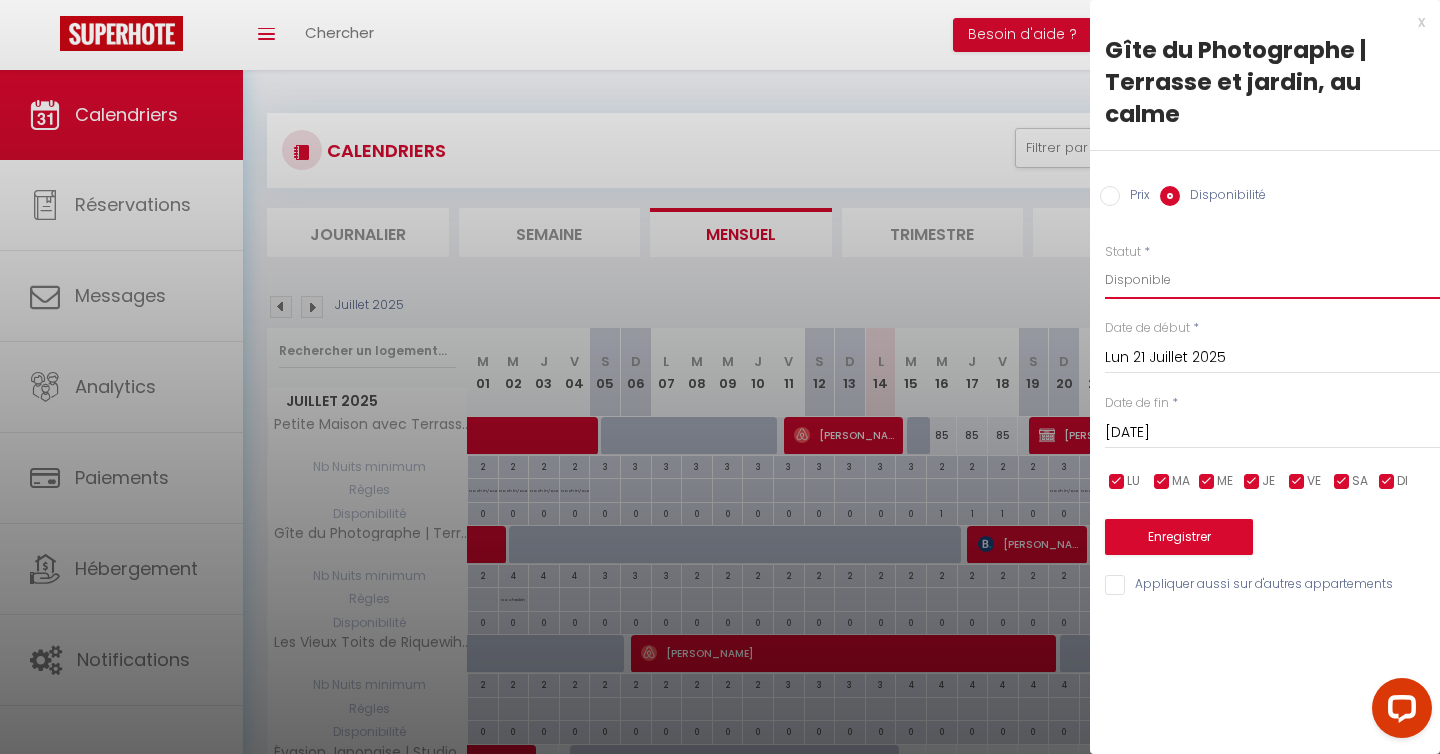 click on "Disponible
Indisponible" at bounding box center (1272, 280) 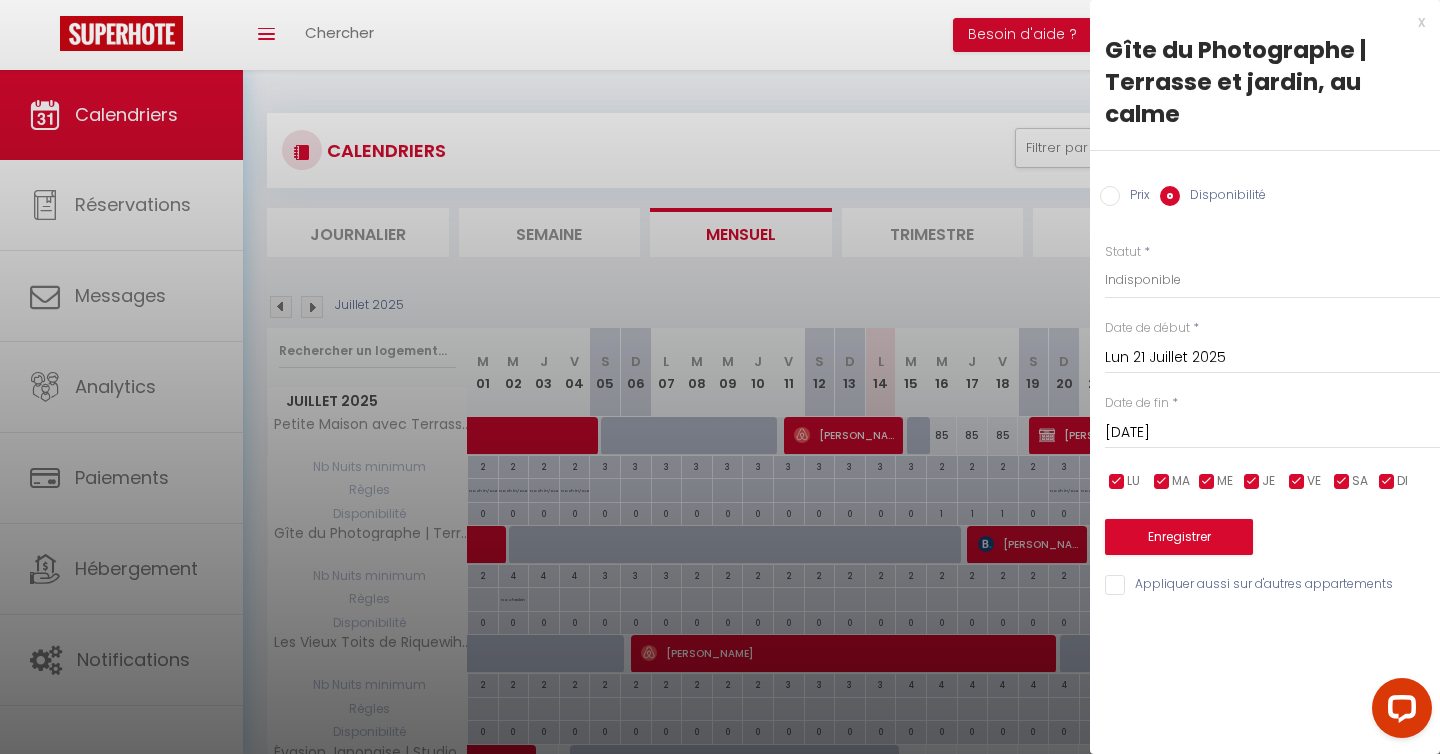click on "[DATE]" at bounding box center [1272, 433] 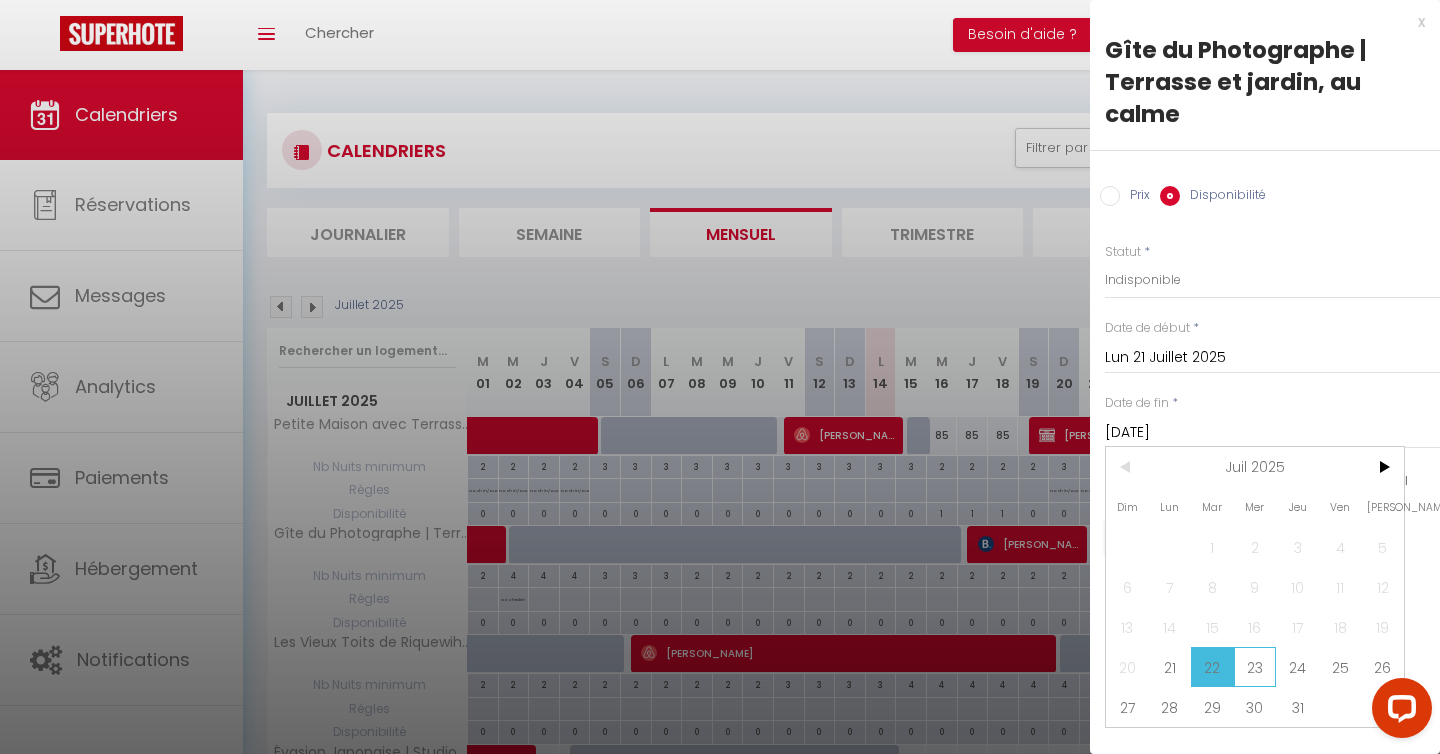 click on "23" at bounding box center (1255, 667) 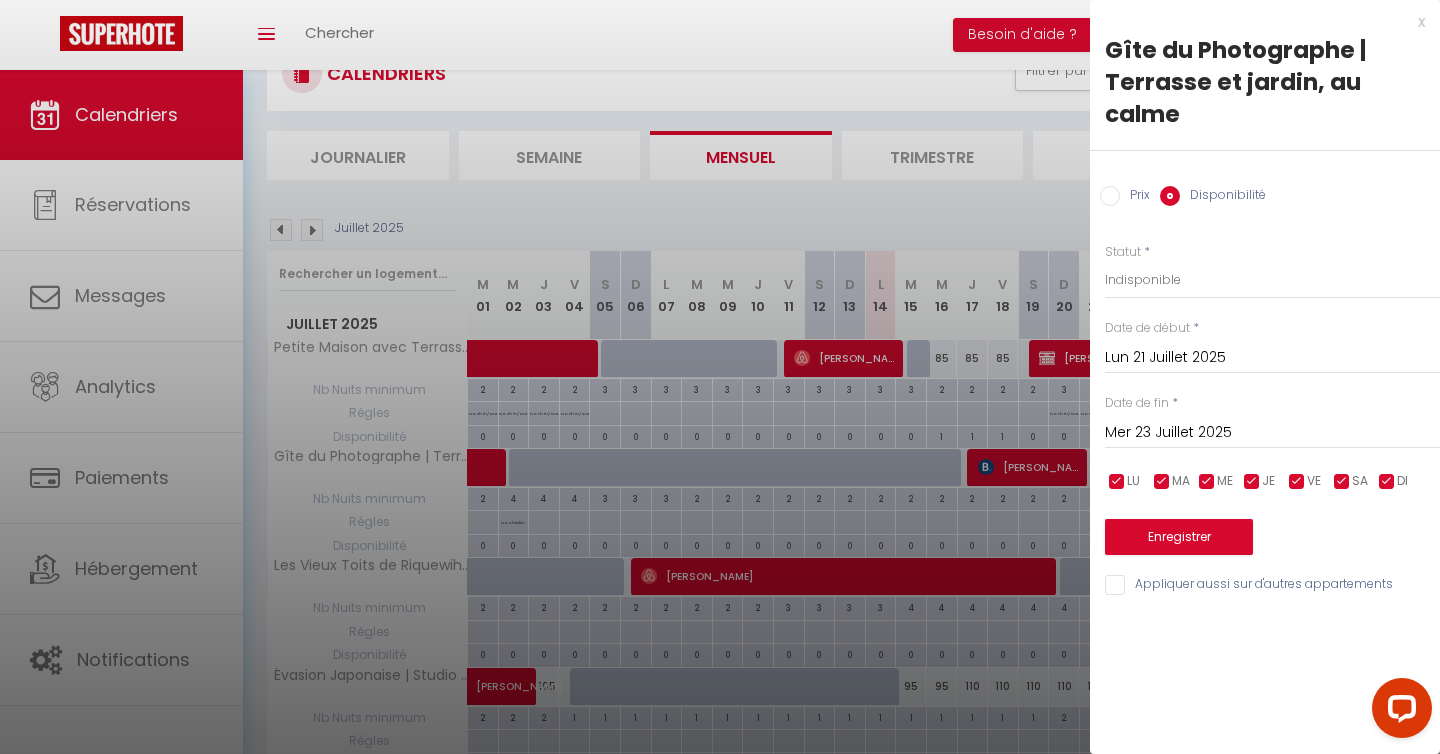 scroll, scrollTop: 110, scrollLeft: 0, axis: vertical 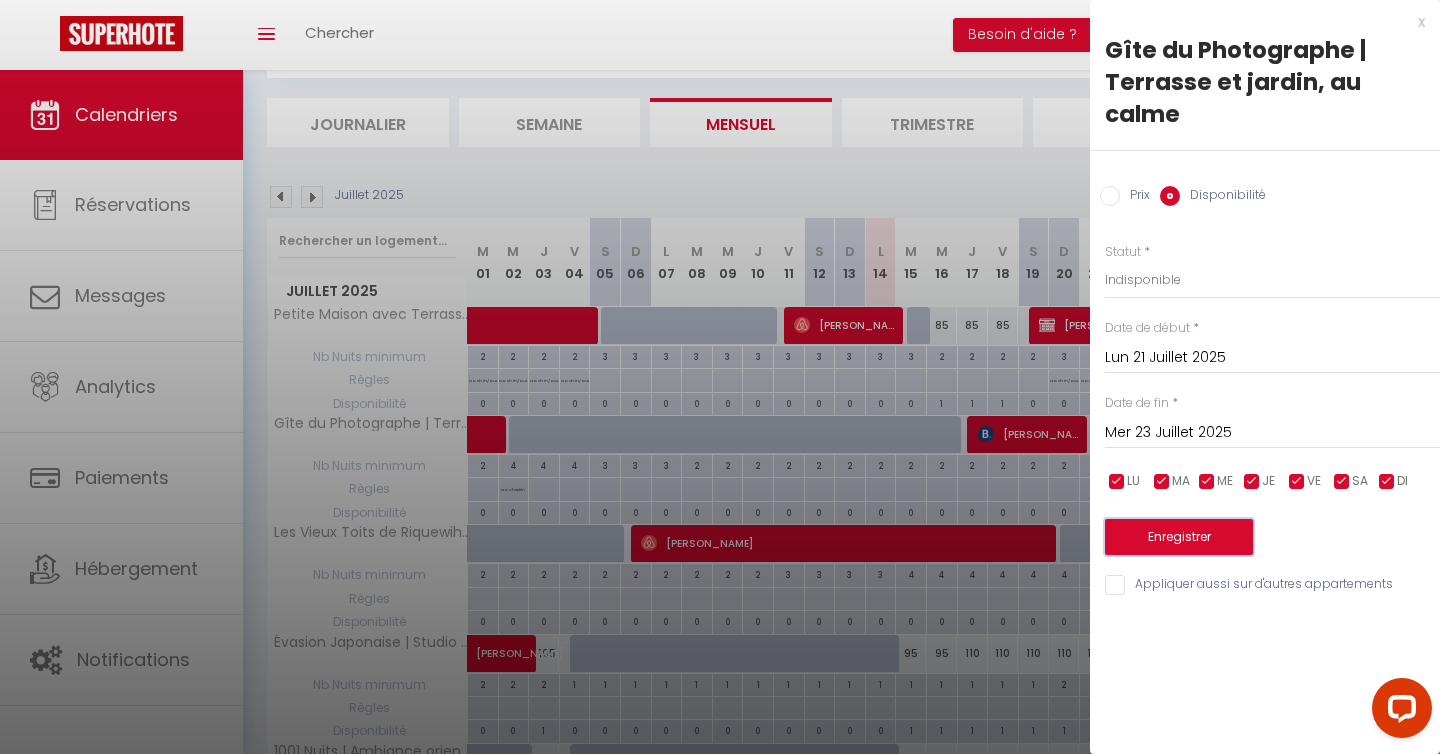 click on "Enregistrer" at bounding box center (1179, 537) 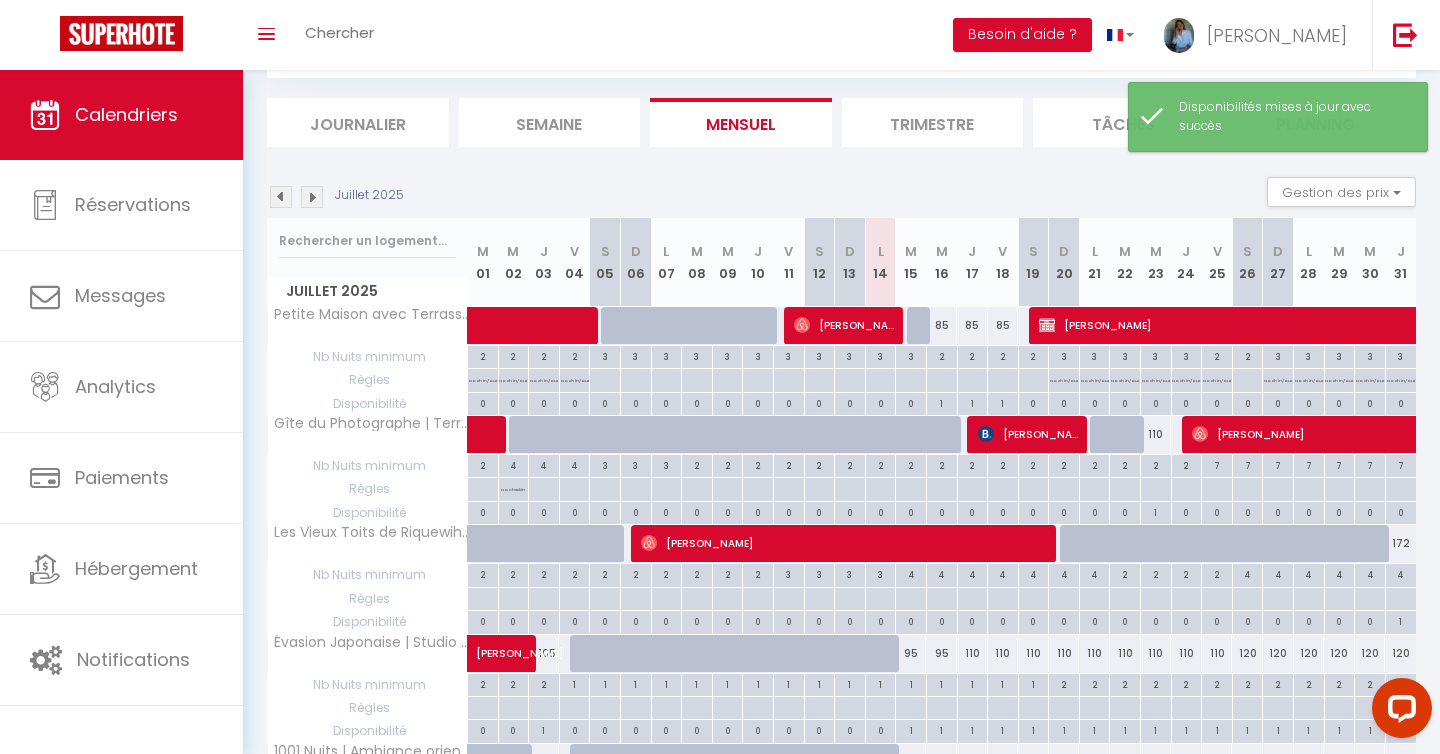 click on "110" at bounding box center (1156, 434) 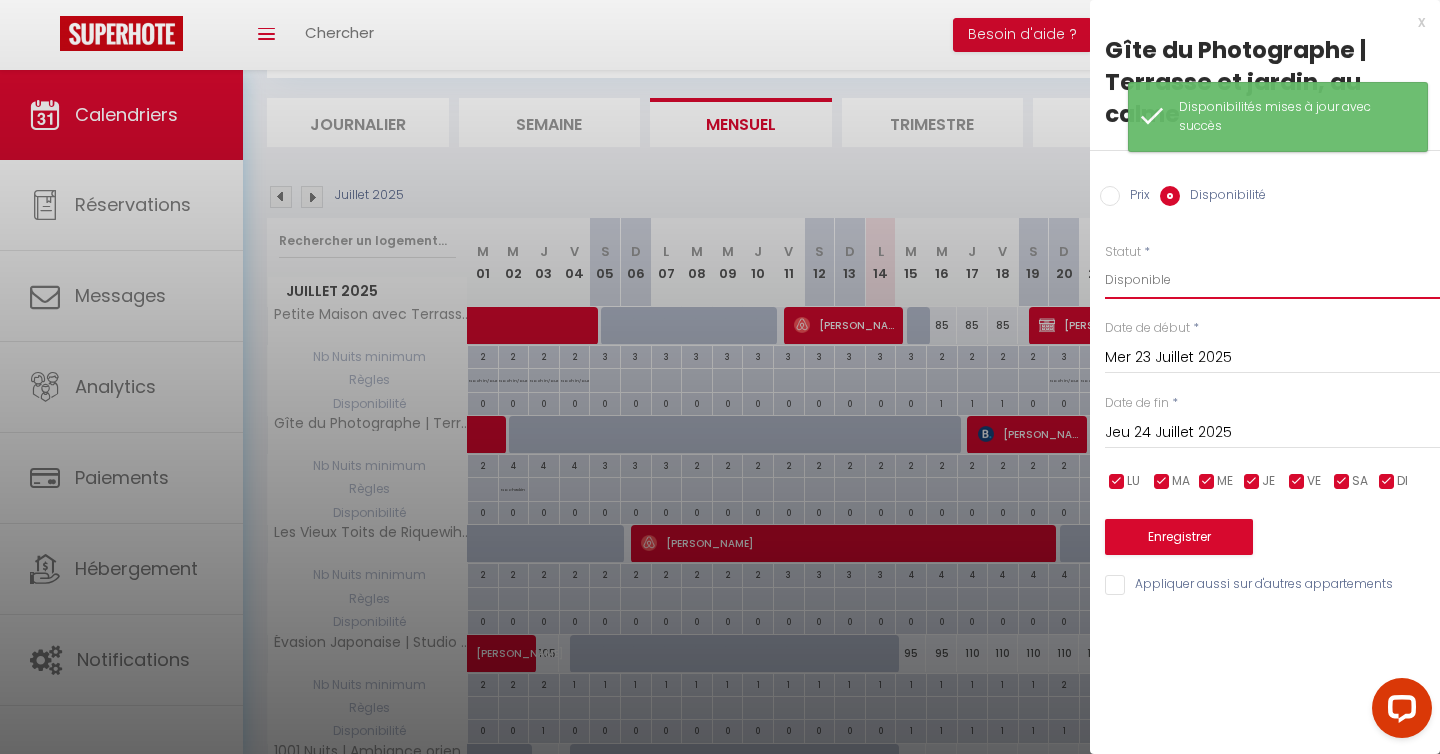 click on "Disponible
Indisponible" at bounding box center (1272, 280) 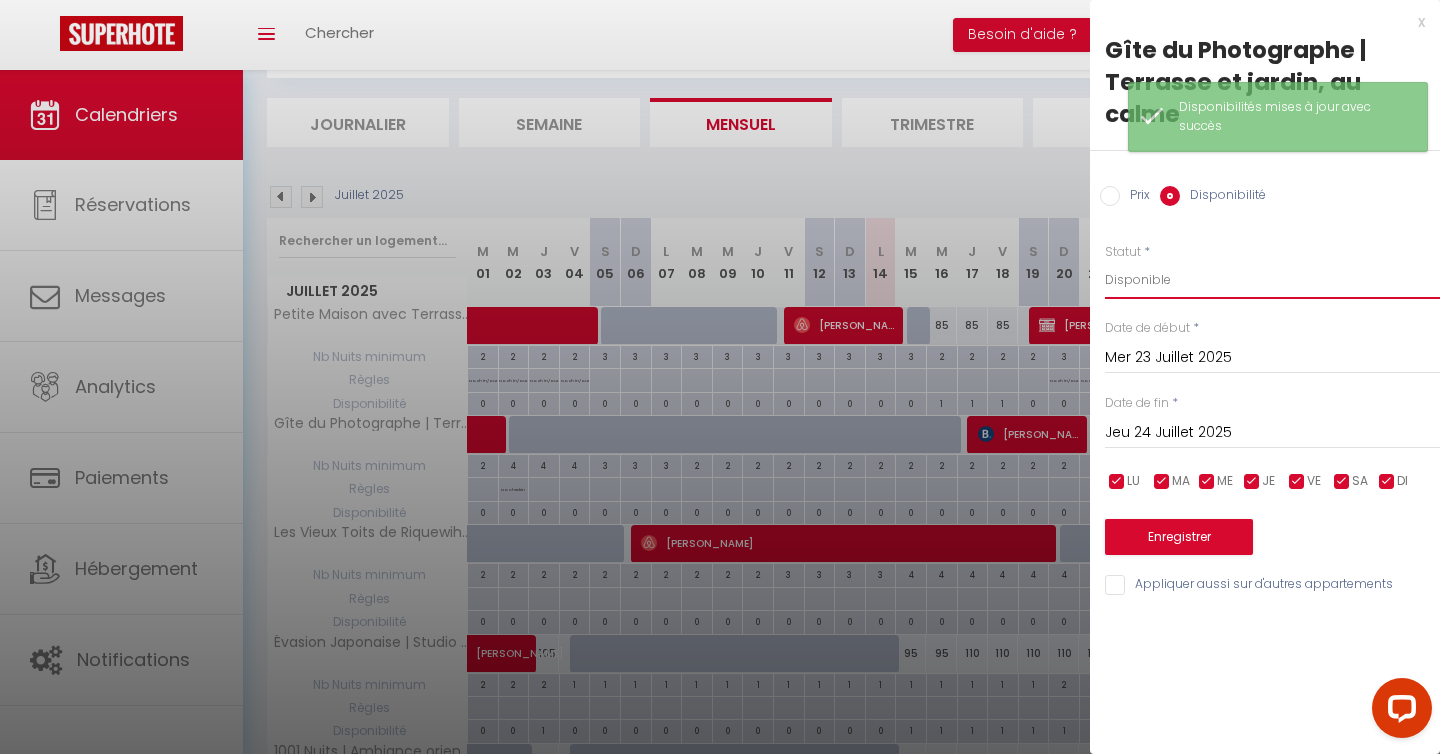 select on "0" 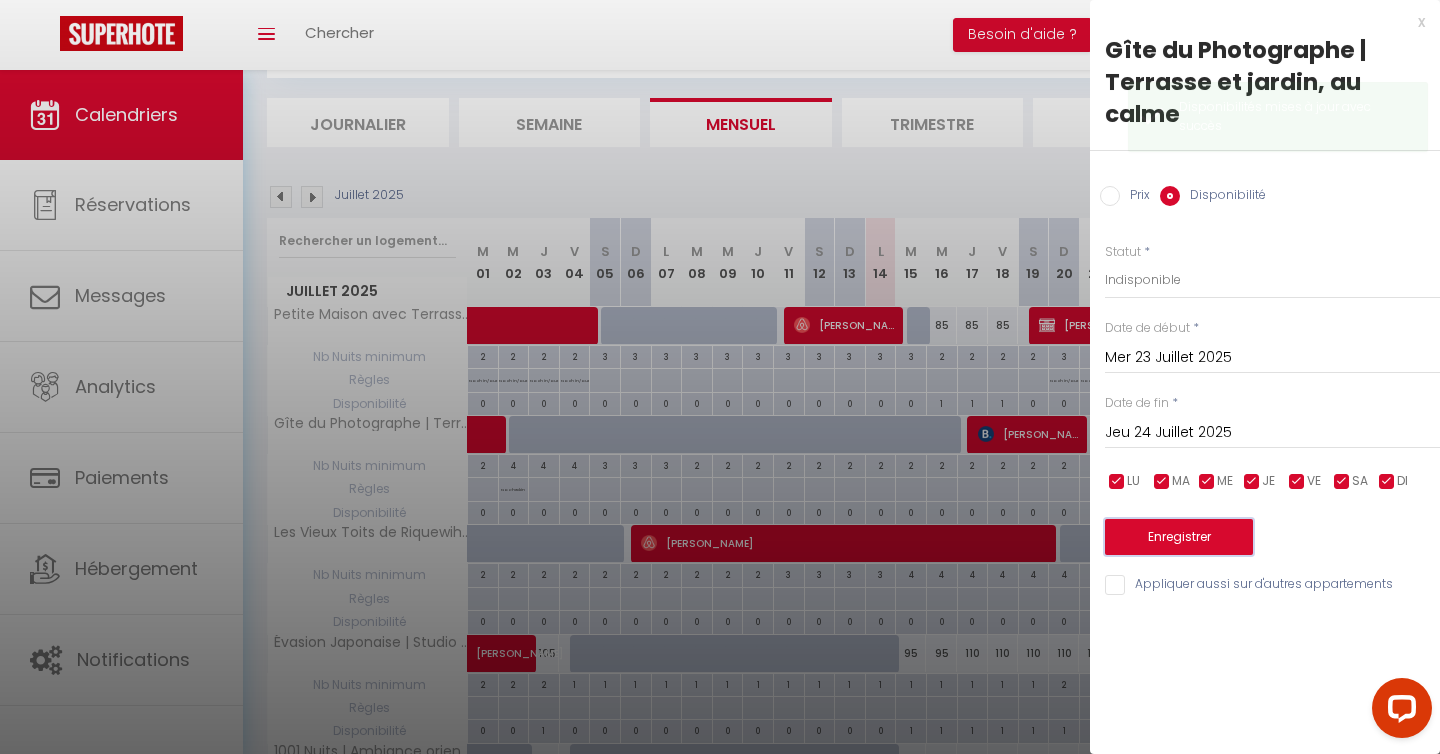 click on "Enregistrer" at bounding box center (1179, 537) 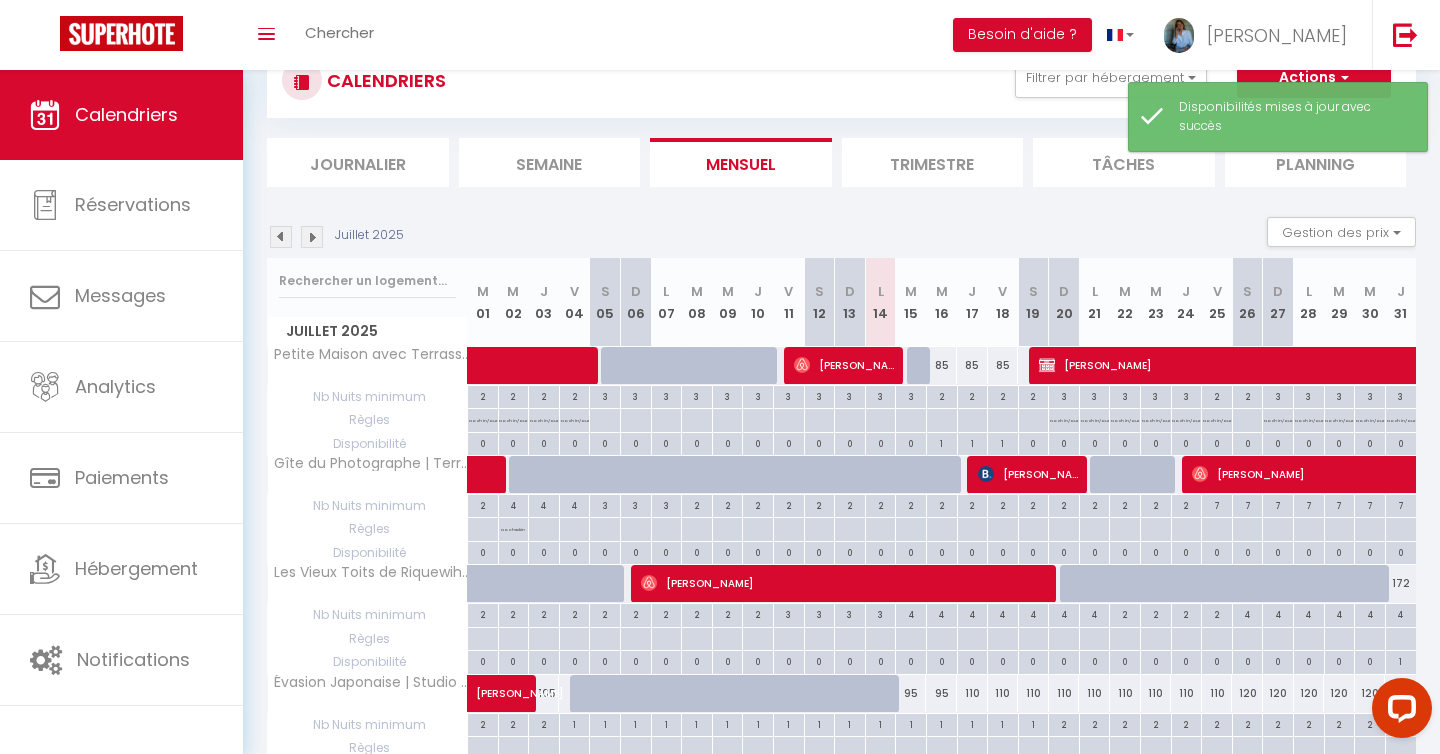 scroll, scrollTop: 110, scrollLeft: 0, axis: vertical 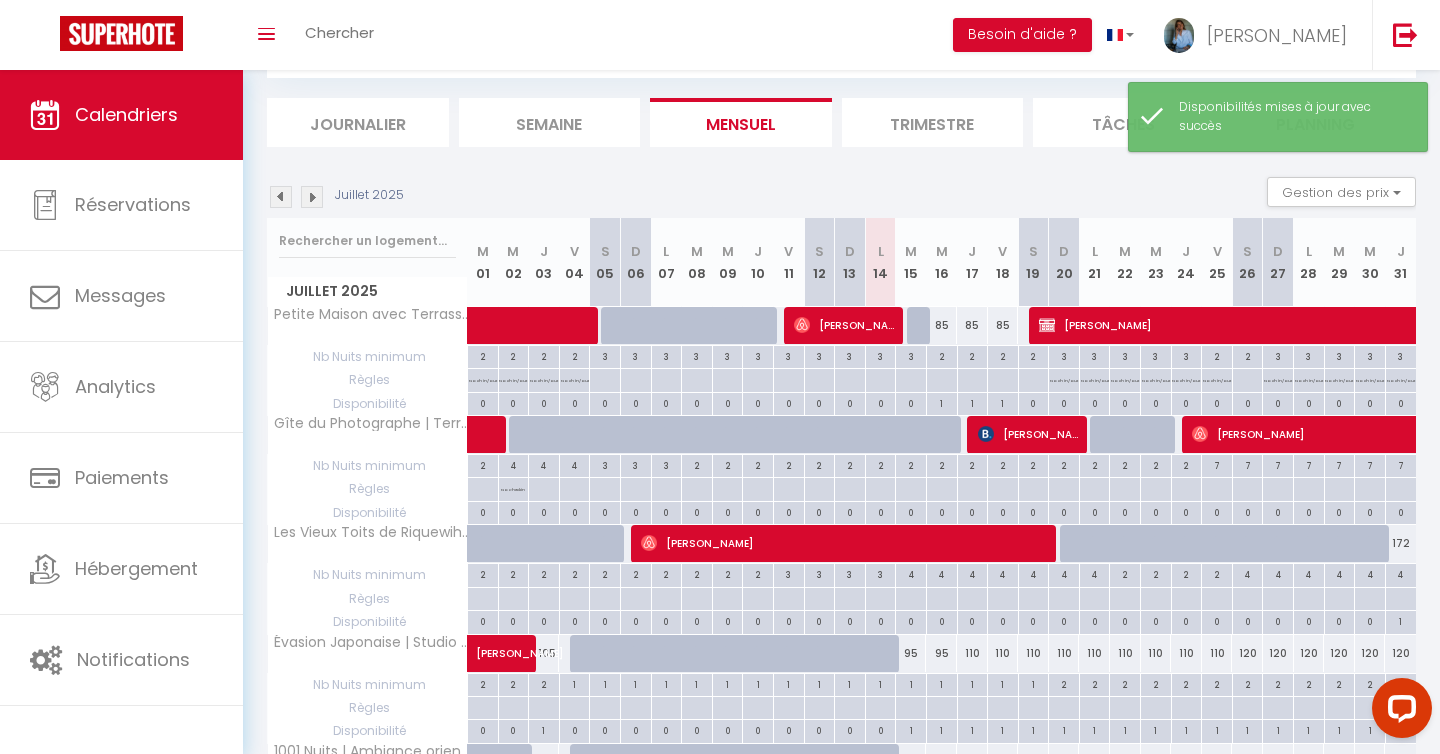 click at bounding box center (312, 197) 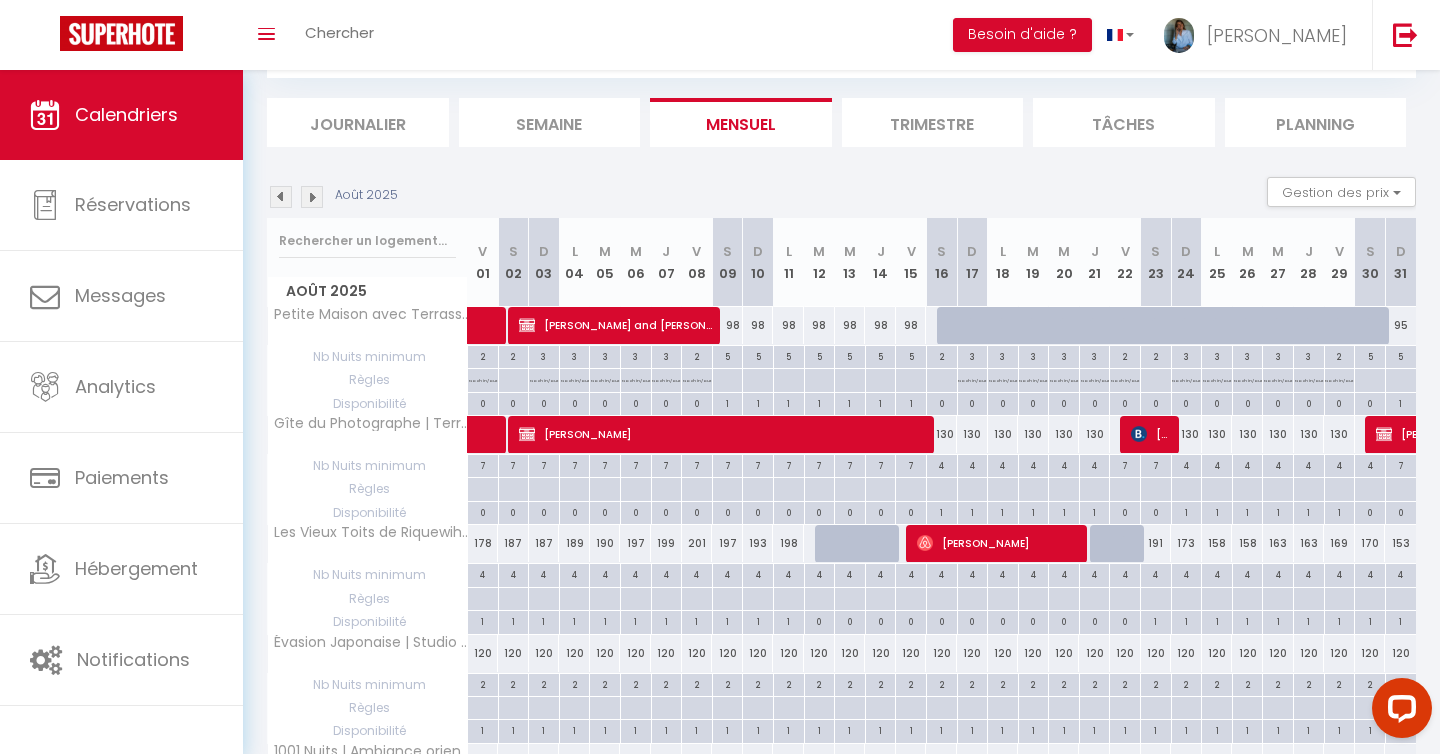 click on "98" at bounding box center [727, 325] 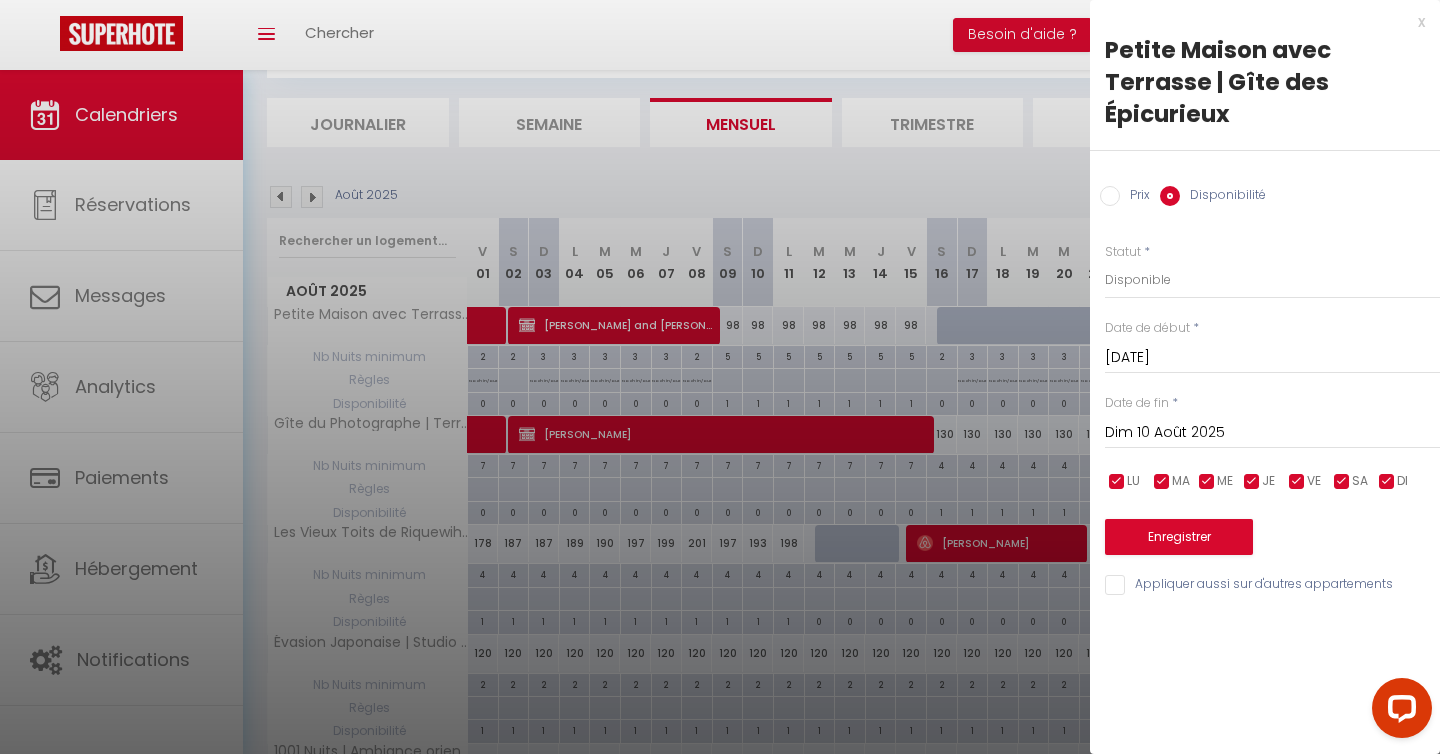 click on "Dim 10 Août 2025" at bounding box center [1272, 433] 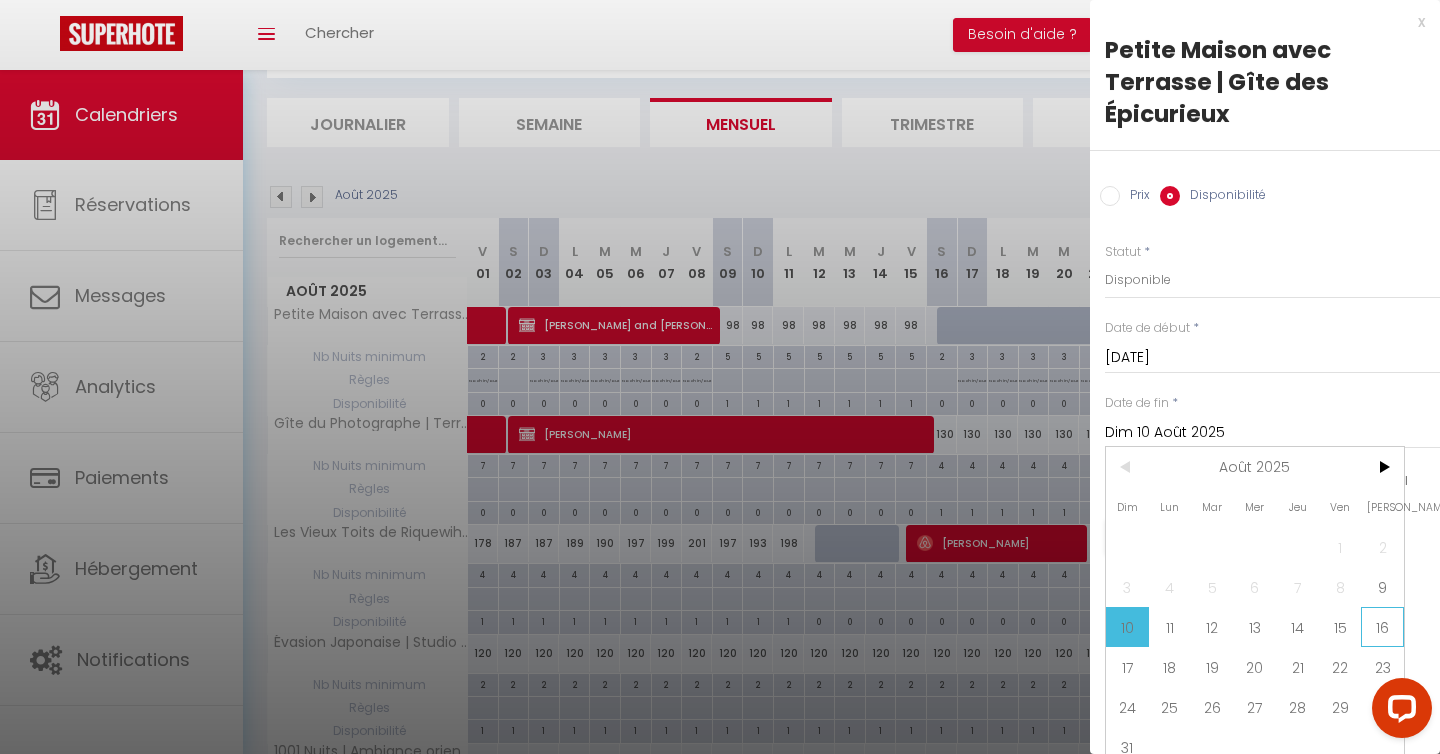 click on "16" at bounding box center (1382, 627) 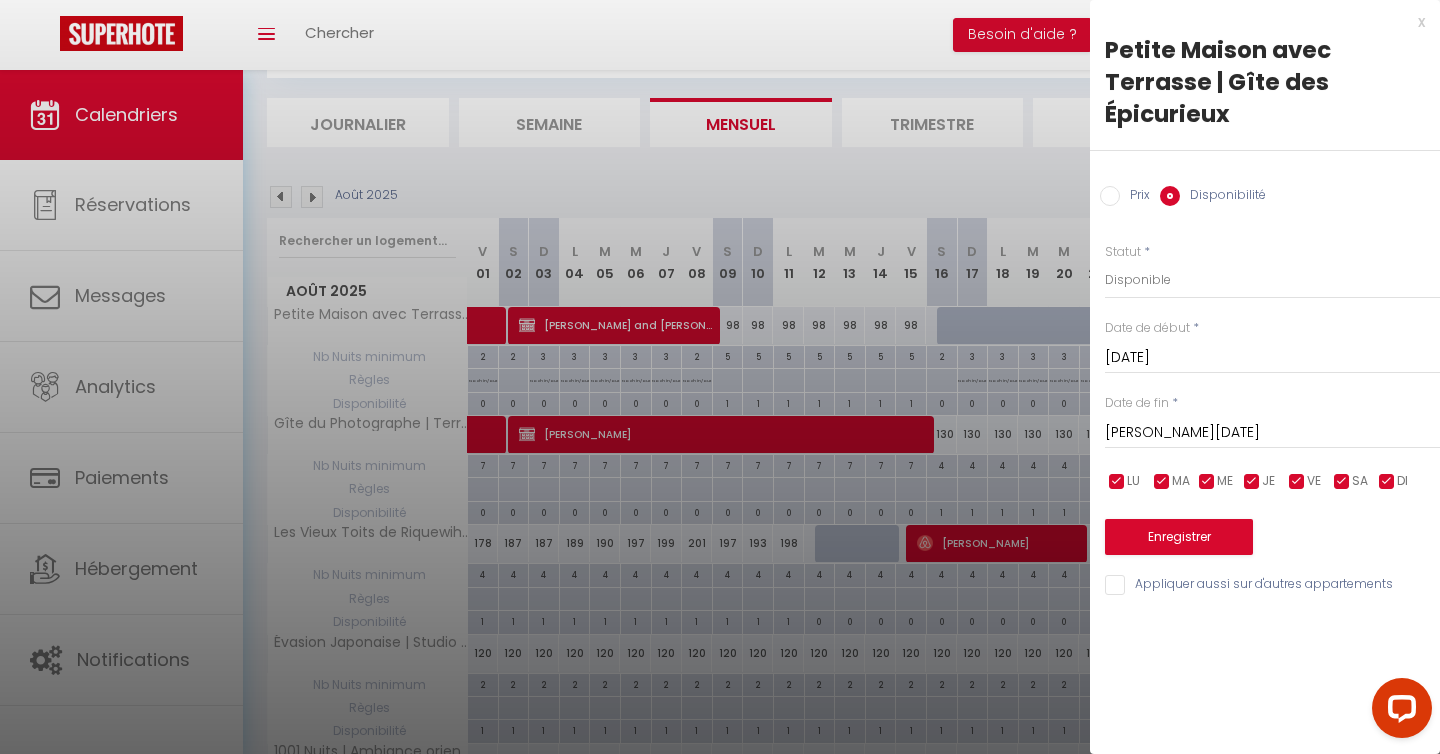 click on "Prix" at bounding box center [1110, 196] 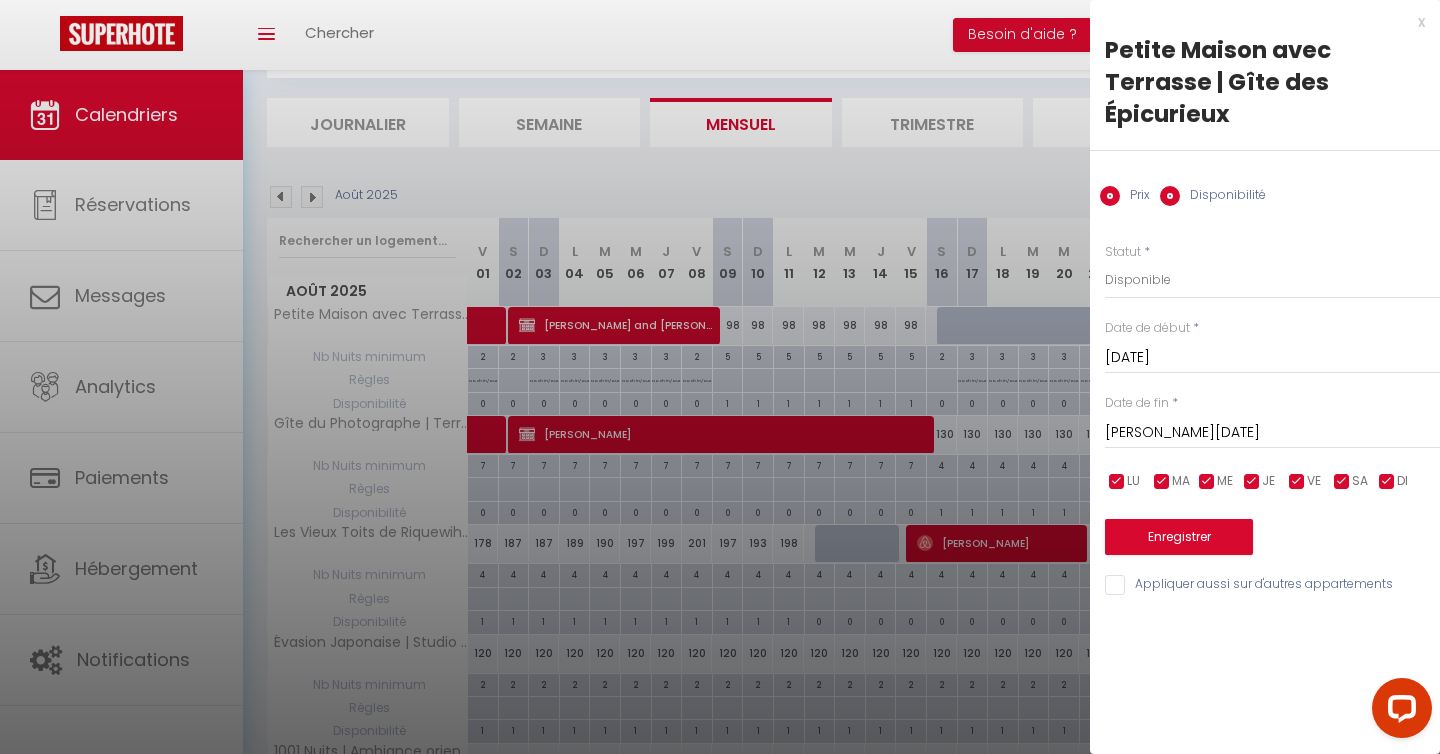 radio on "false" 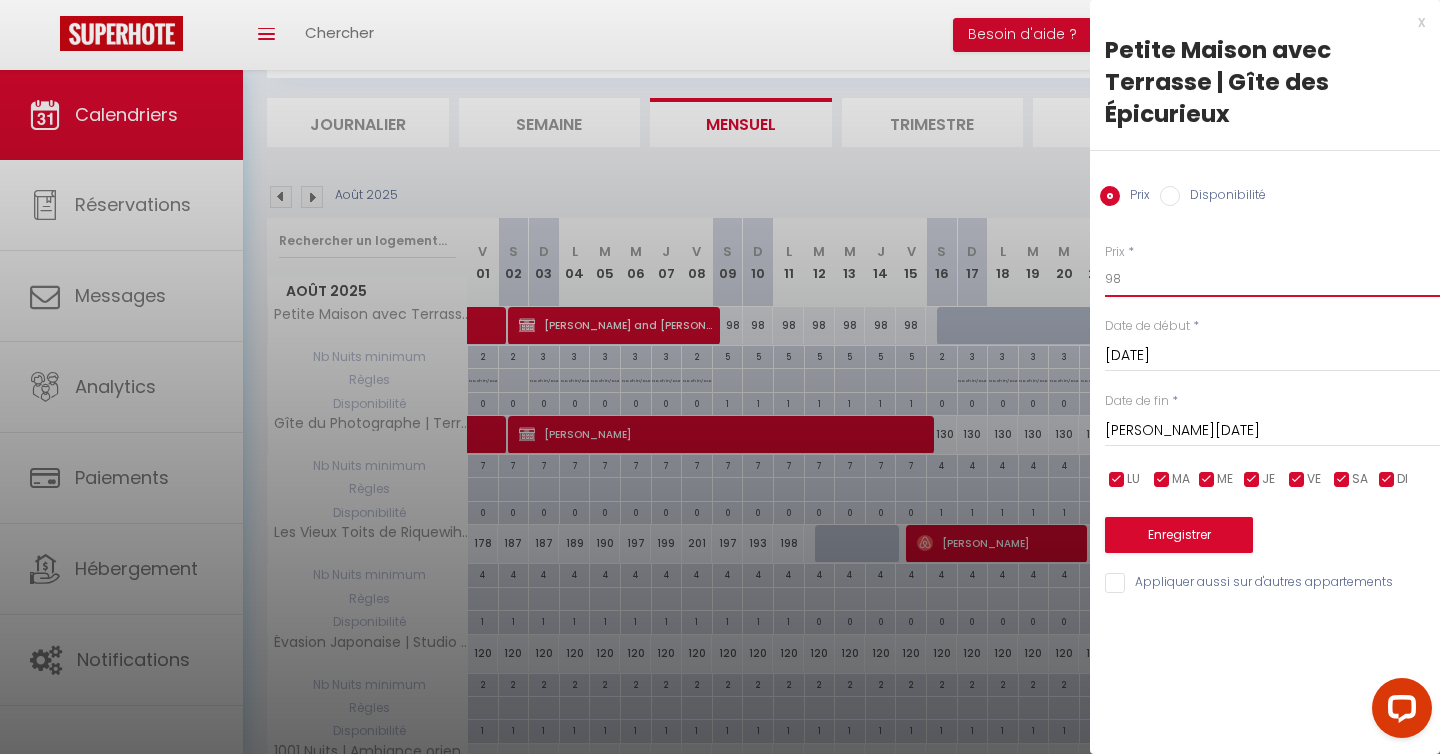 click on "98" at bounding box center (1272, 279) 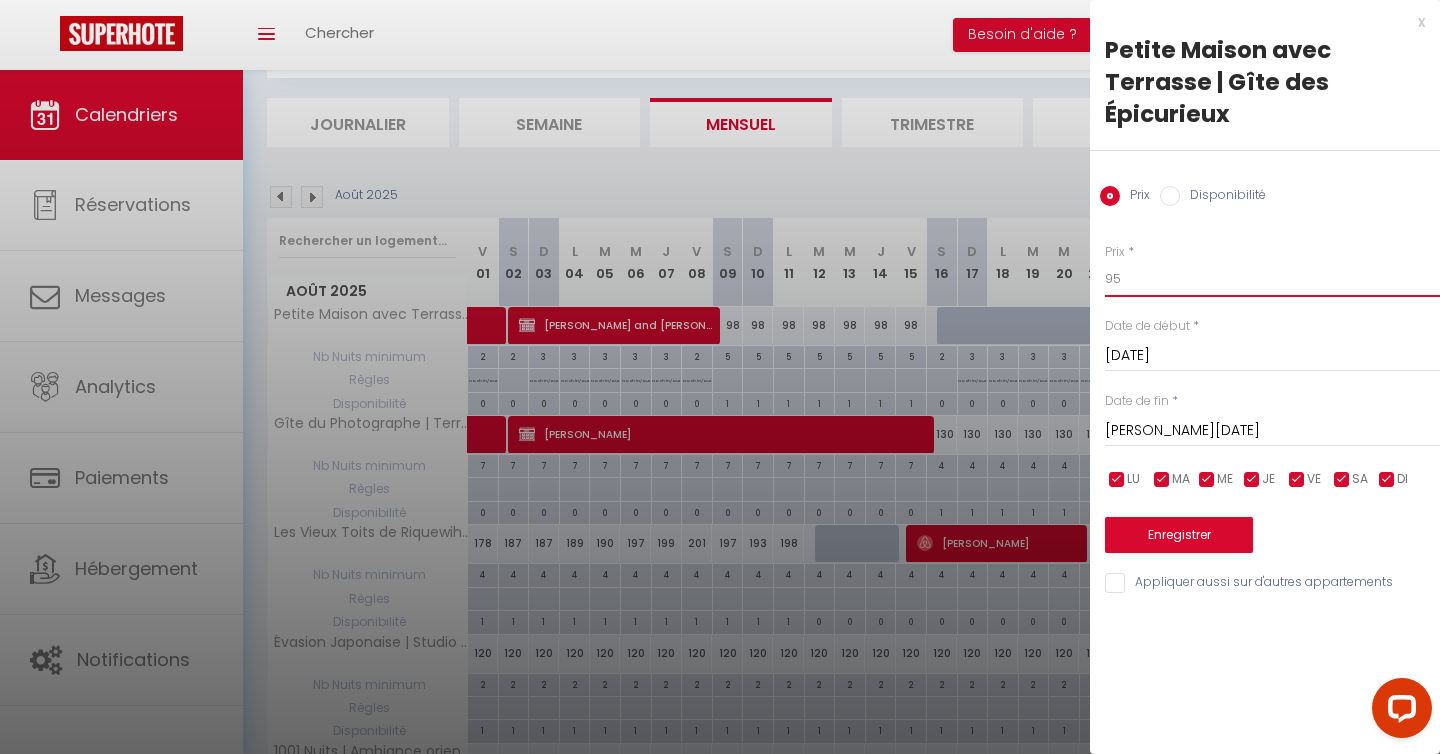 type on "95" 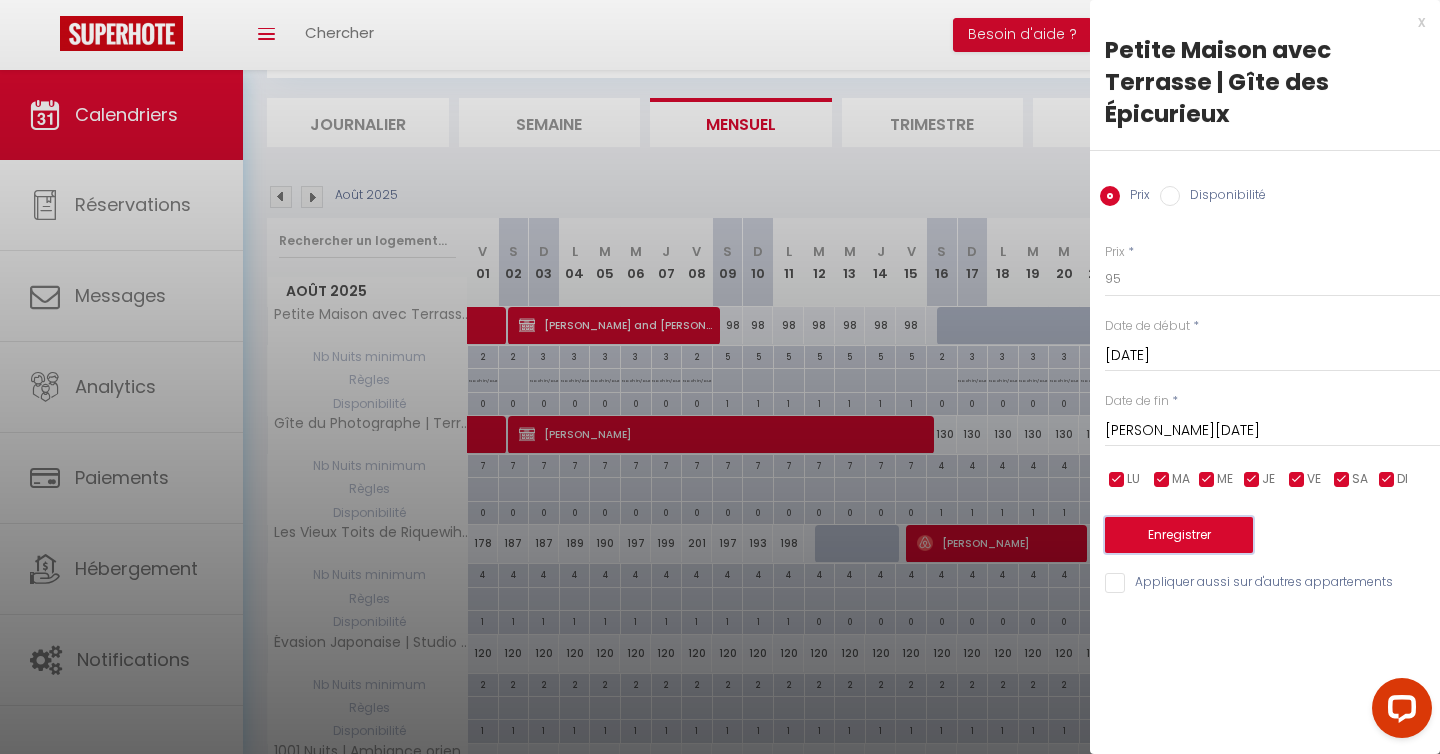 click on "Enregistrer" at bounding box center [1179, 535] 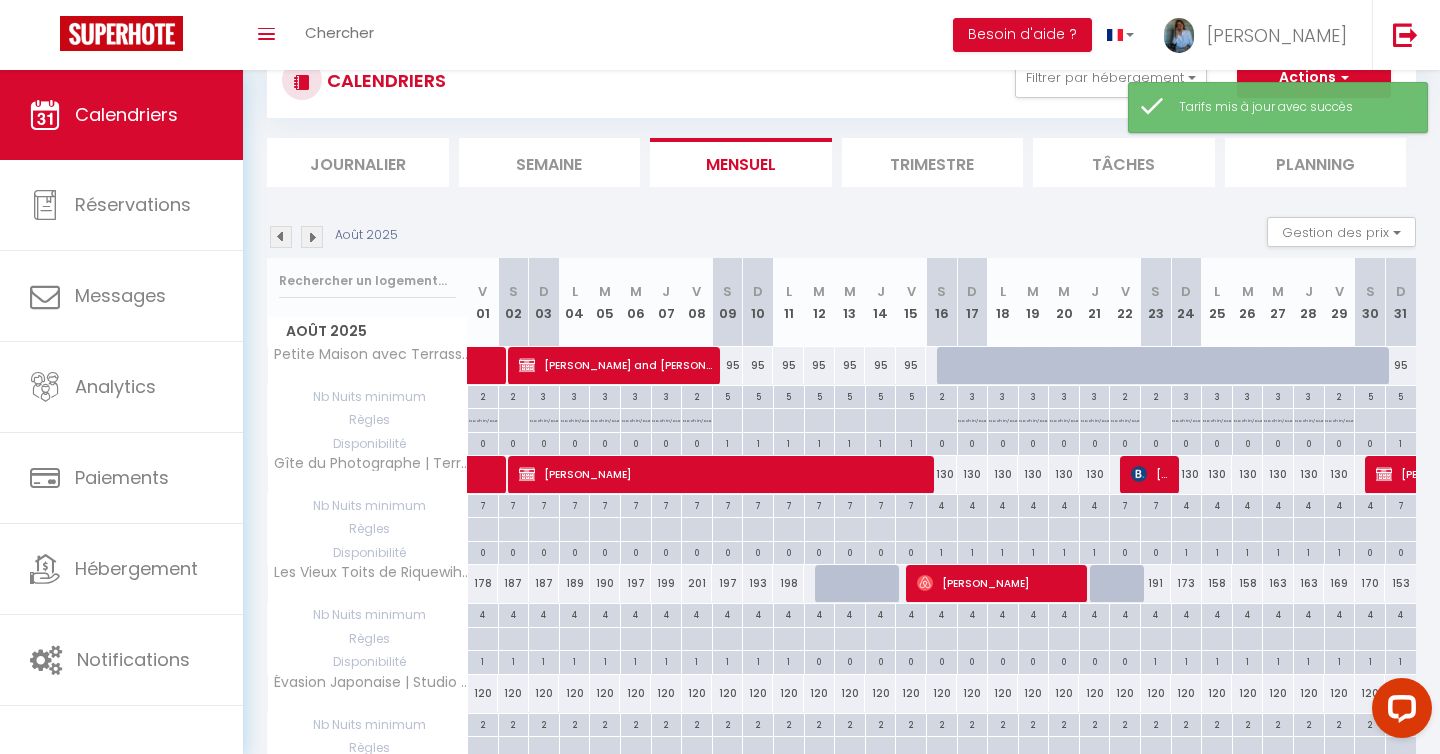 scroll, scrollTop: 110, scrollLeft: 0, axis: vertical 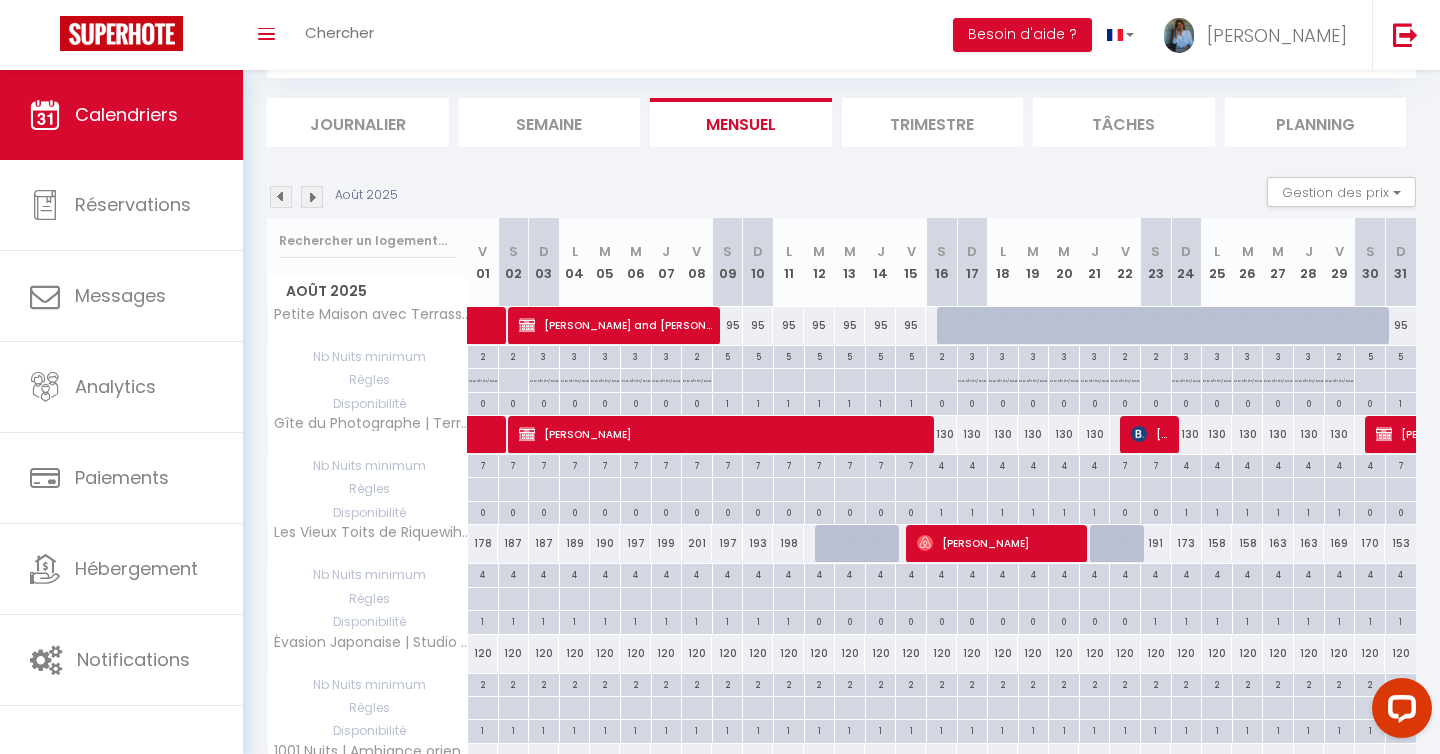 click on "130" at bounding box center [941, 434] 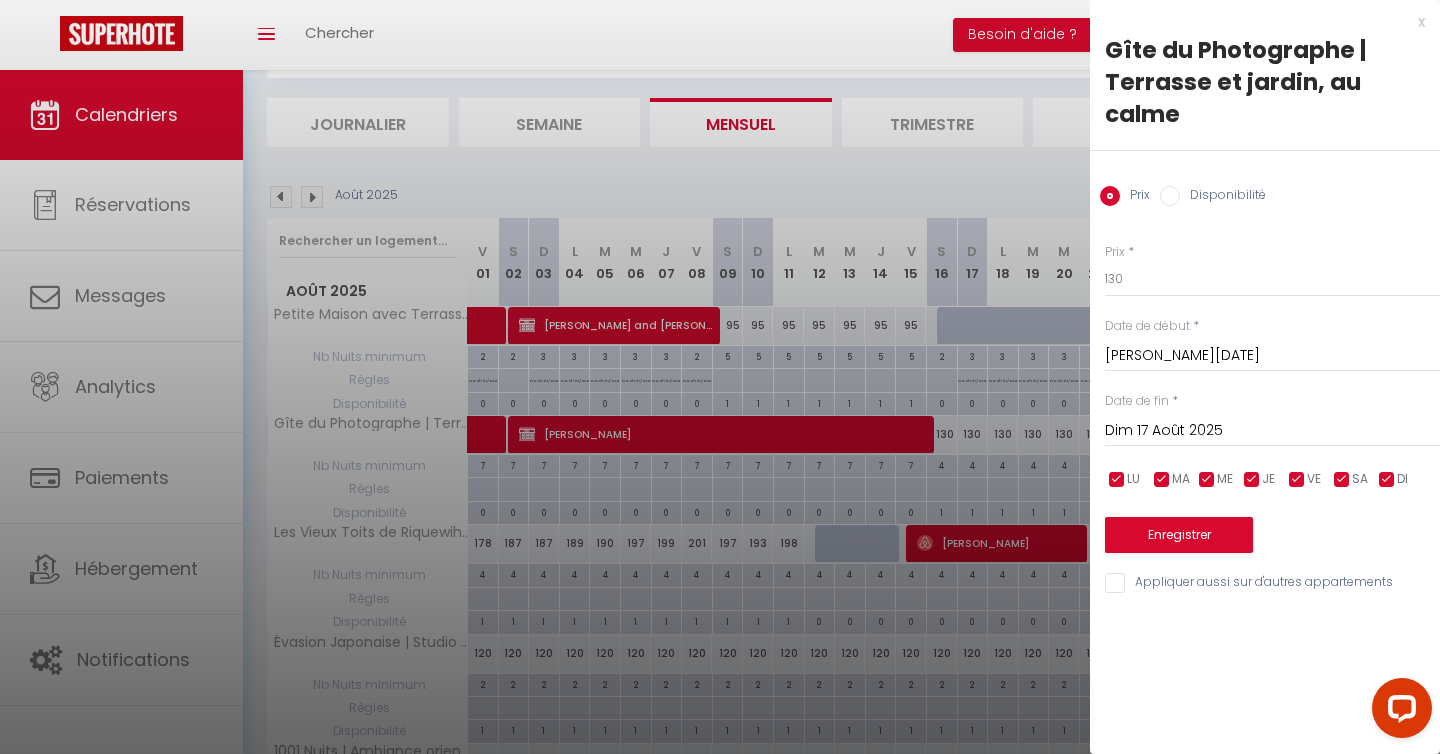 click on "Dim 17 Août 2025" at bounding box center [1272, 431] 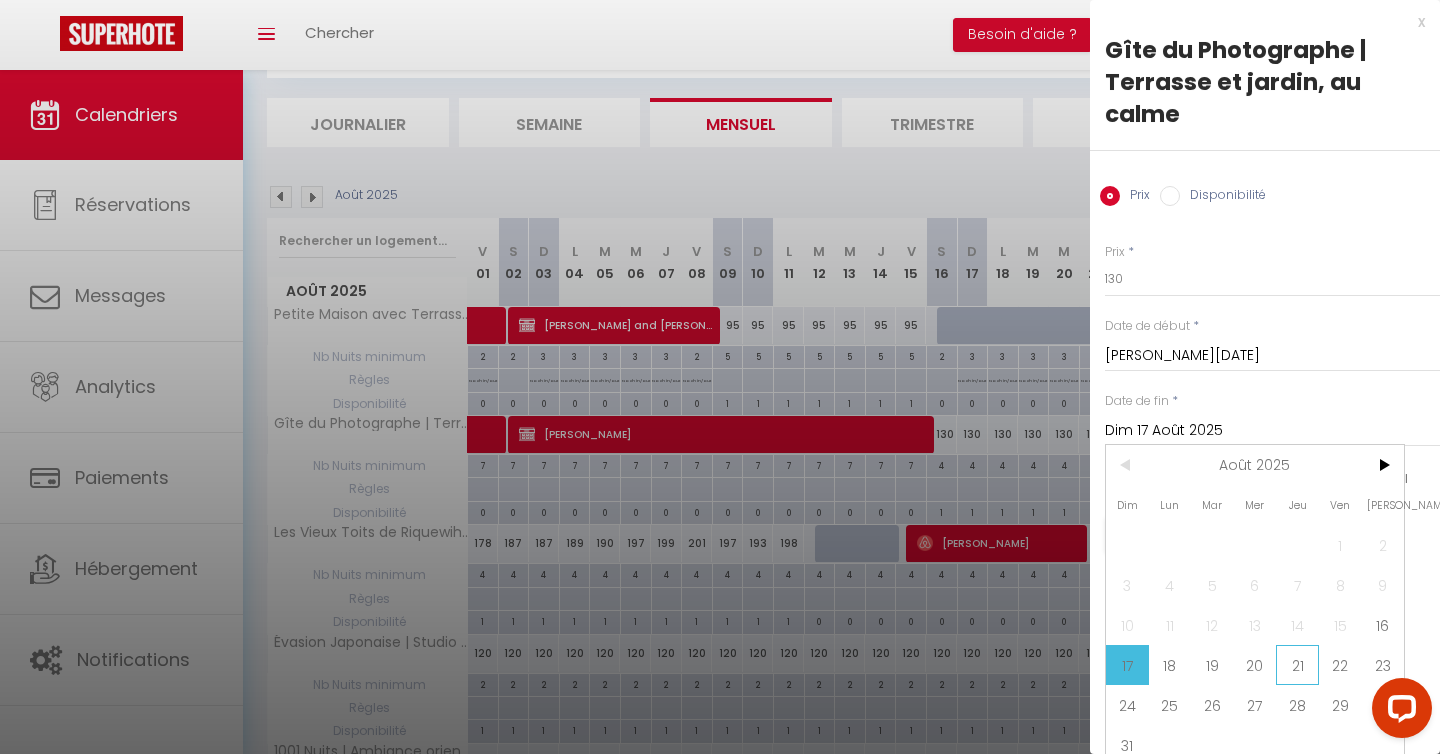 click on "21" at bounding box center (1297, 665) 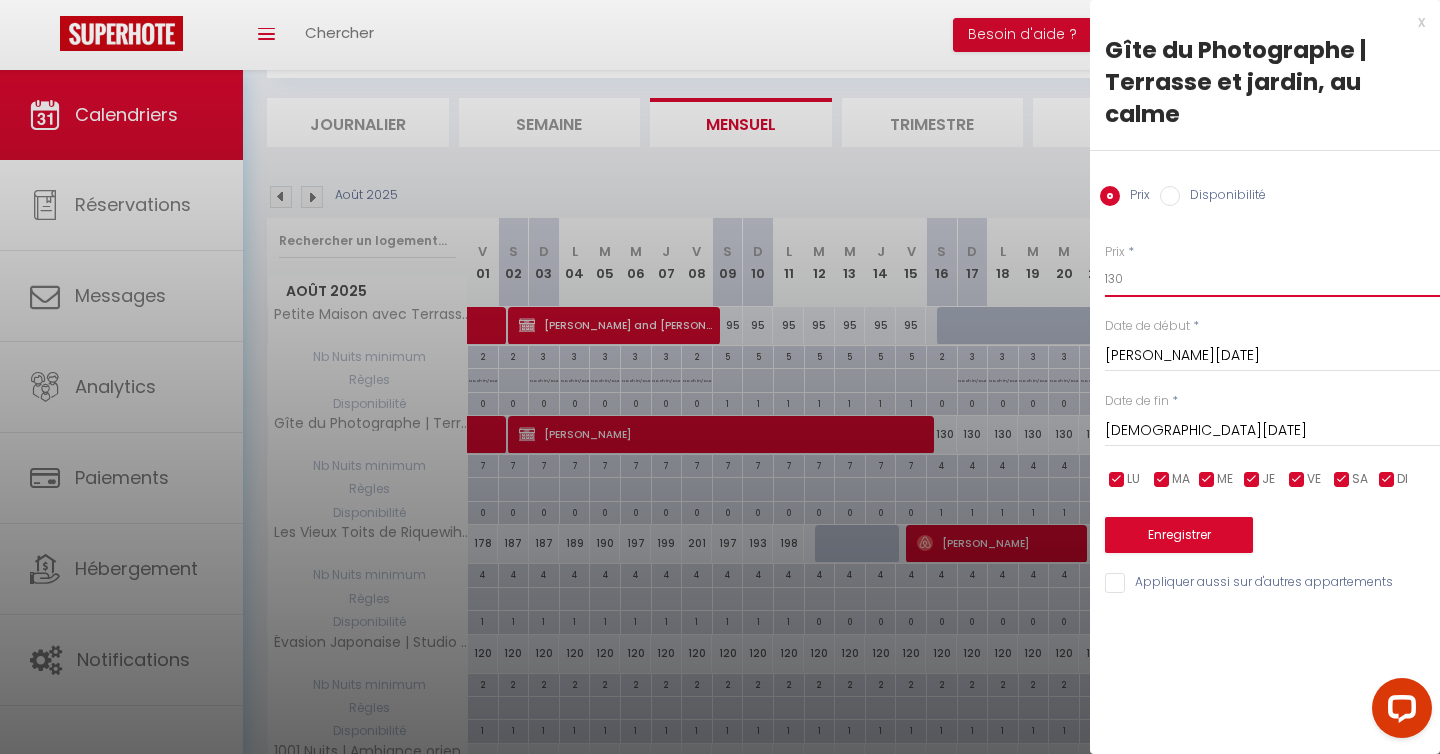 click on "130" at bounding box center (1272, 279) 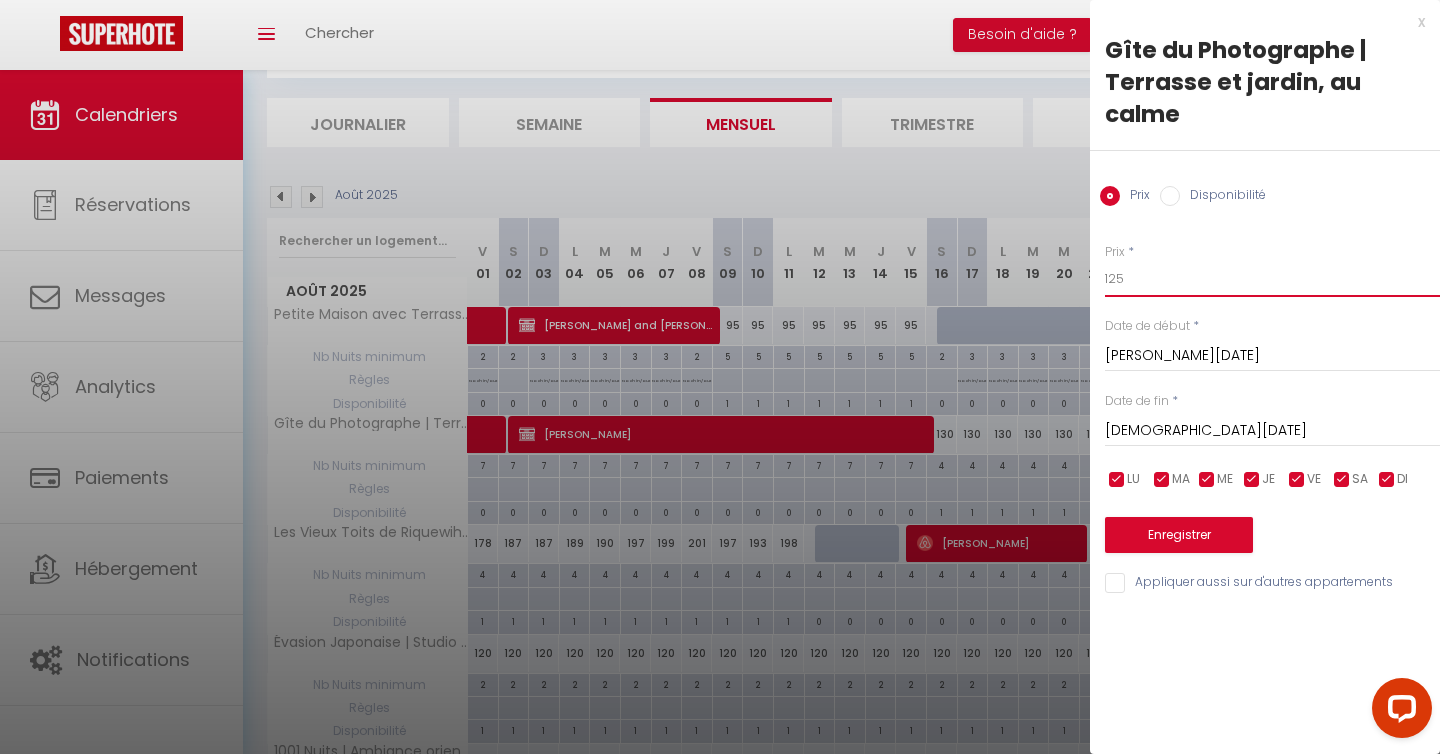 type on "125" 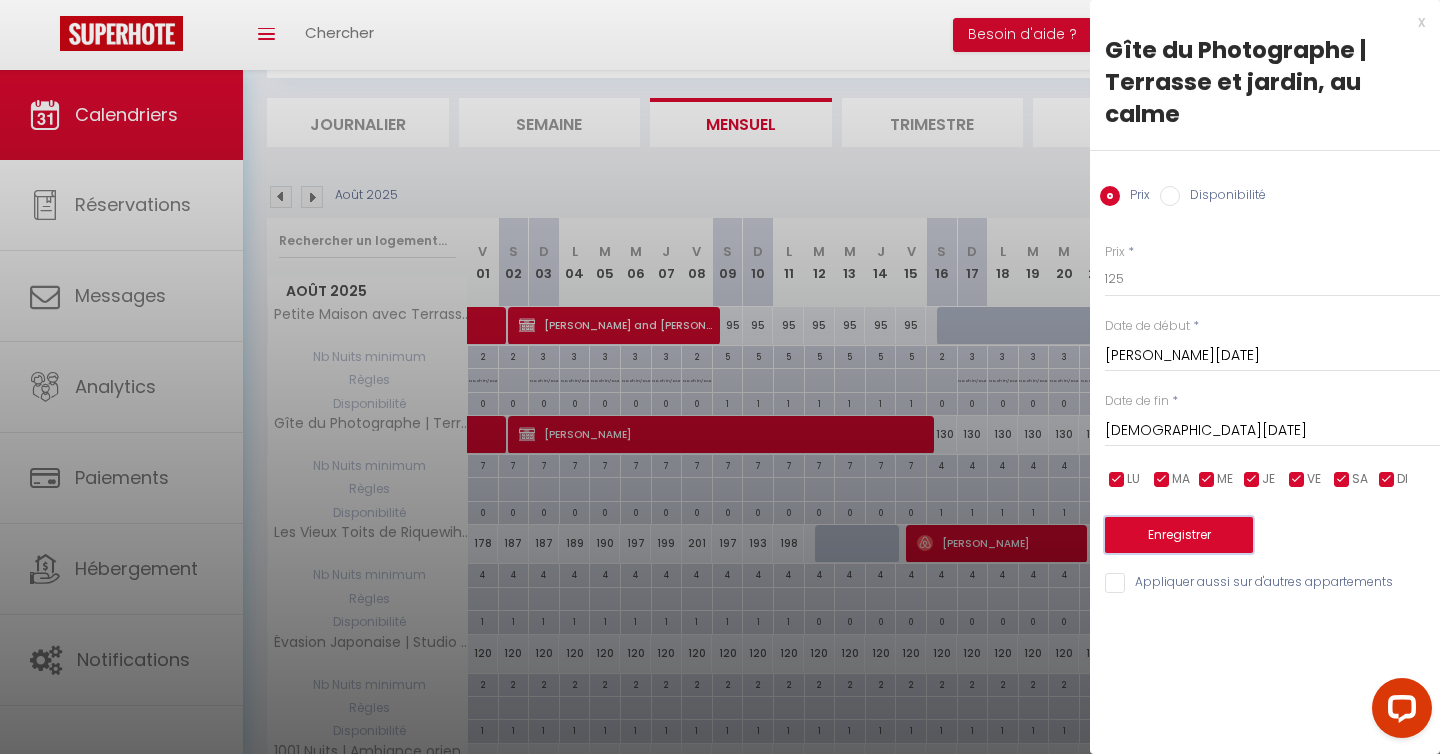 click on "Enregistrer" at bounding box center (1179, 535) 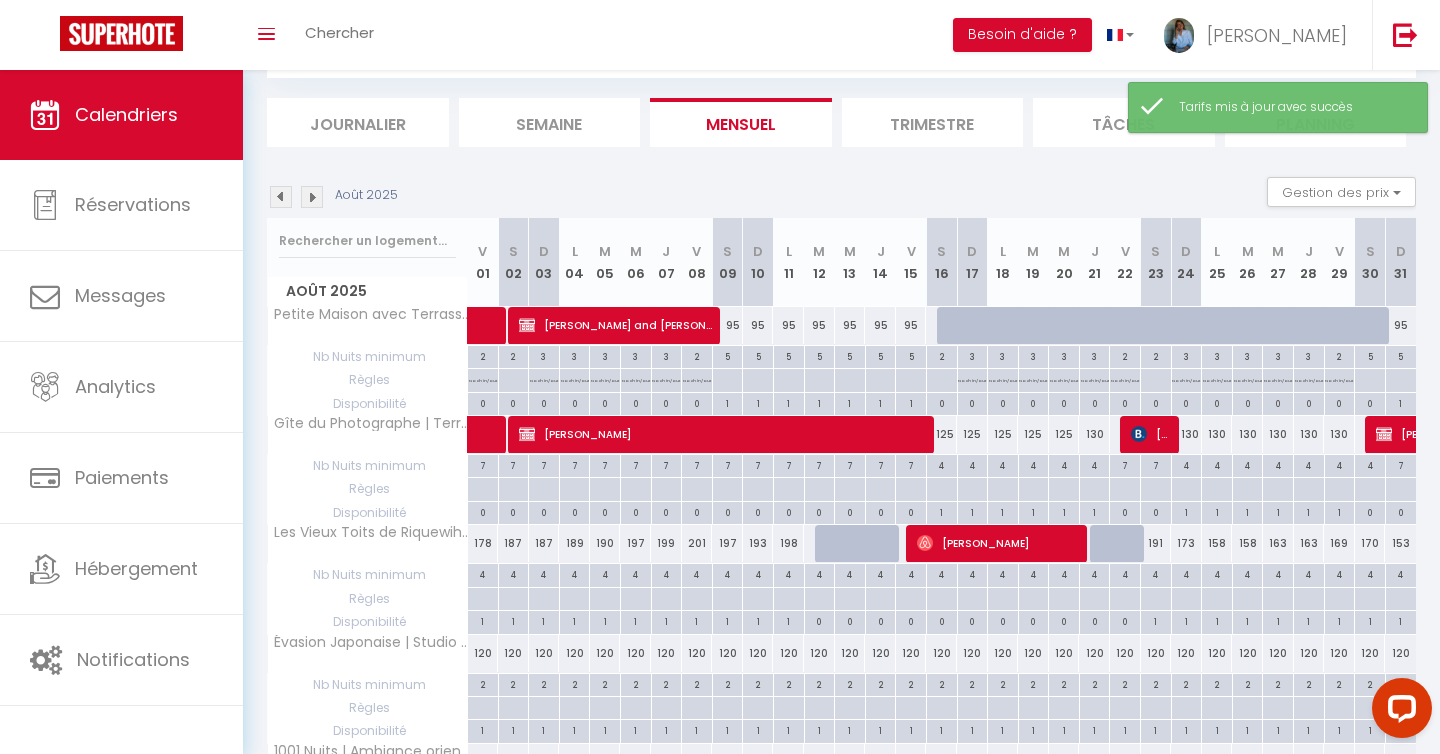 click on "130" at bounding box center [1094, 434] 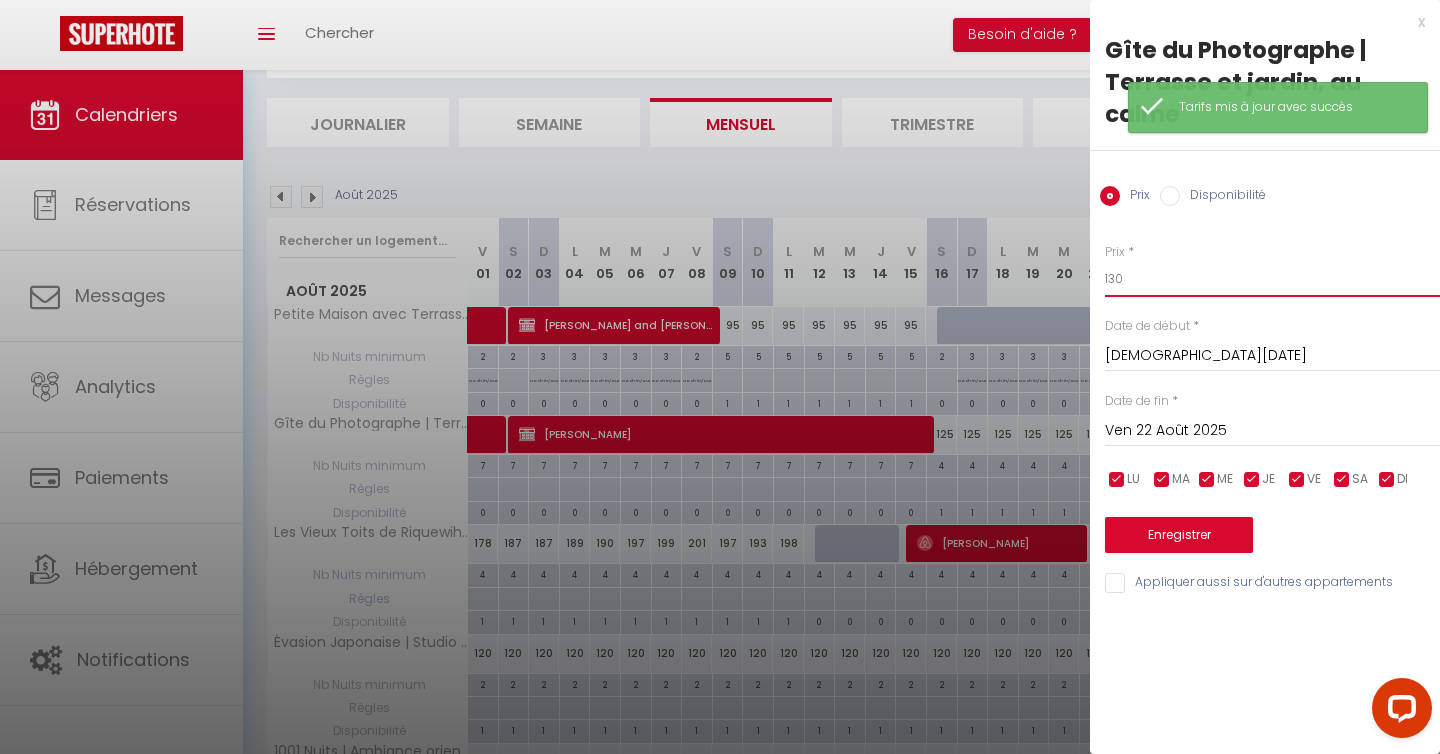 click on "130" at bounding box center (1272, 279) 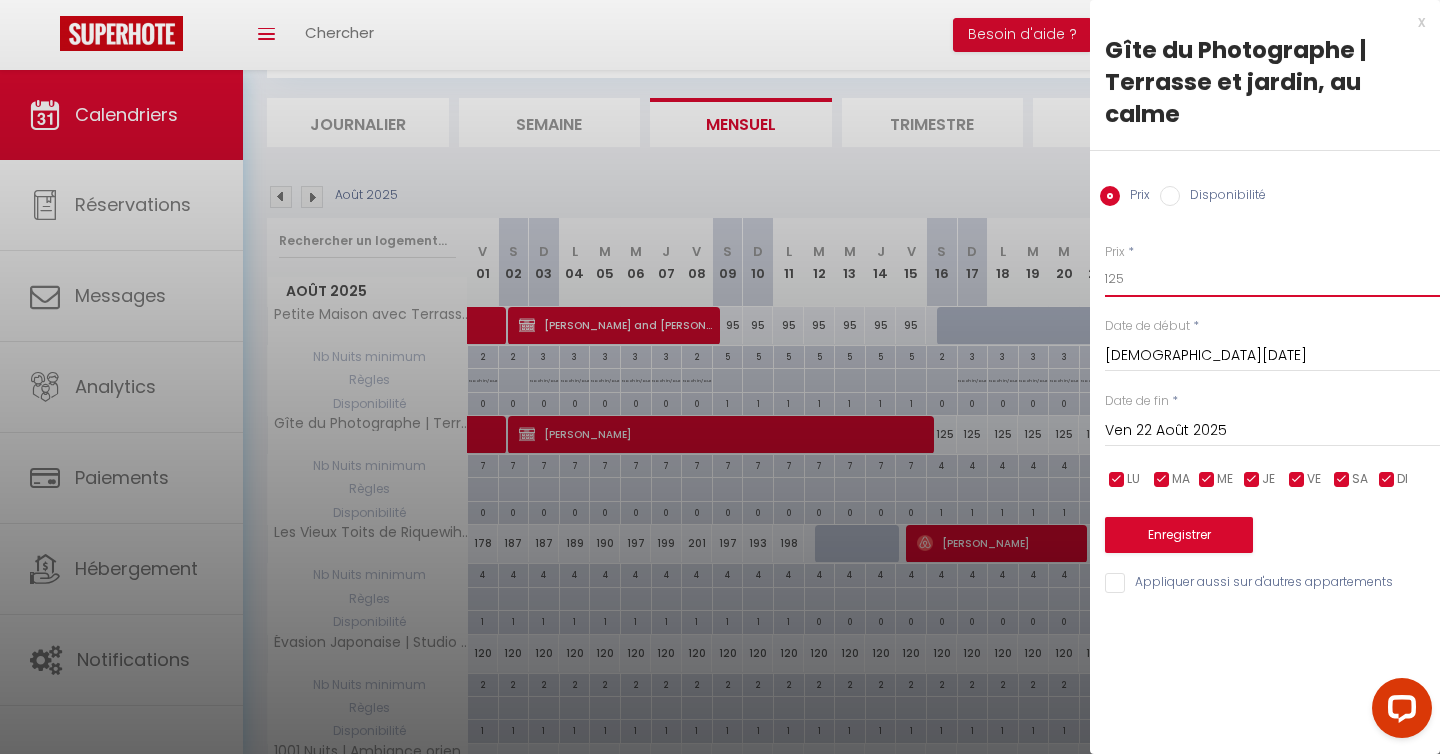 type on "125" 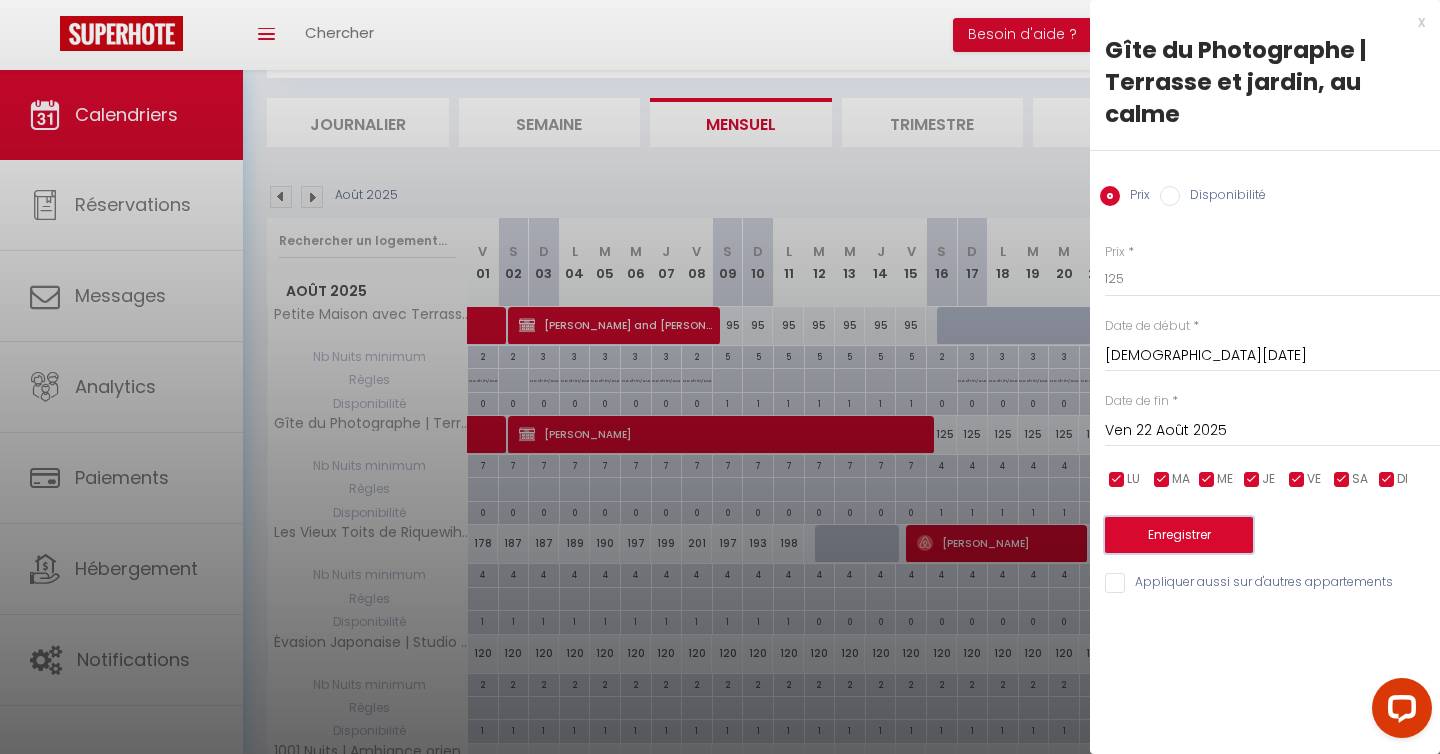 click on "Enregistrer" at bounding box center (1179, 535) 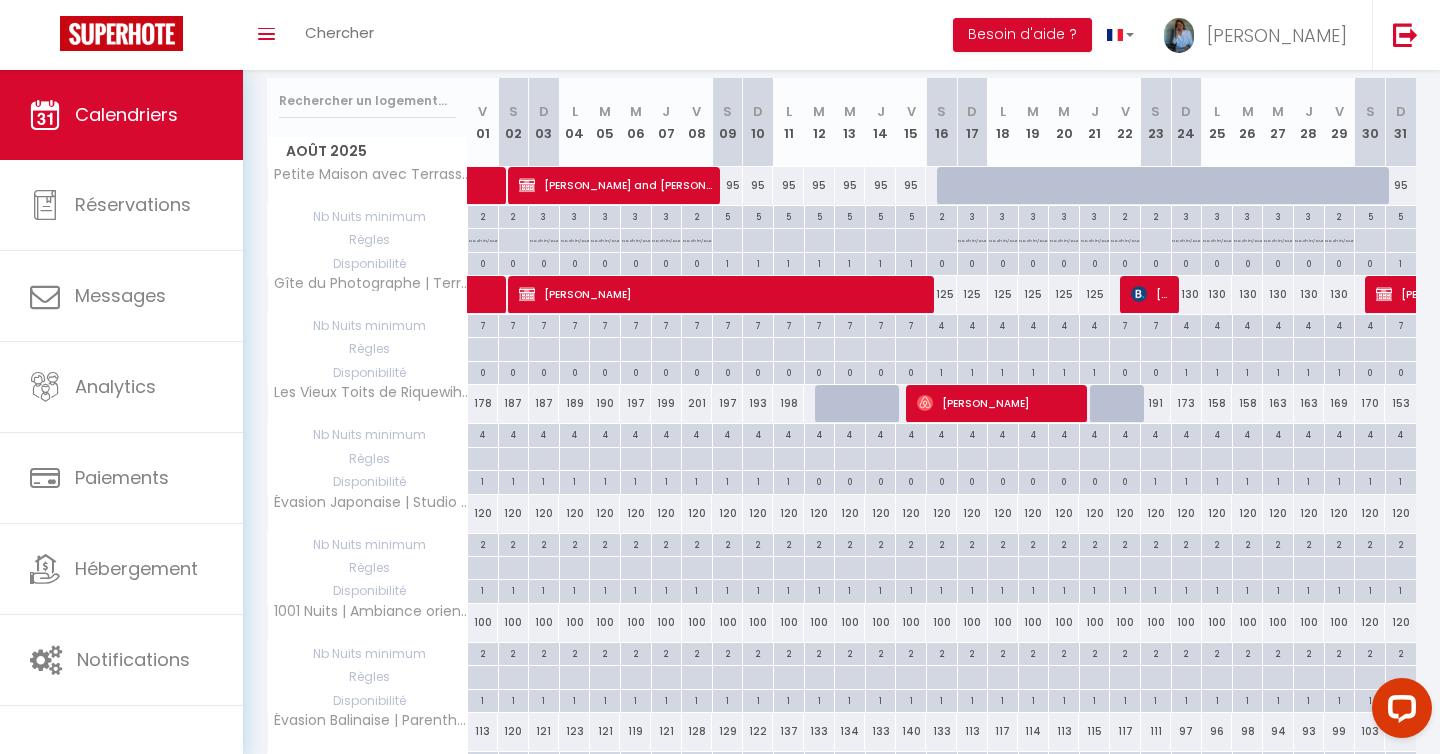 scroll, scrollTop: 0, scrollLeft: 0, axis: both 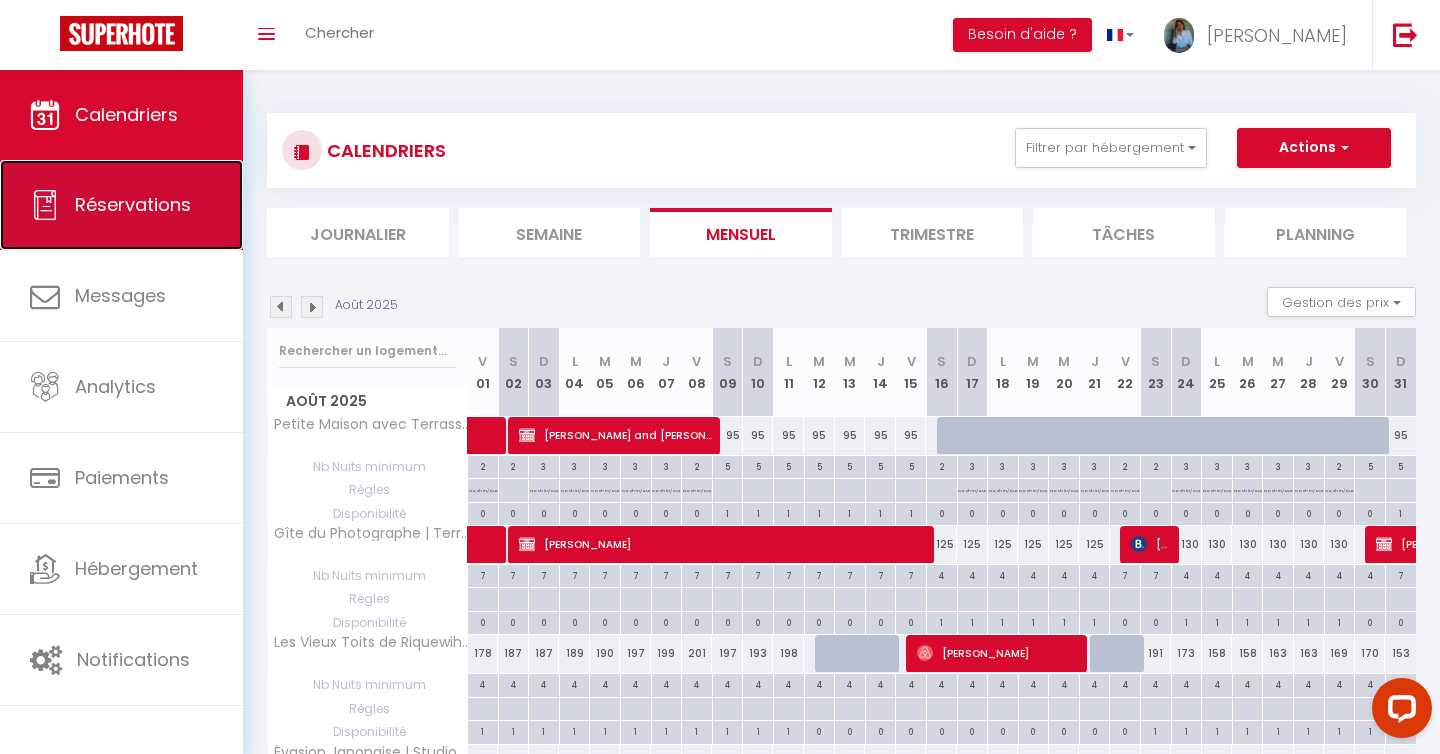 click on "Réservations" at bounding box center [121, 205] 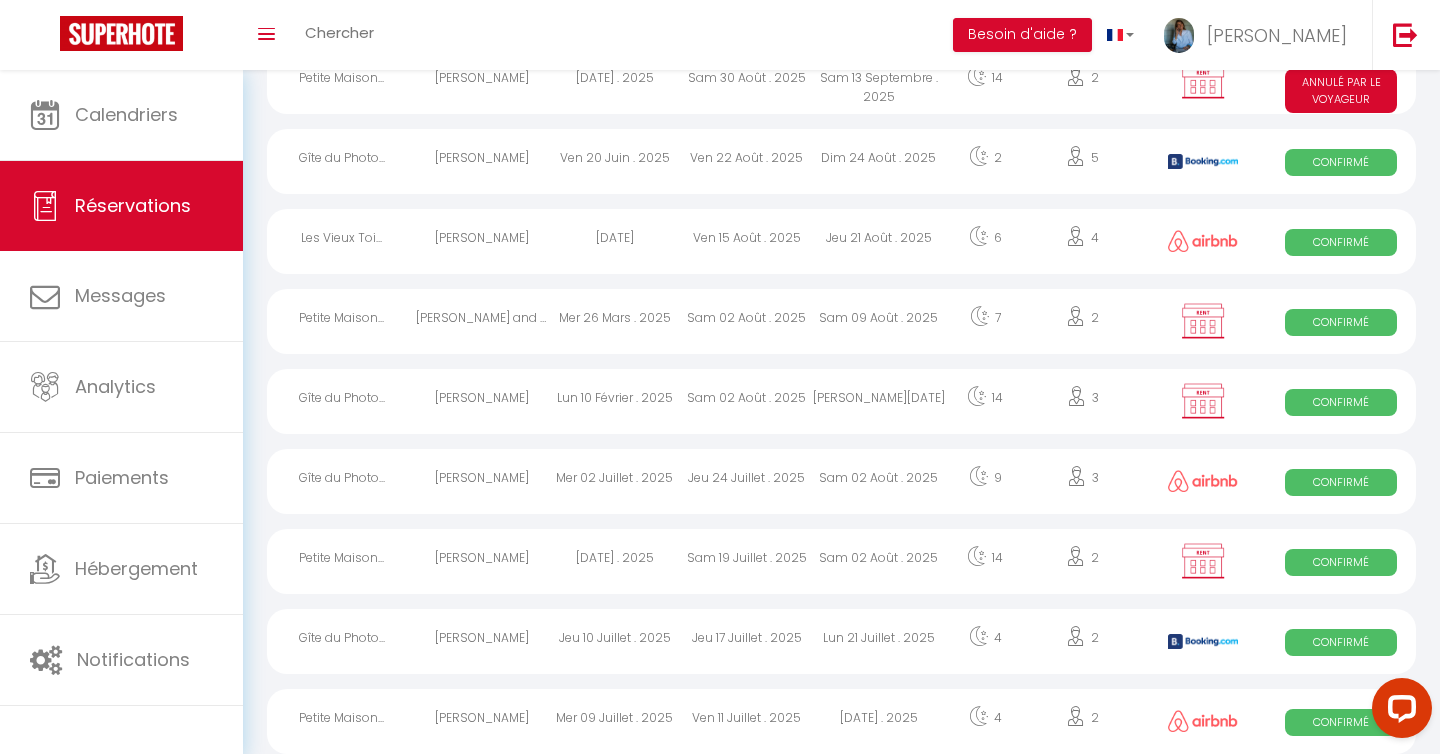 scroll, scrollTop: 781, scrollLeft: 0, axis: vertical 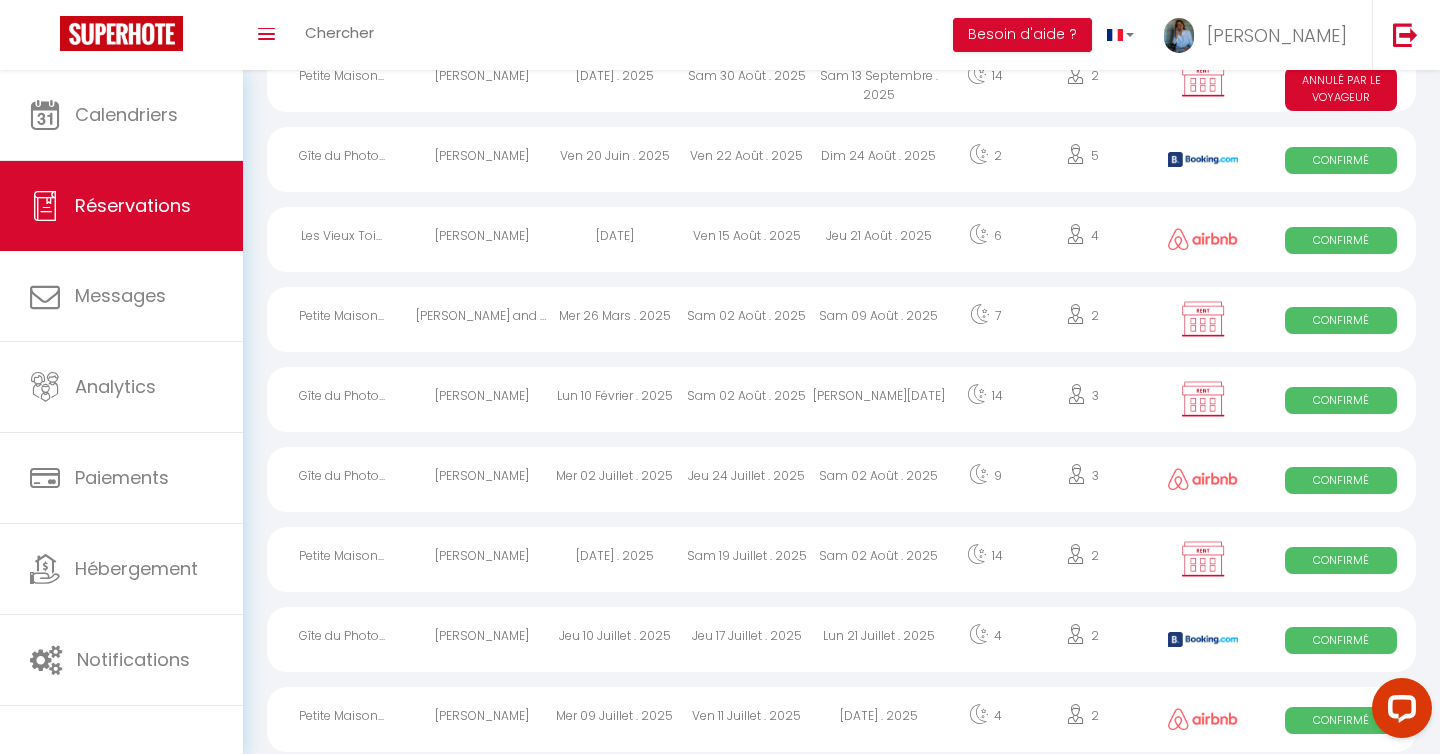 click on "[PERSON_NAME]" at bounding box center (482, 639) 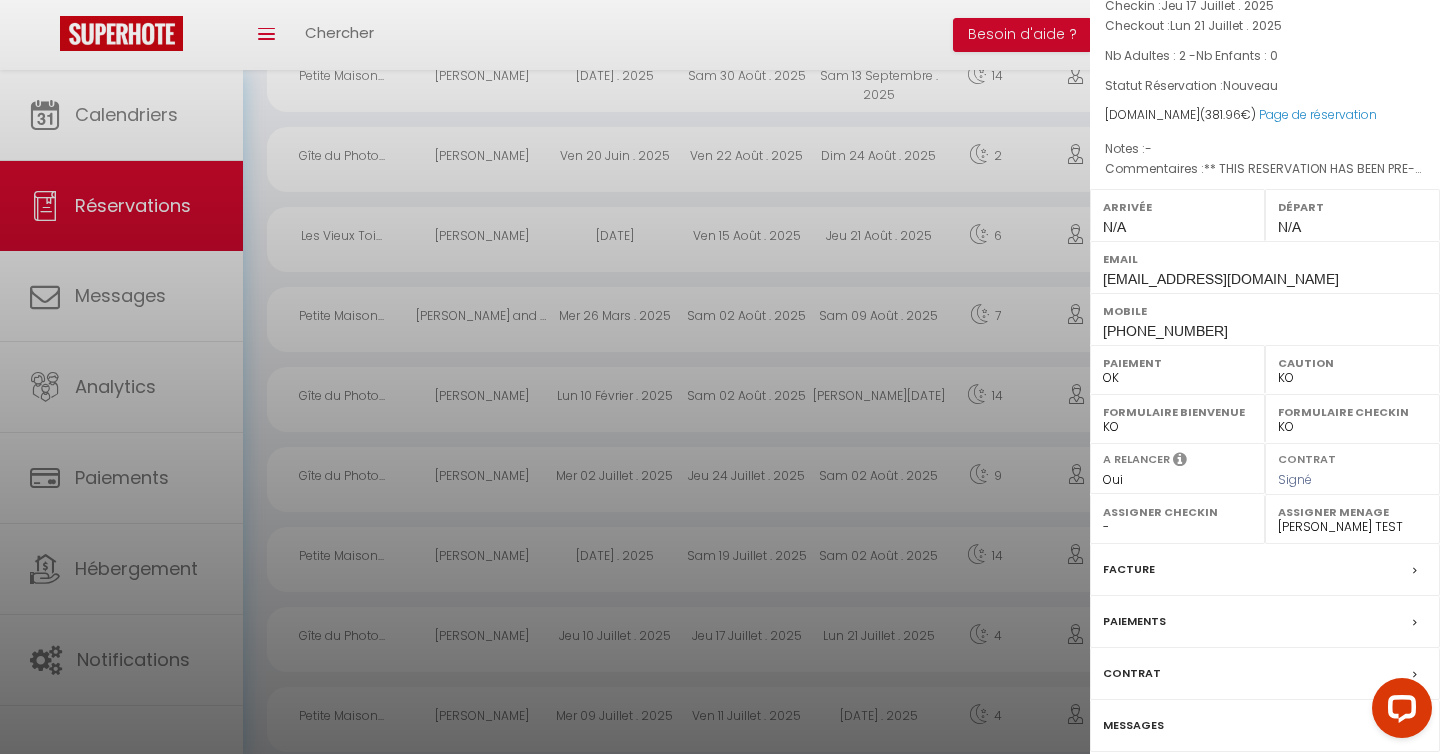 scroll, scrollTop: 0, scrollLeft: 0, axis: both 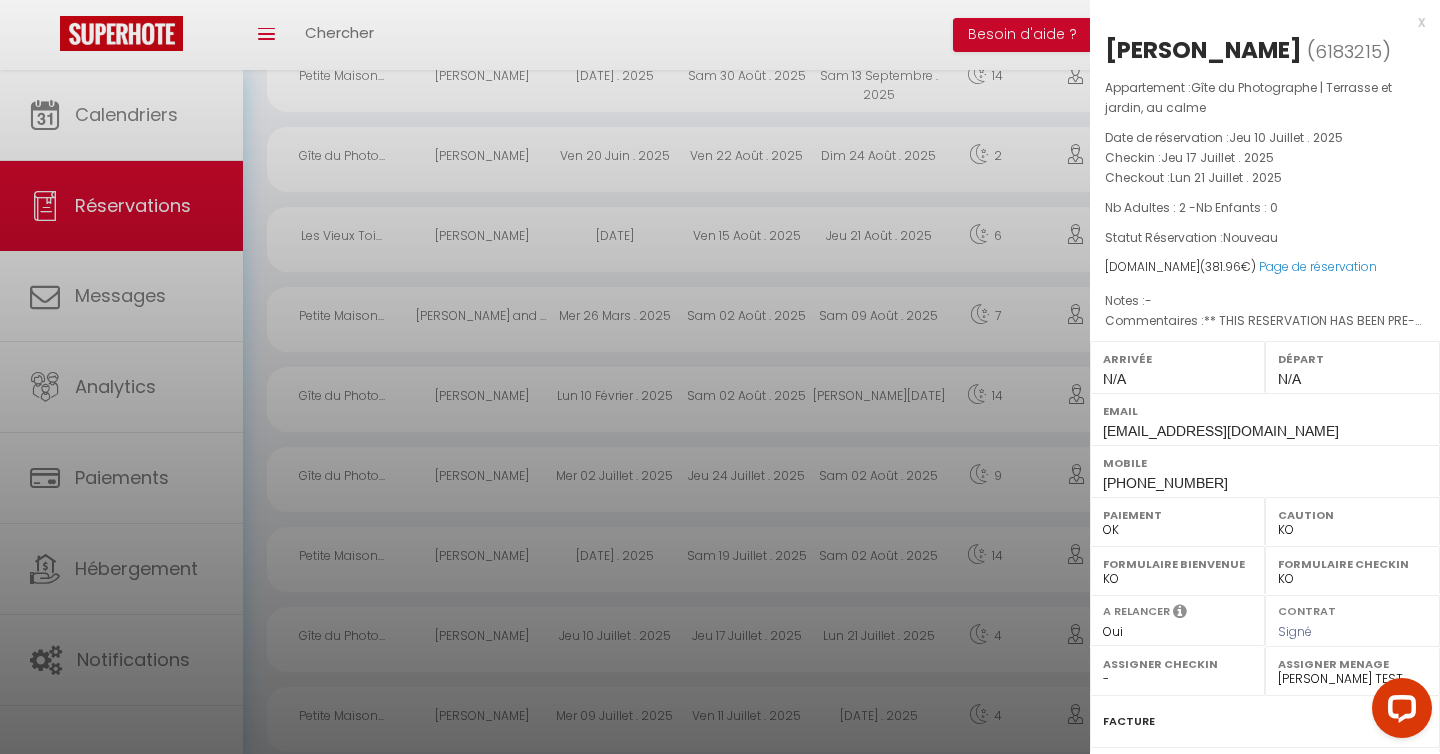 click at bounding box center (720, 377) 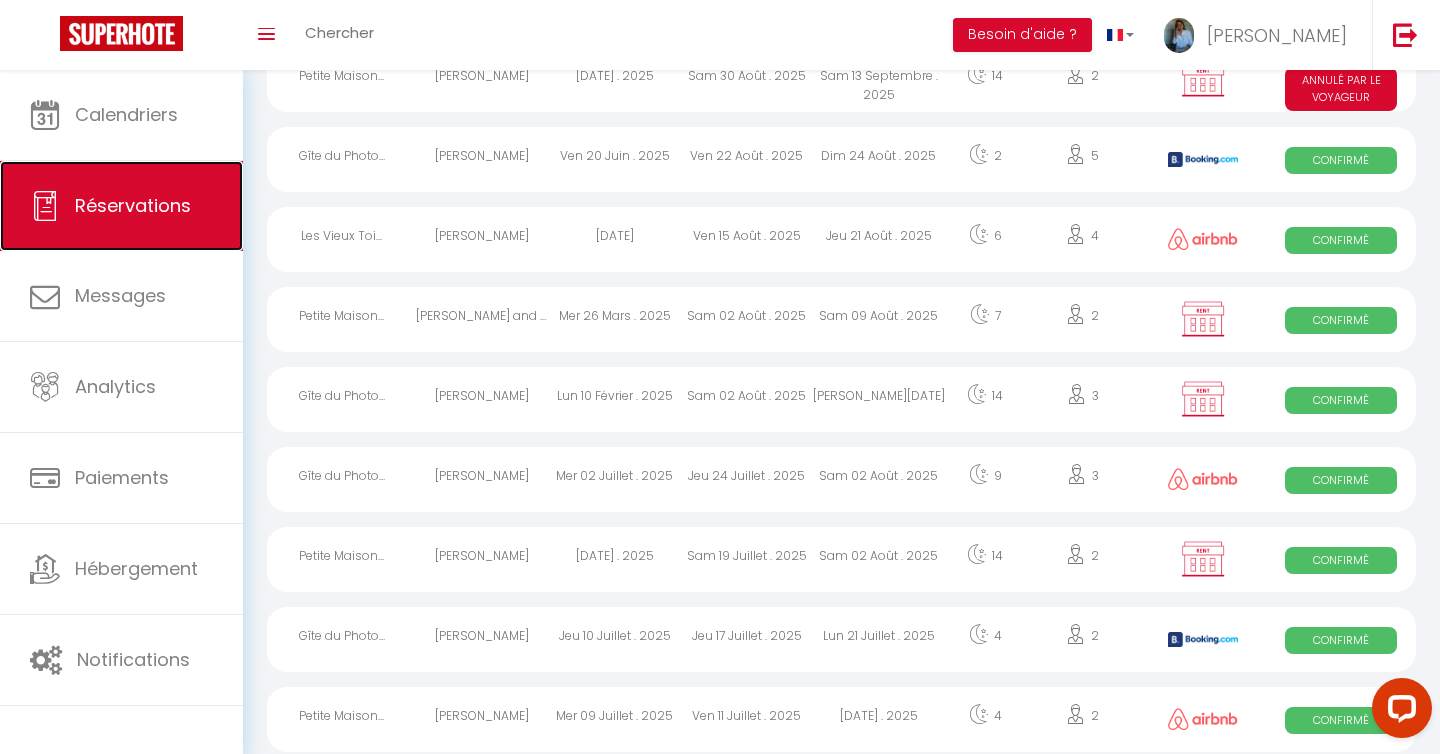 click on "Réservations" at bounding box center [133, 205] 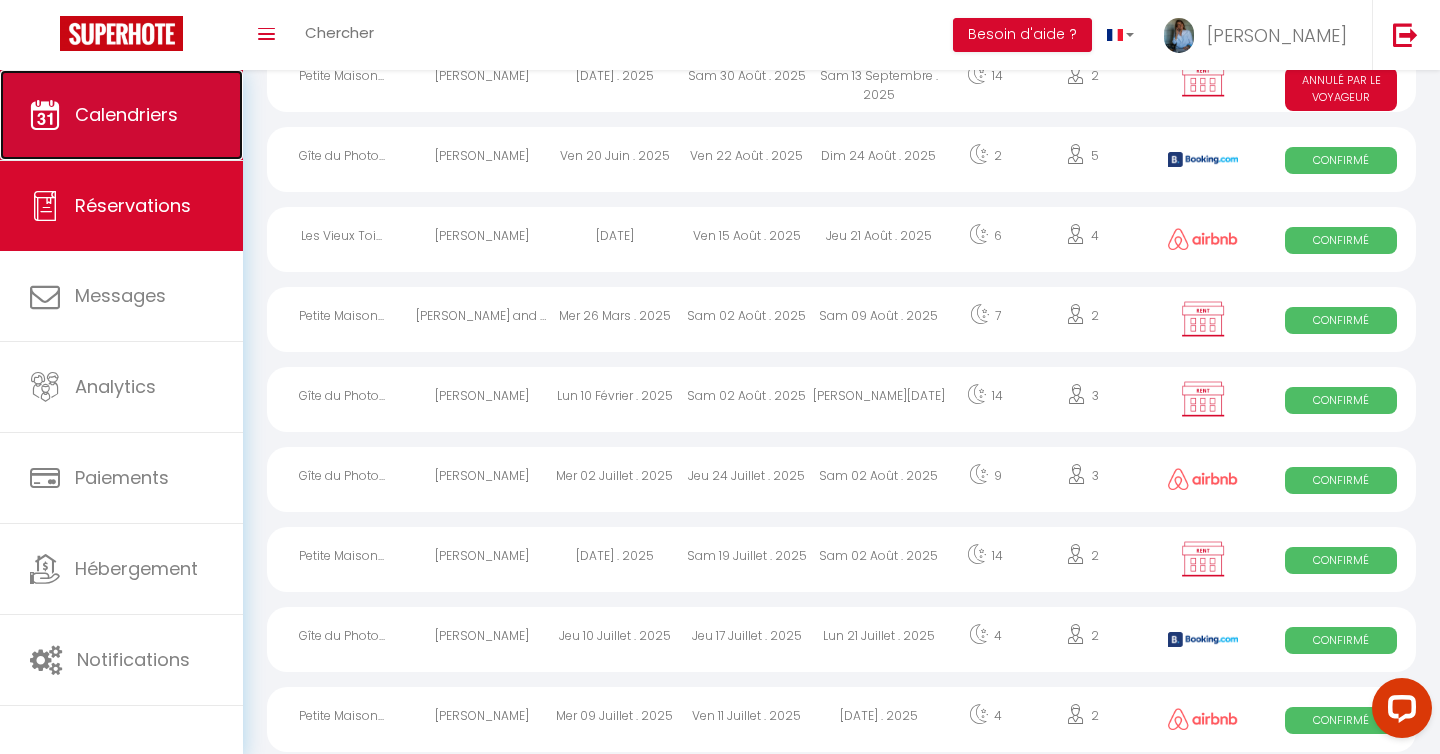 click on "Calendriers" at bounding box center (126, 114) 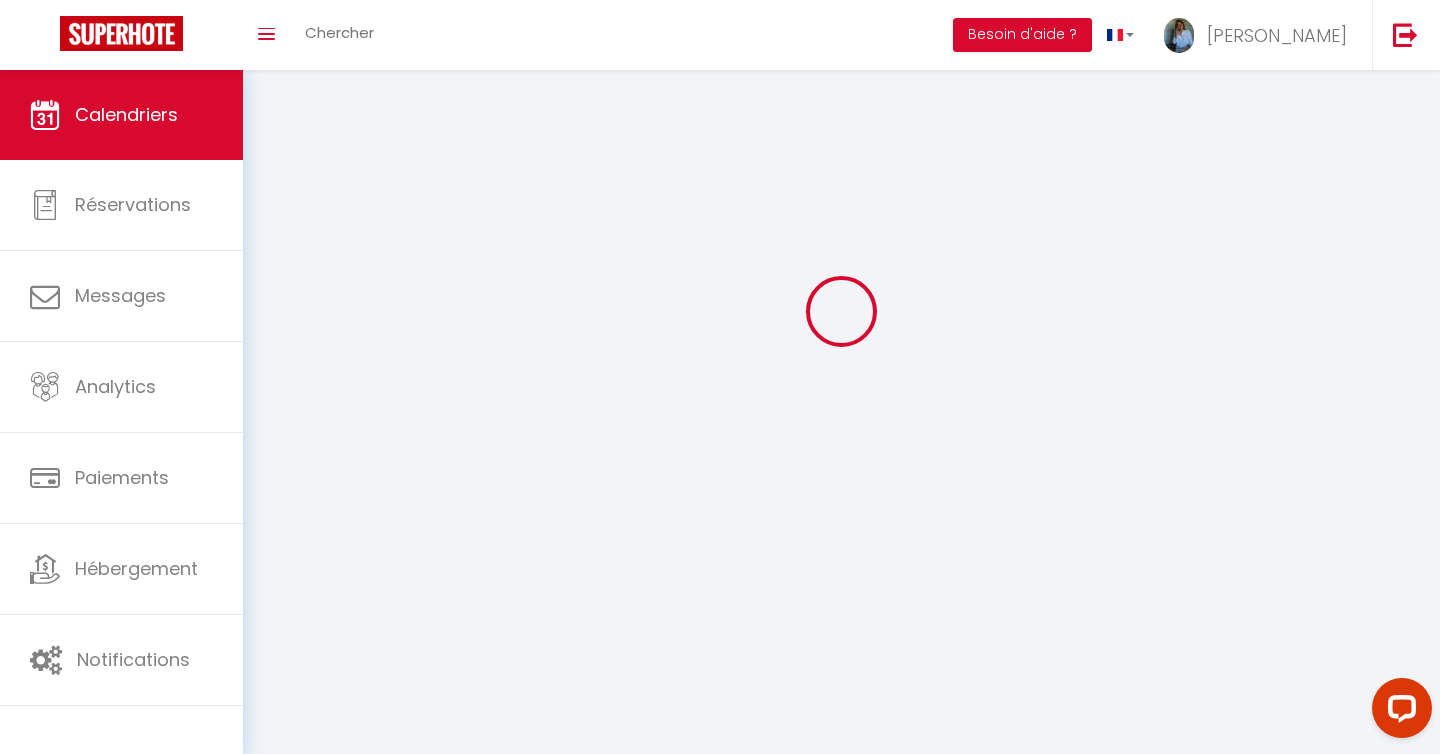 scroll, scrollTop: 0, scrollLeft: 0, axis: both 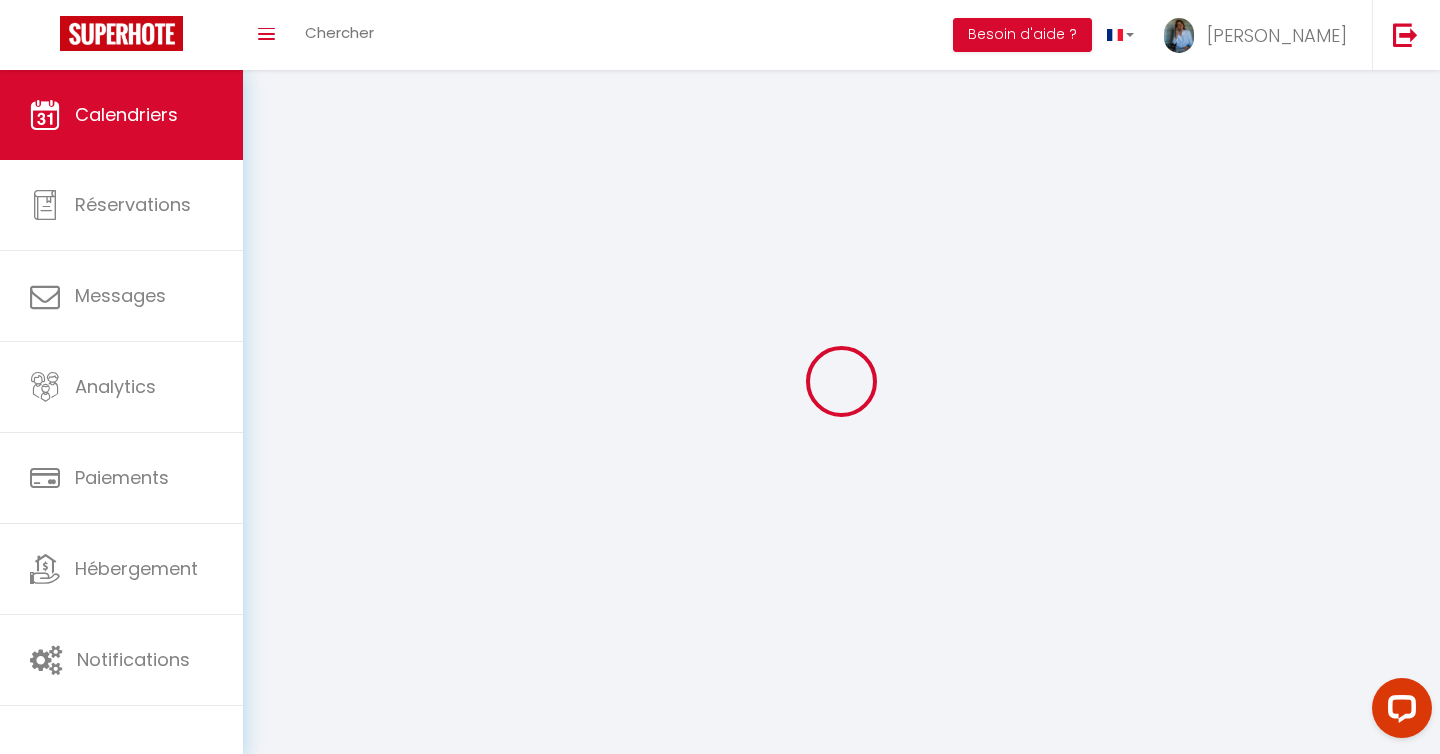 select 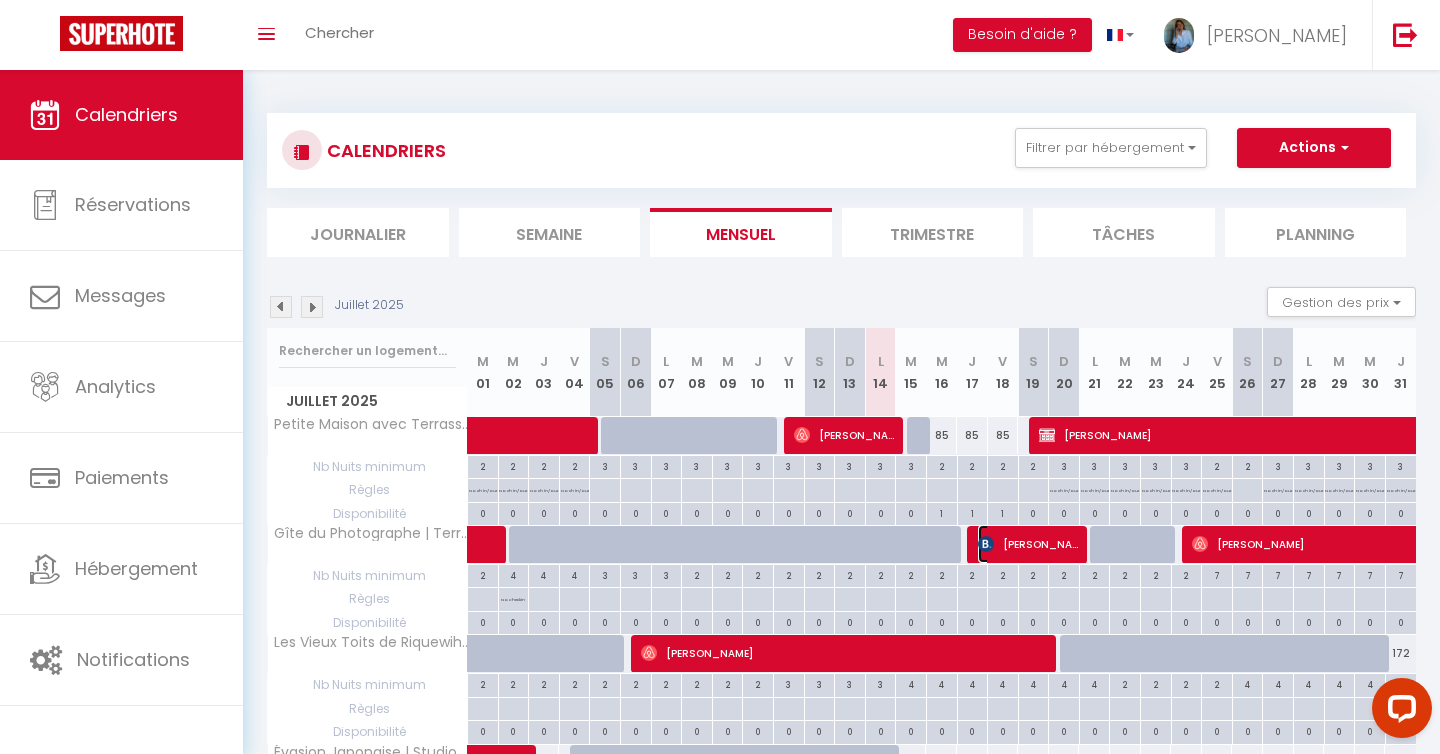 click on "[PERSON_NAME]" at bounding box center (1029, 544) 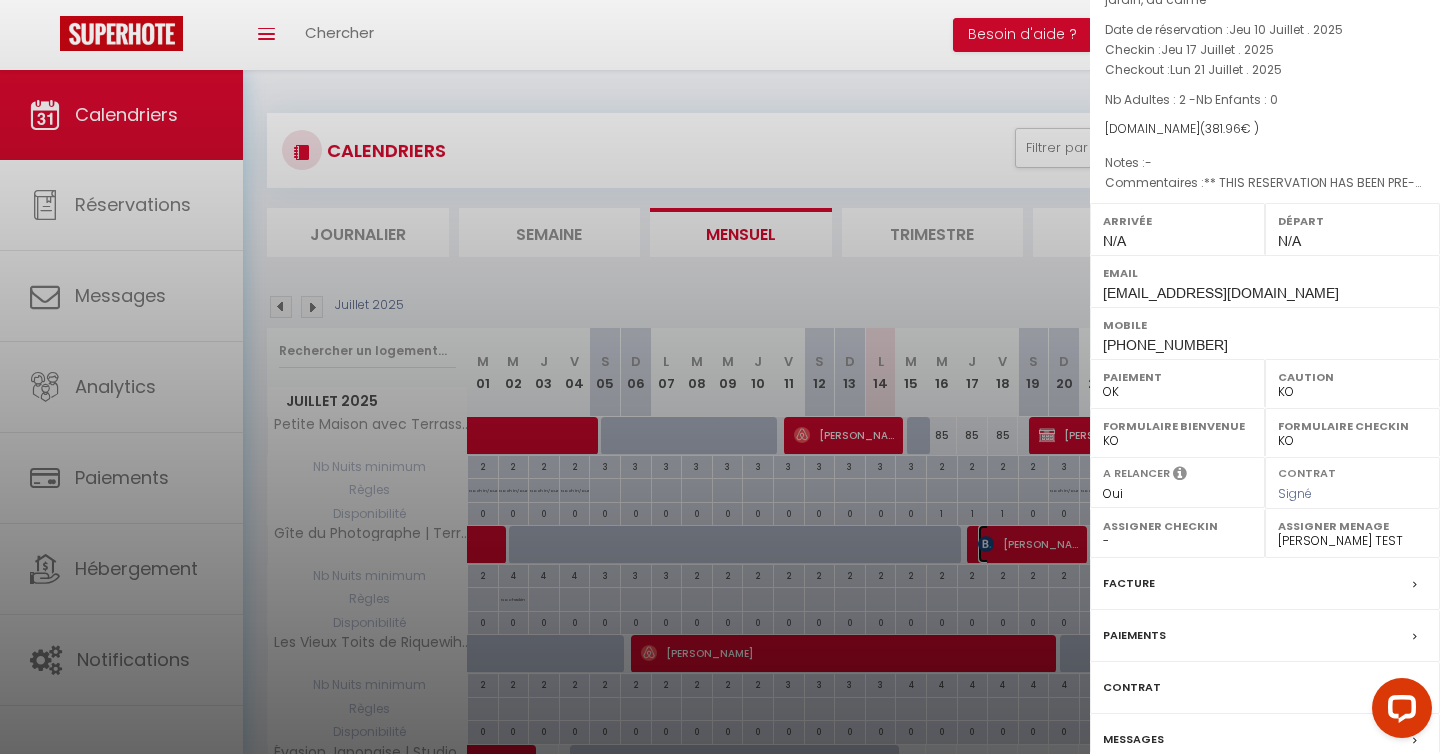 scroll, scrollTop: 198, scrollLeft: 0, axis: vertical 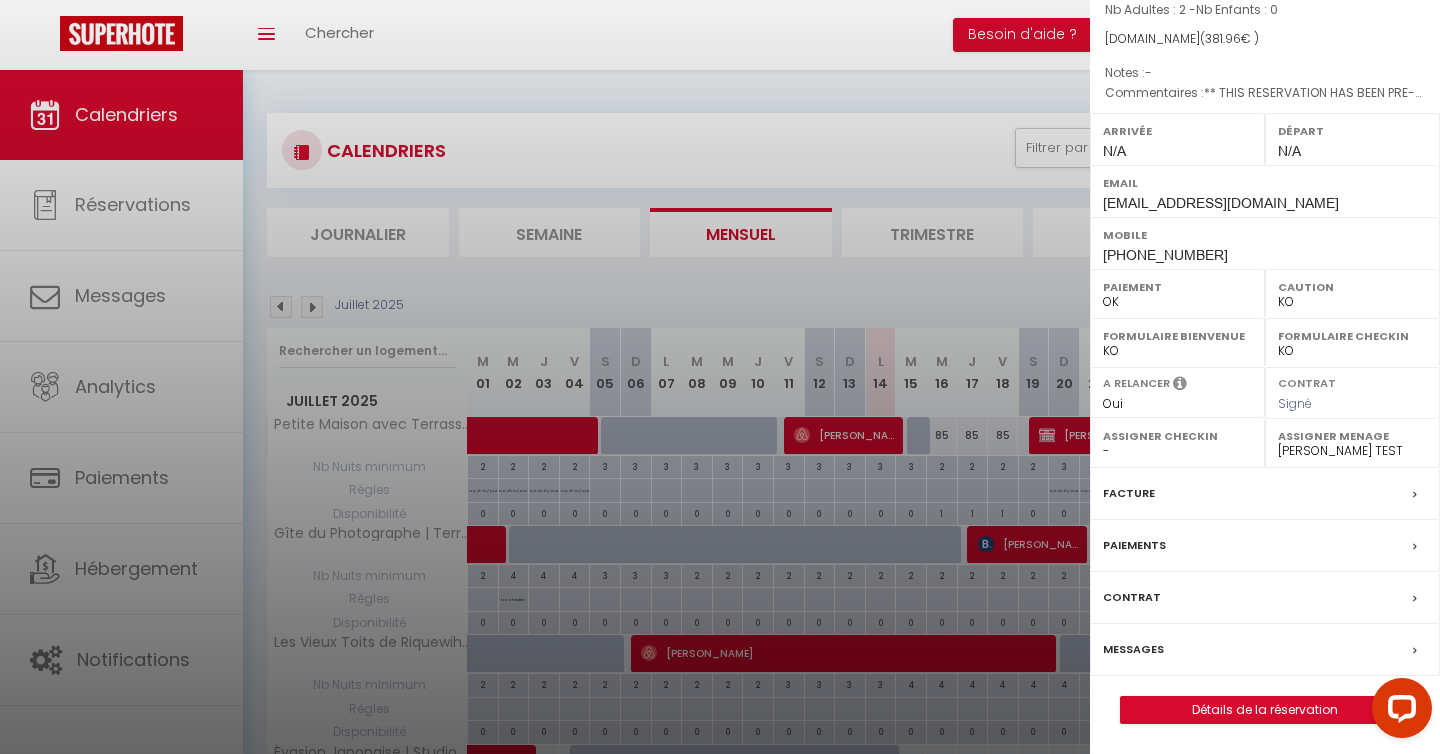click on "Messages" at bounding box center (1265, 650) 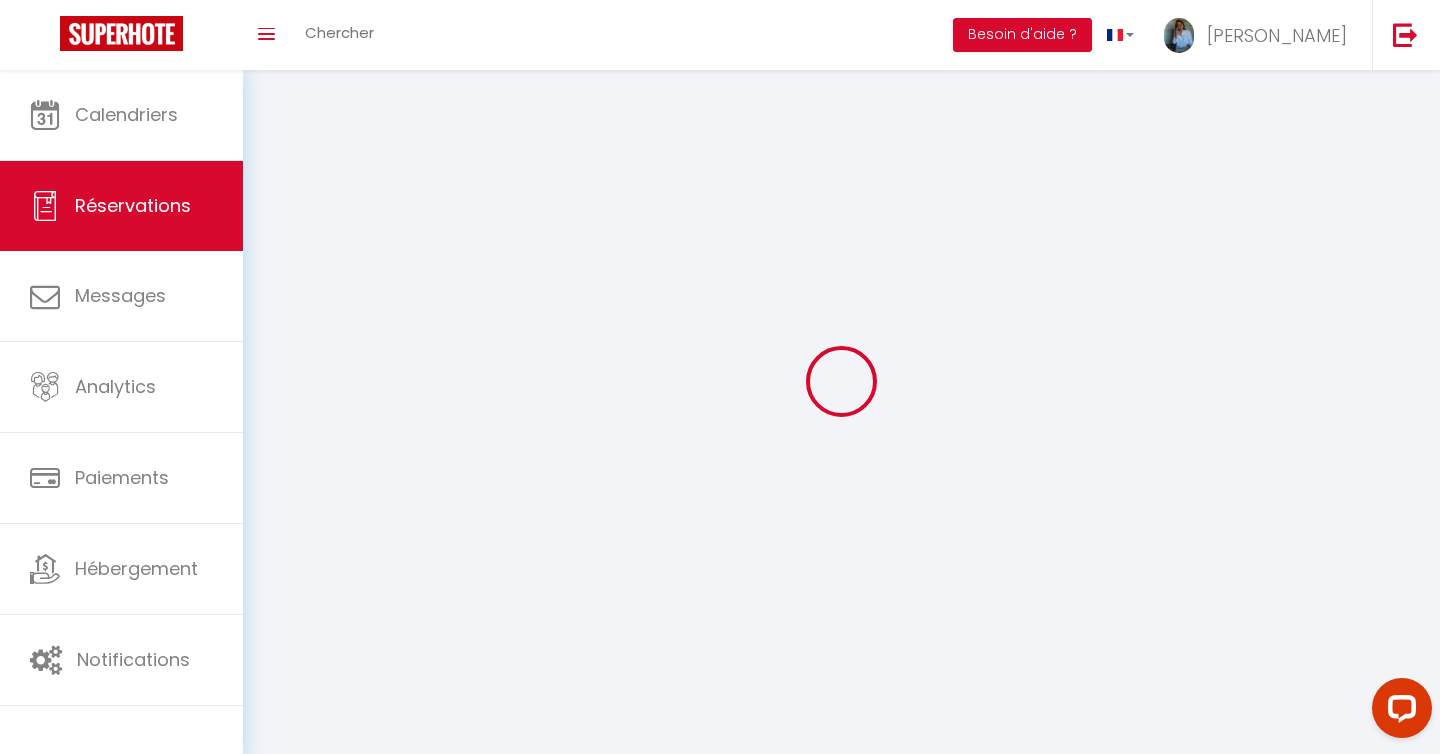 type on "[PERSON_NAME]" 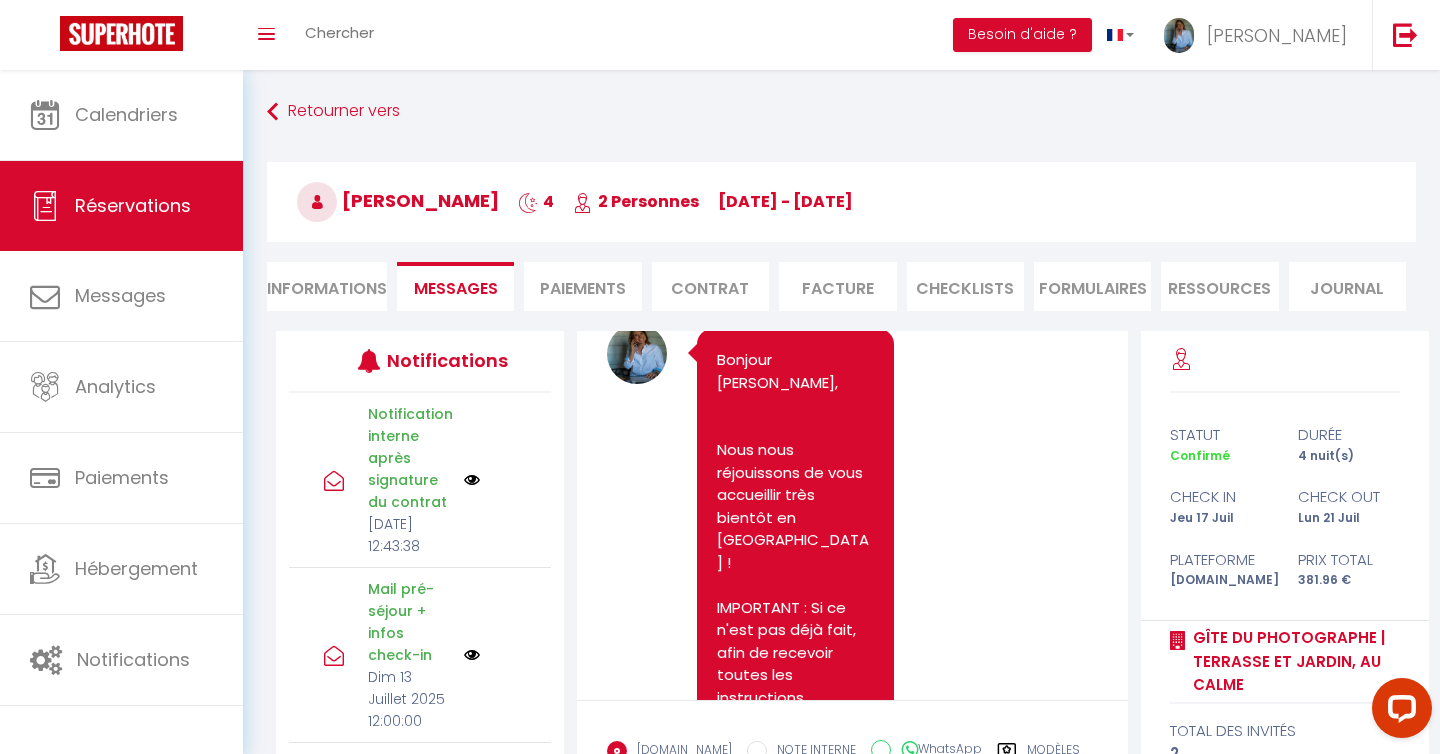 scroll, scrollTop: 87, scrollLeft: 0, axis: vertical 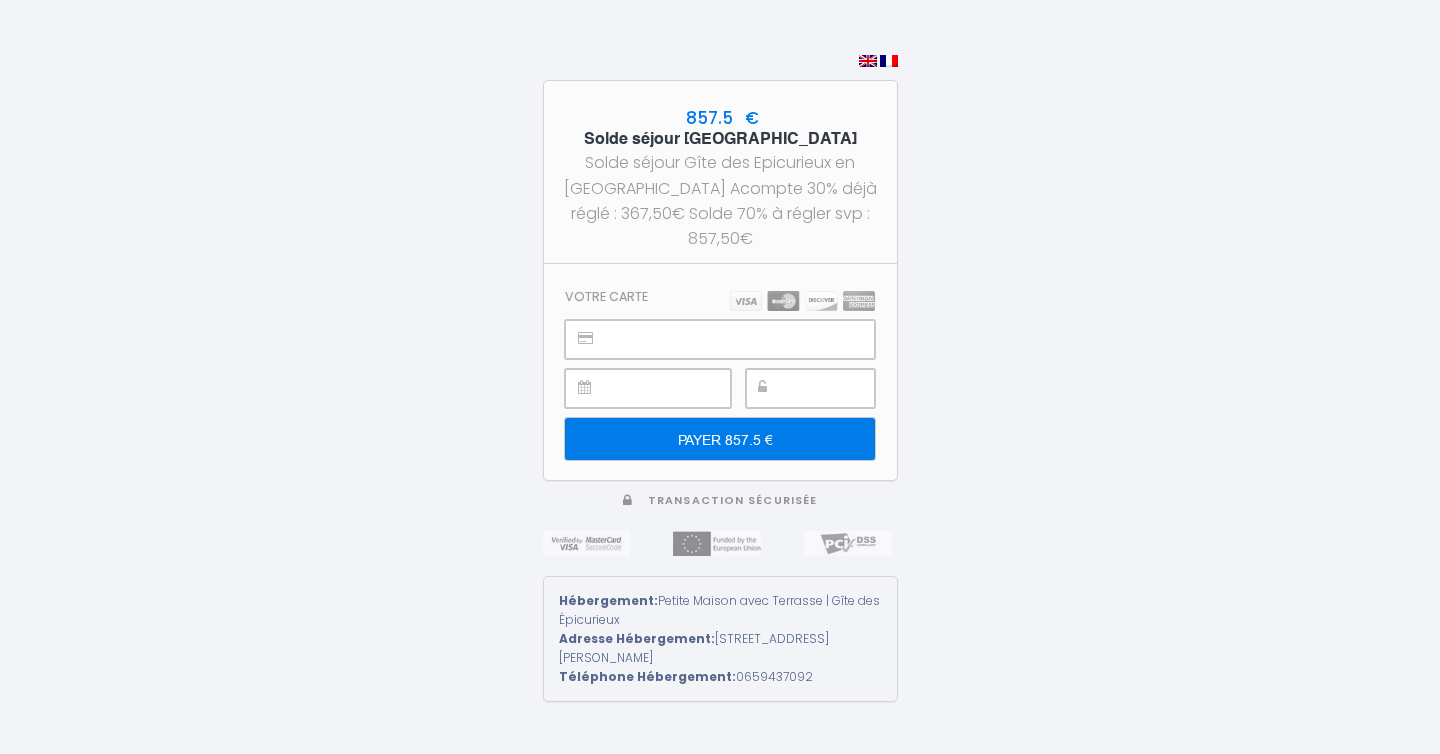 type on "PAYER 857.5 €" 